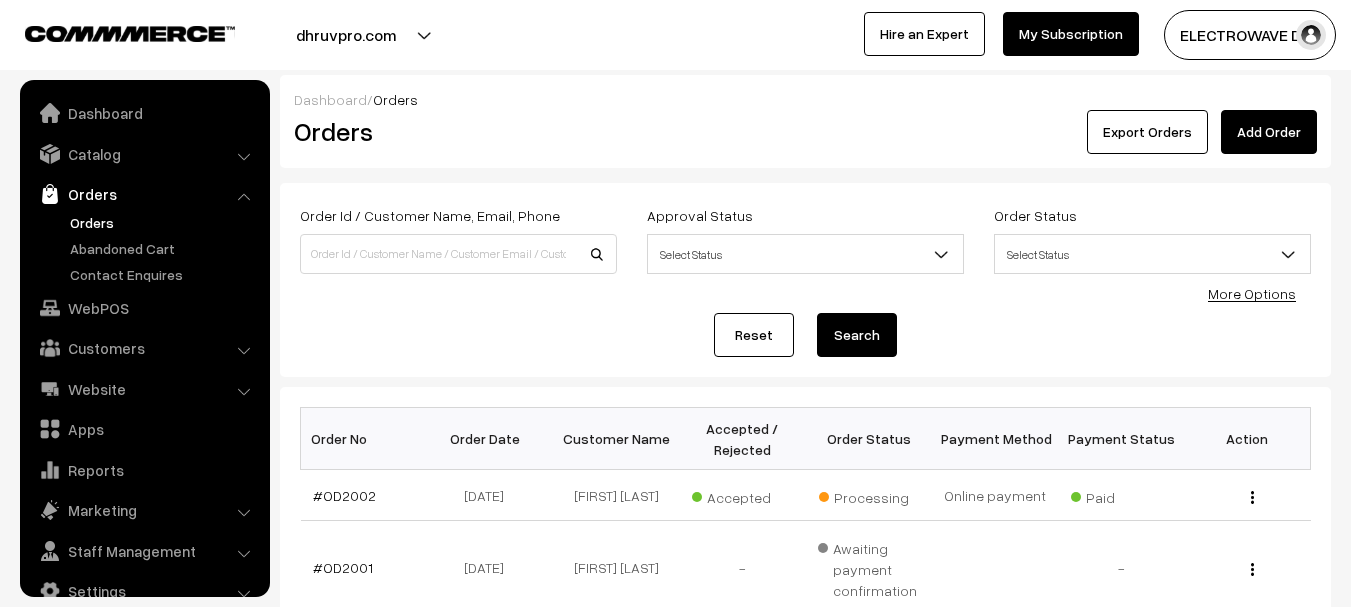 click on "Orders" at bounding box center (164, 222) 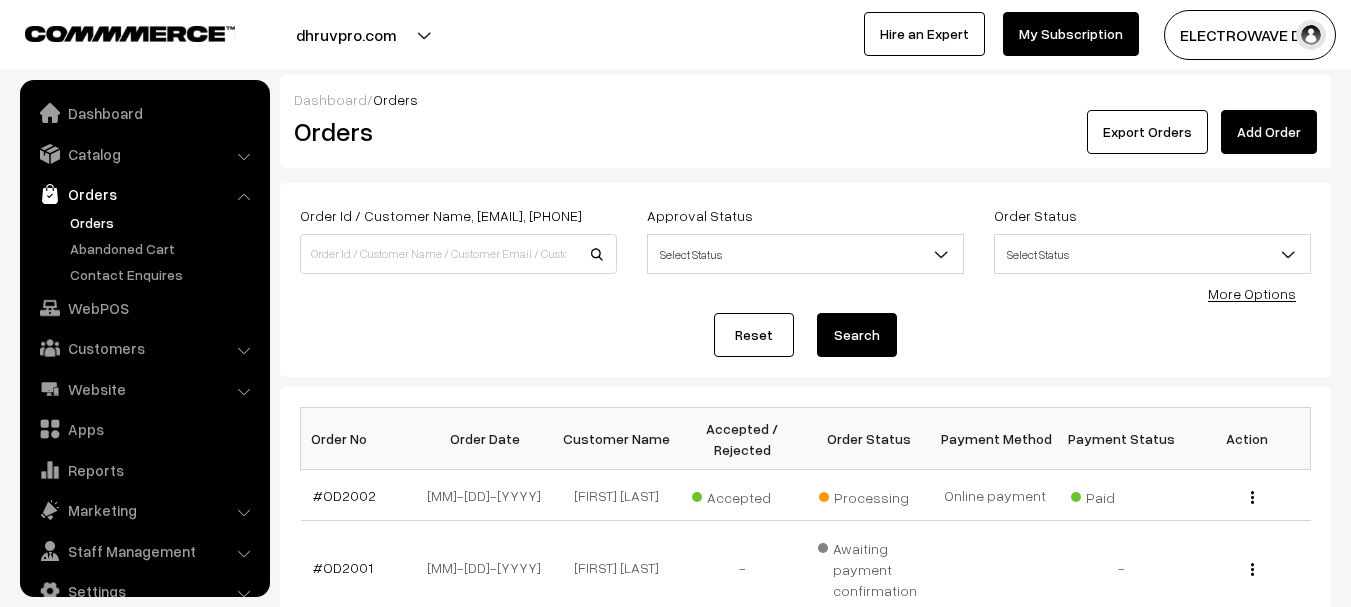 scroll, scrollTop: 0, scrollLeft: 0, axis: both 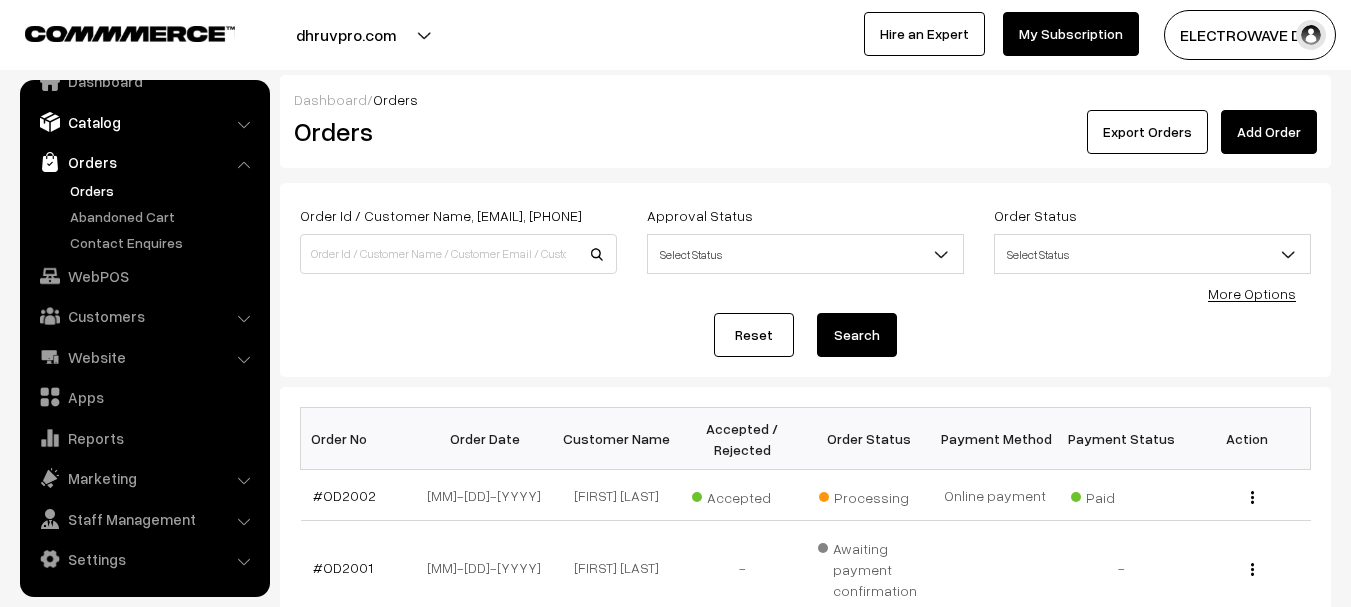 click on "Catalog" at bounding box center (144, 122) 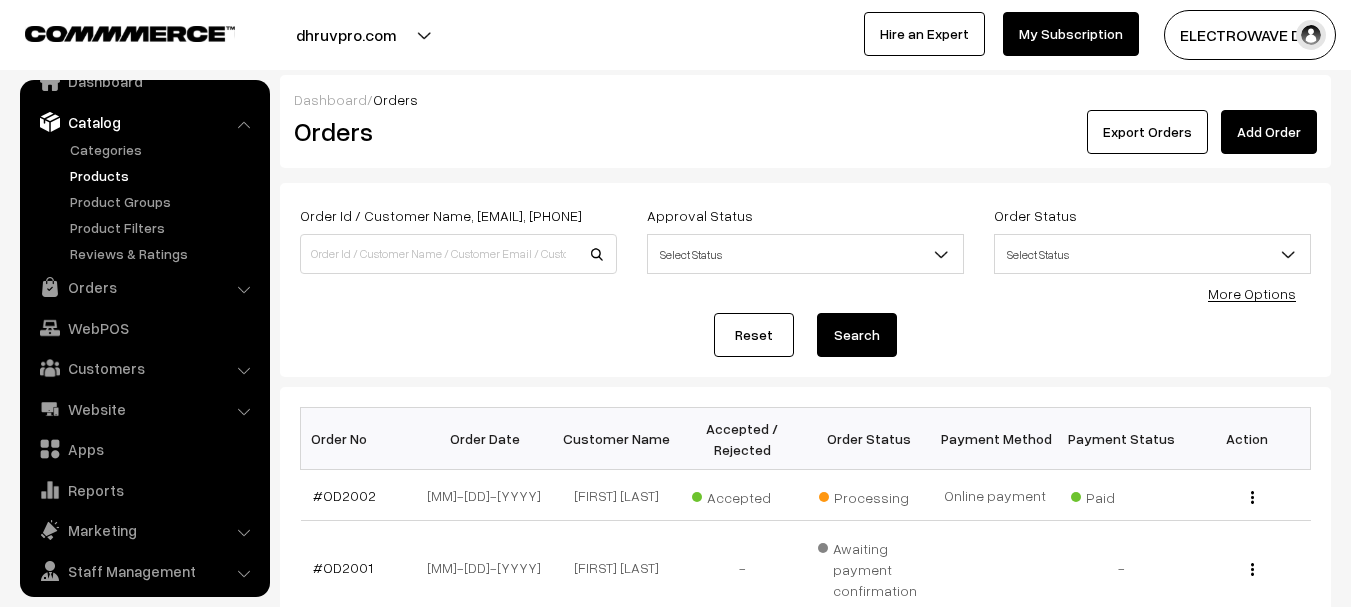 click on "Products" at bounding box center (164, 175) 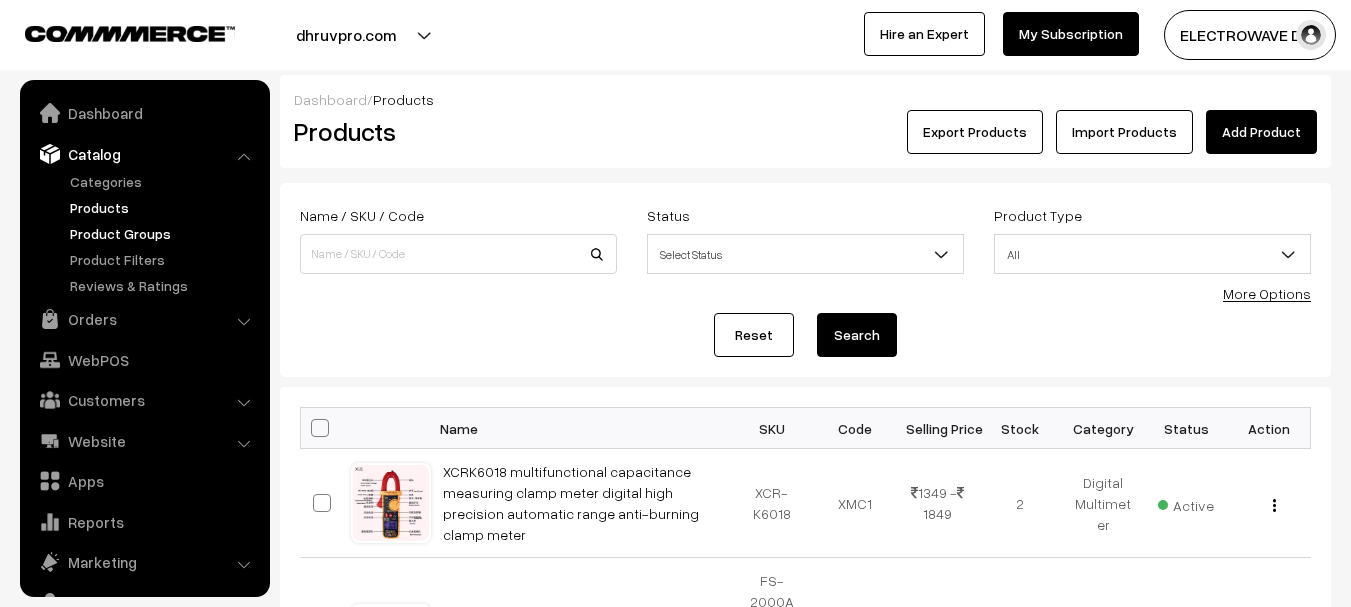 scroll, scrollTop: 0, scrollLeft: 0, axis: both 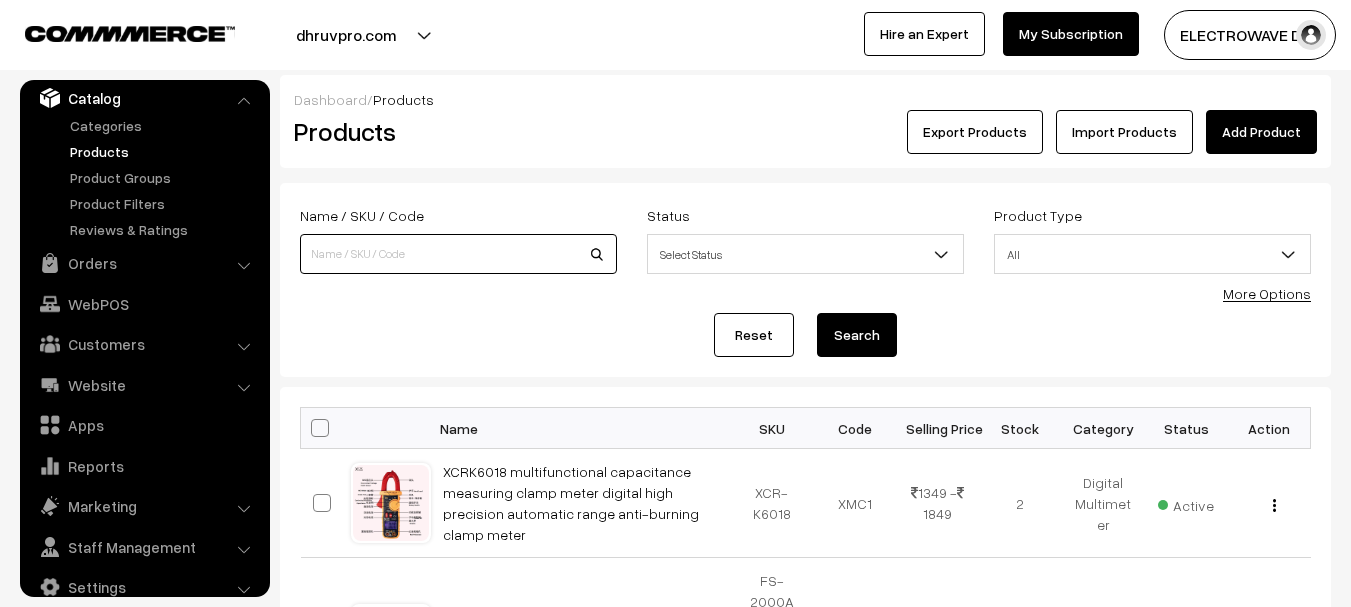 click at bounding box center [458, 254] 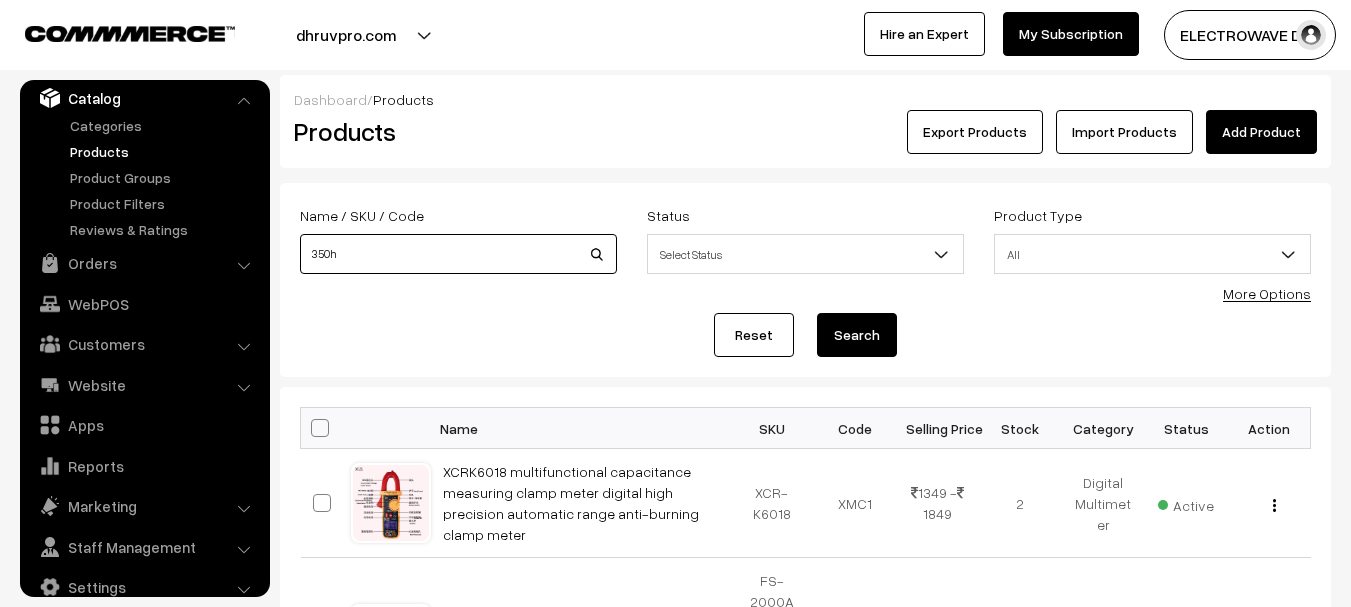 type on "350h" 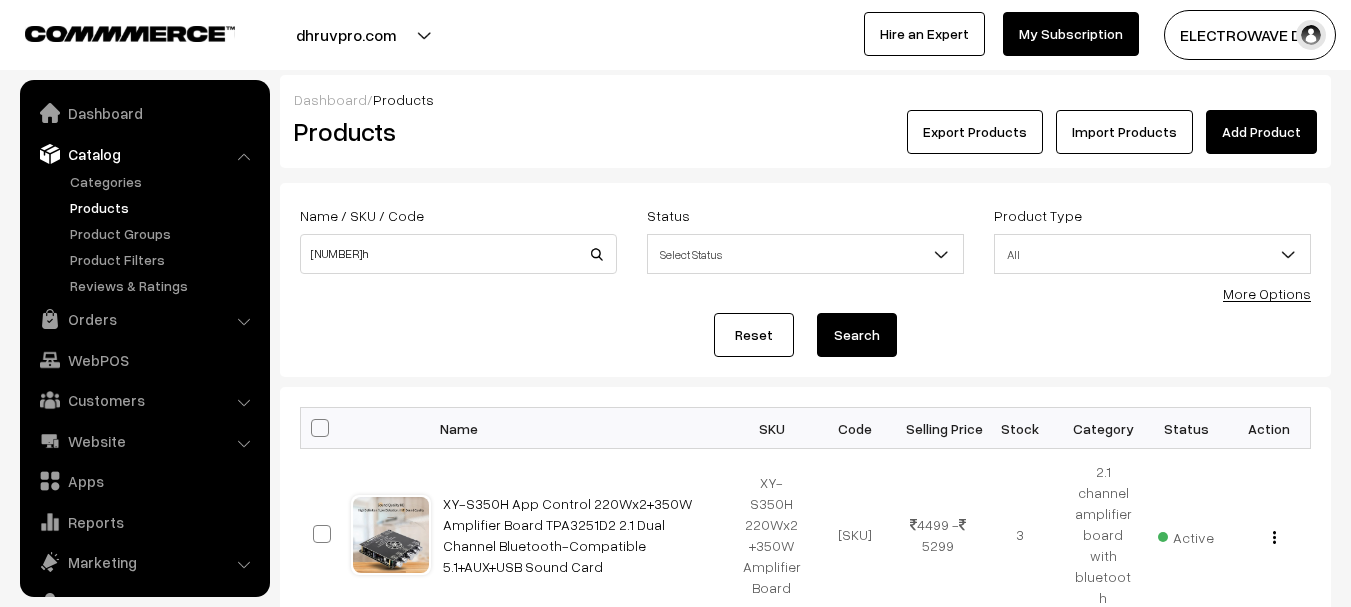 scroll, scrollTop: 173, scrollLeft: 0, axis: vertical 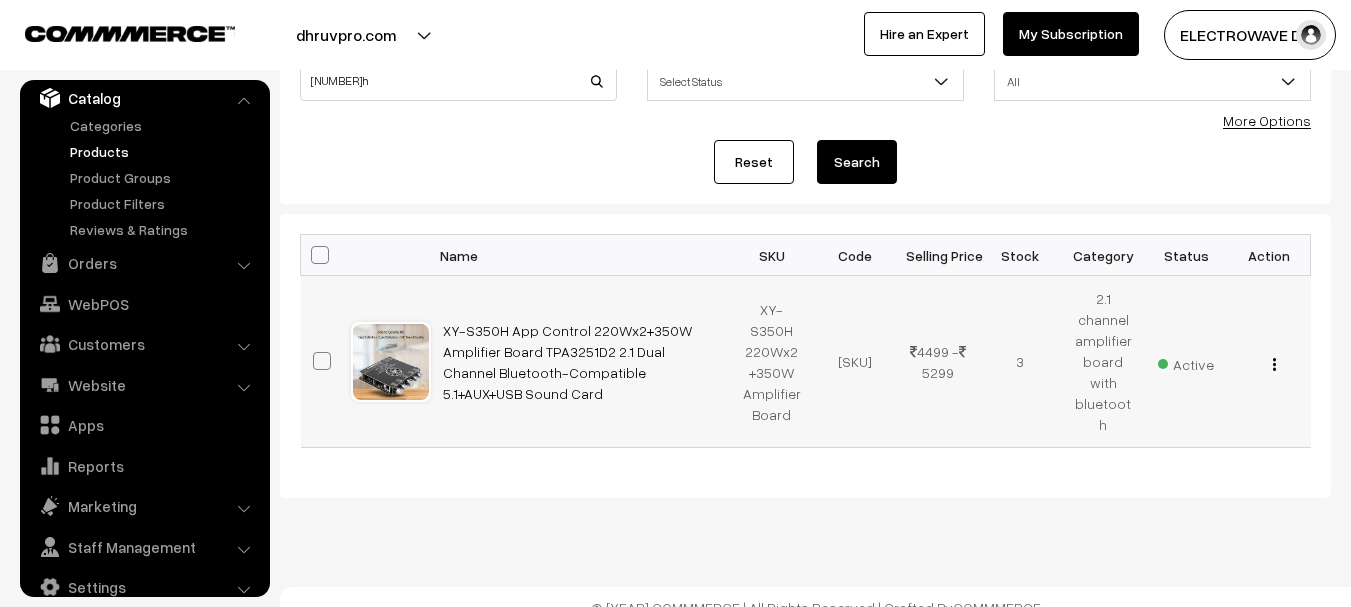 click at bounding box center (1274, 364) 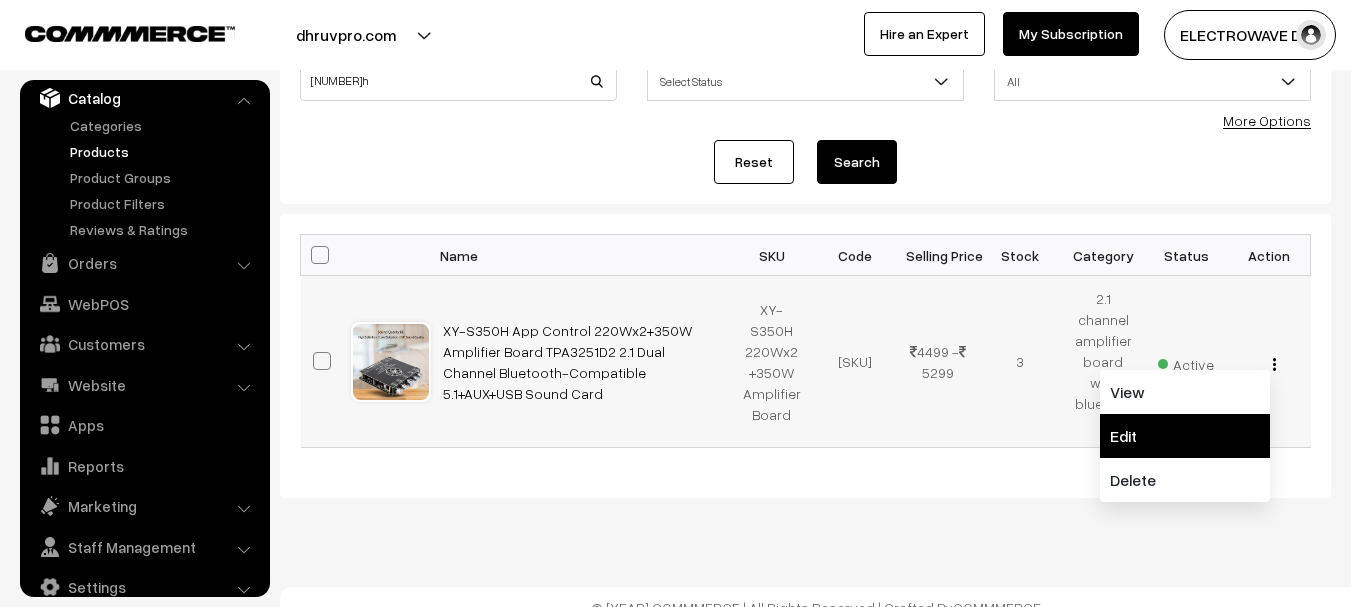 click on "Edit" at bounding box center (1185, 436) 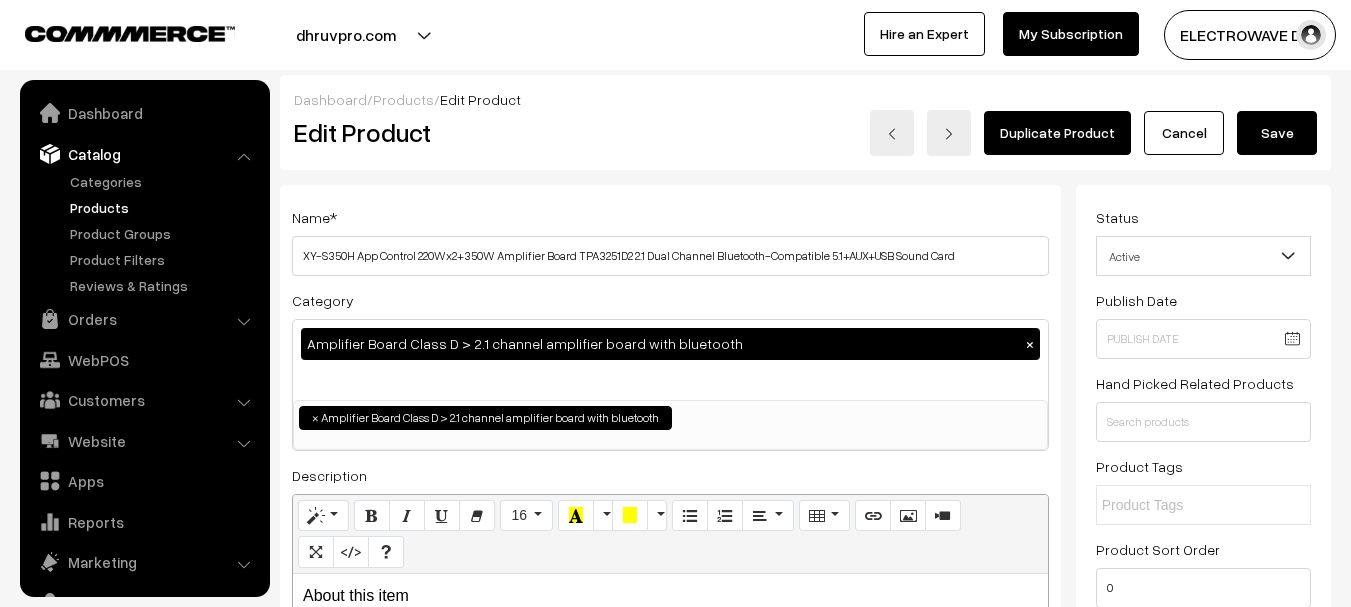 scroll, scrollTop: 2455, scrollLeft: 0, axis: vertical 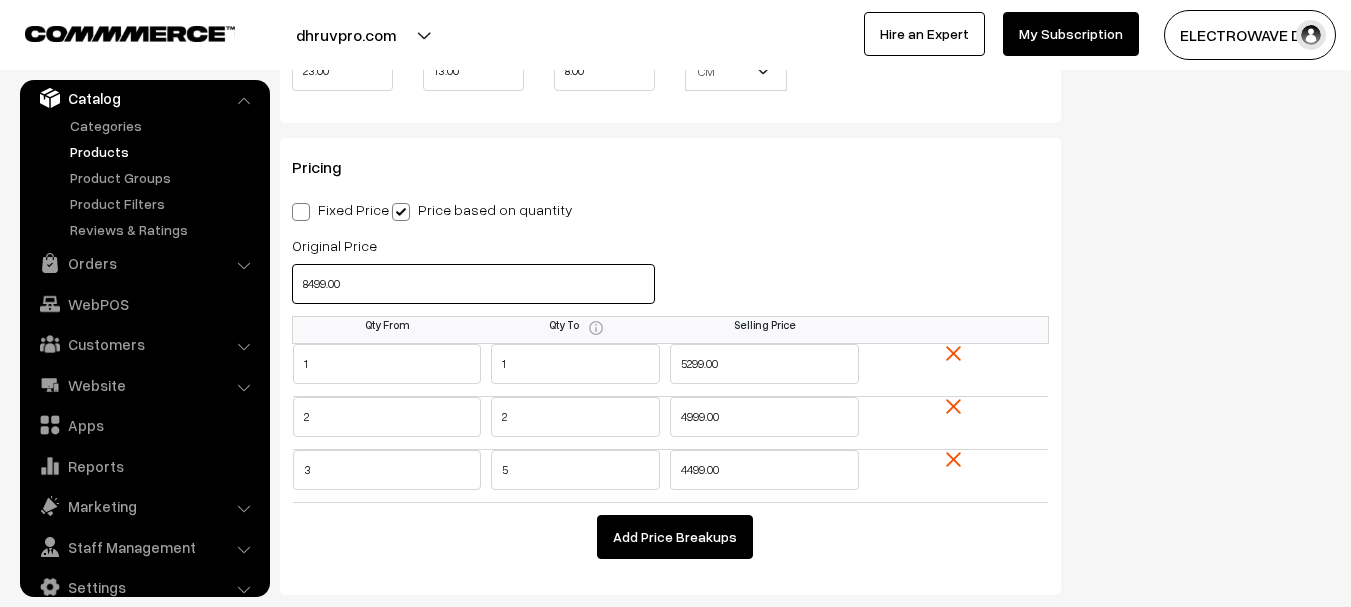 drag, startPoint x: 280, startPoint y: 285, endPoint x: 265, endPoint y: 286, distance: 15.033297 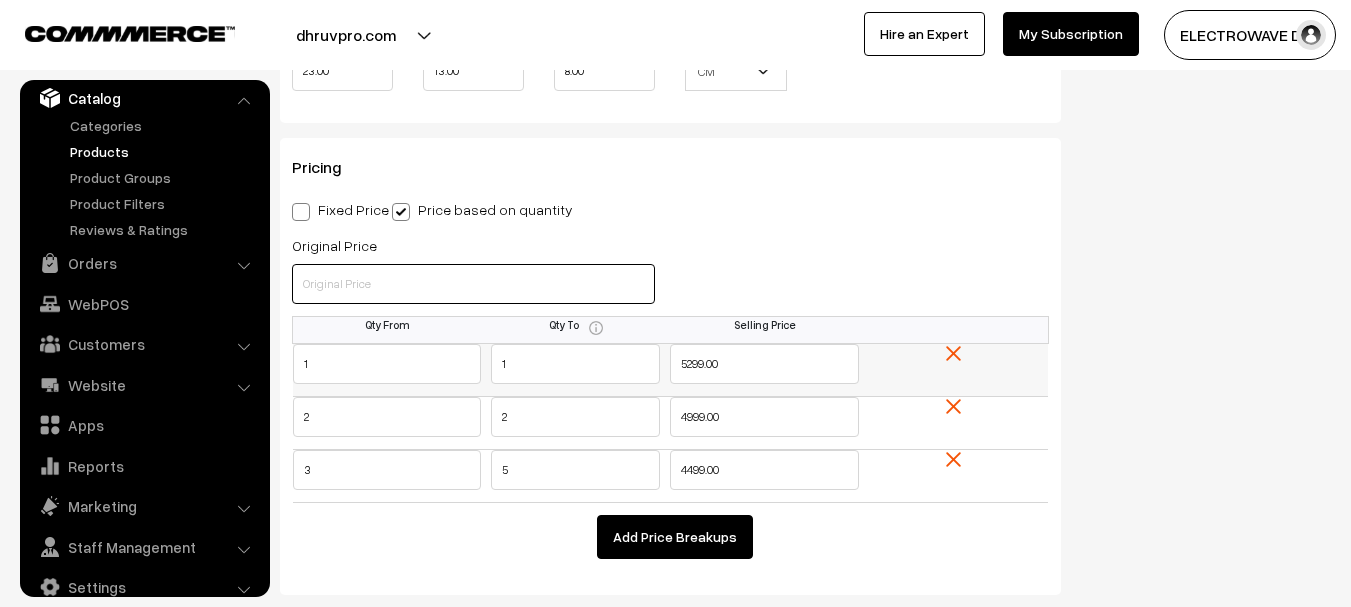 type 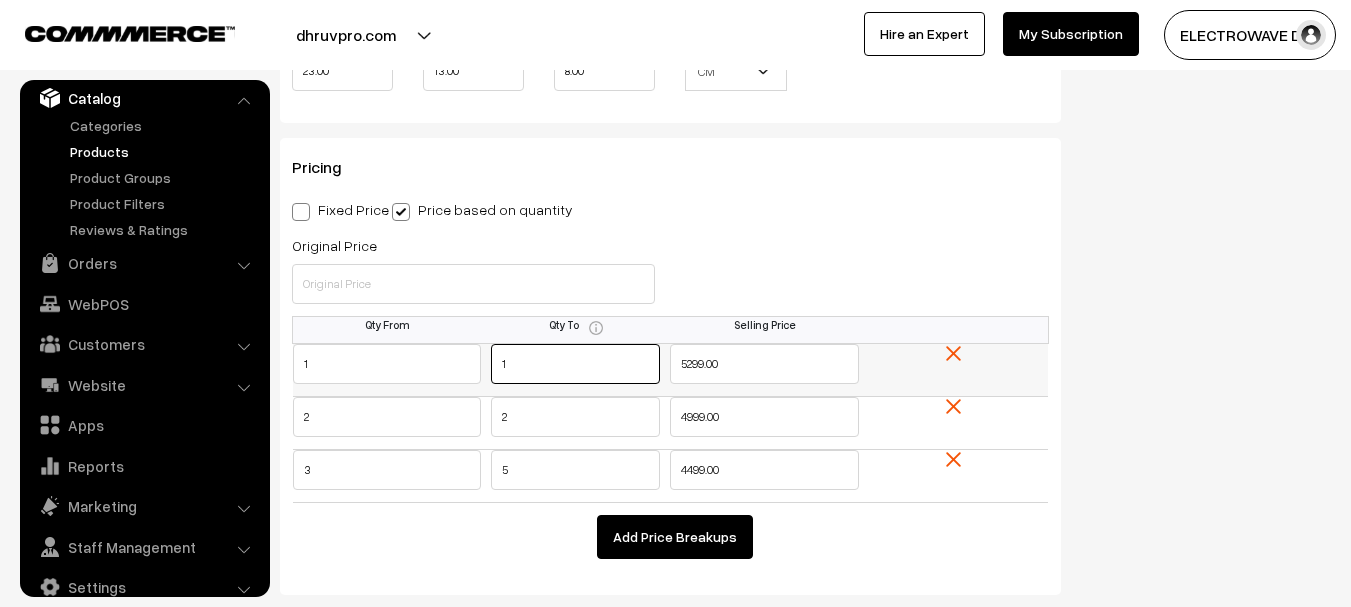 click on "1" at bounding box center (575, 364) 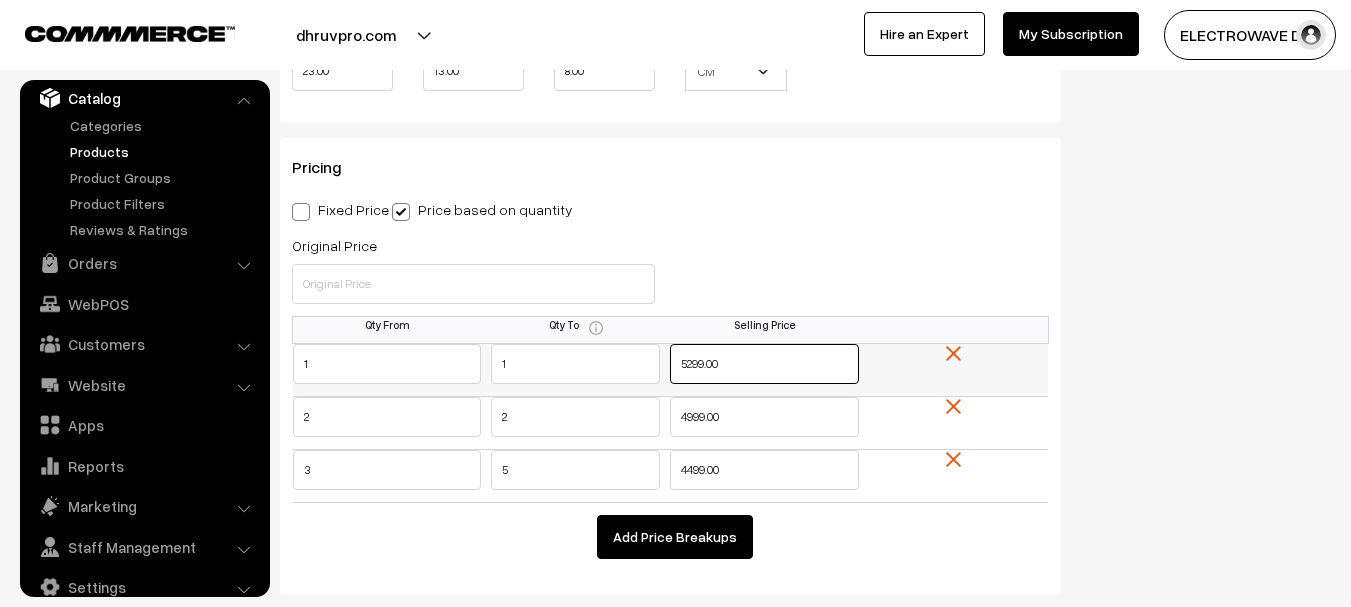 click on "5299.00" at bounding box center (764, 364) 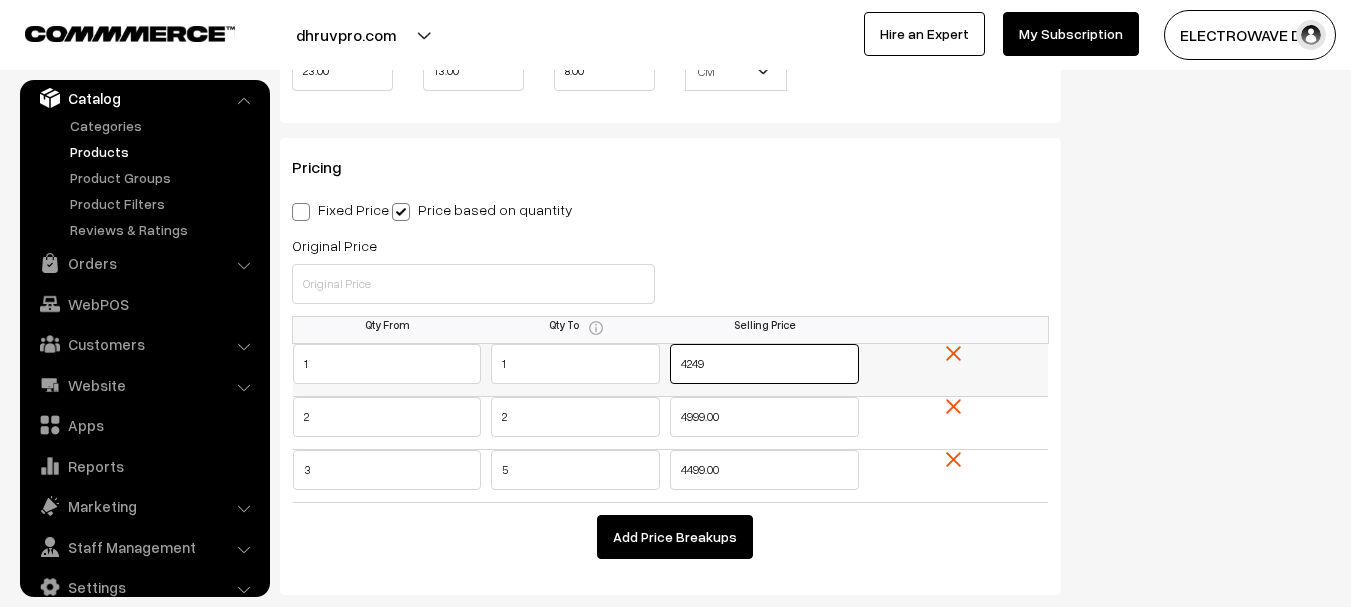 click on "4249" at bounding box center (764, 364) 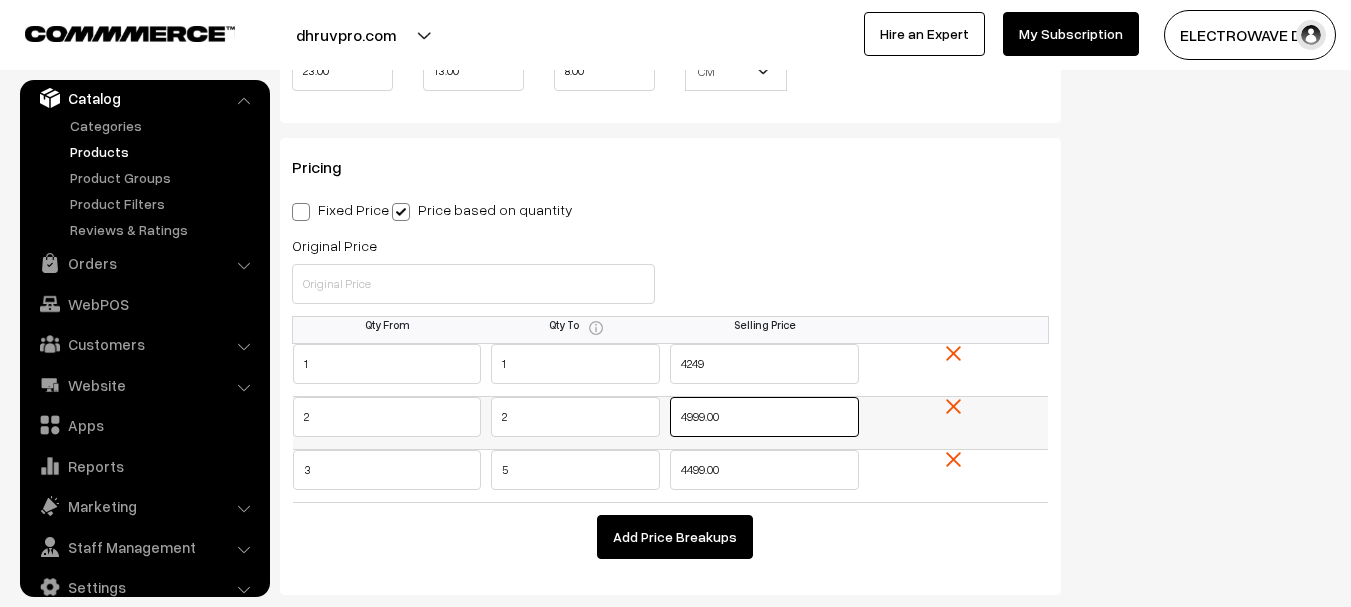 click on "4999.00" at bounding box center [764, 417] 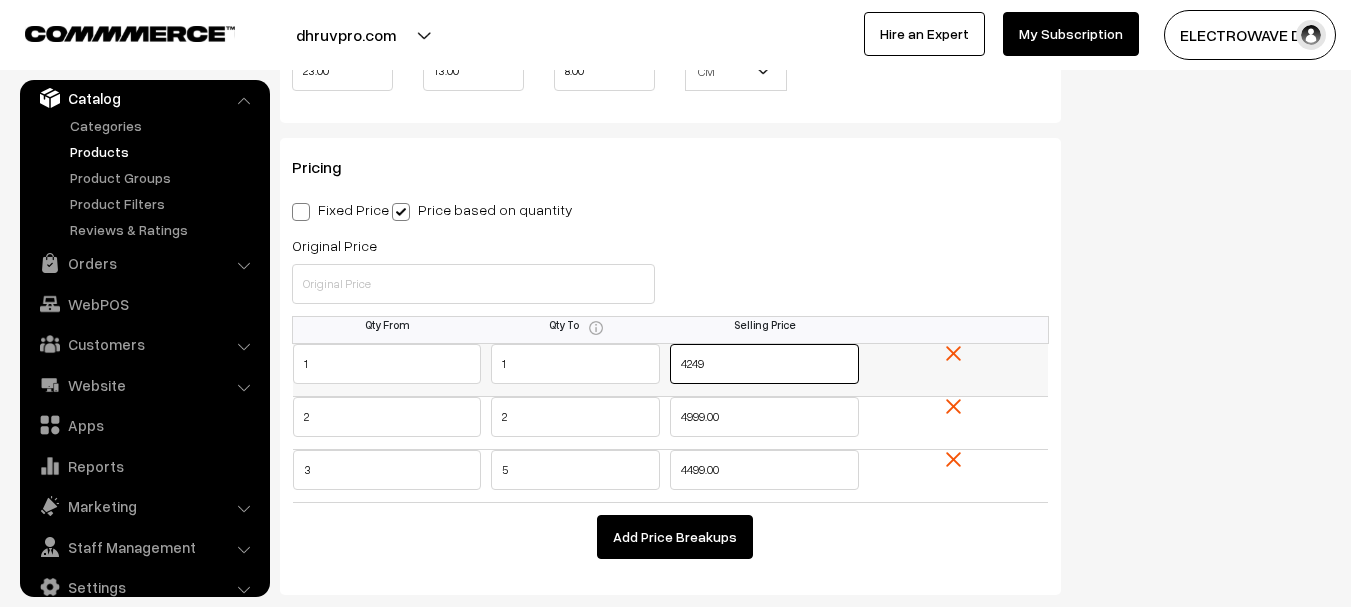 click on "1
1
4249" at bounding box center (671, 370) 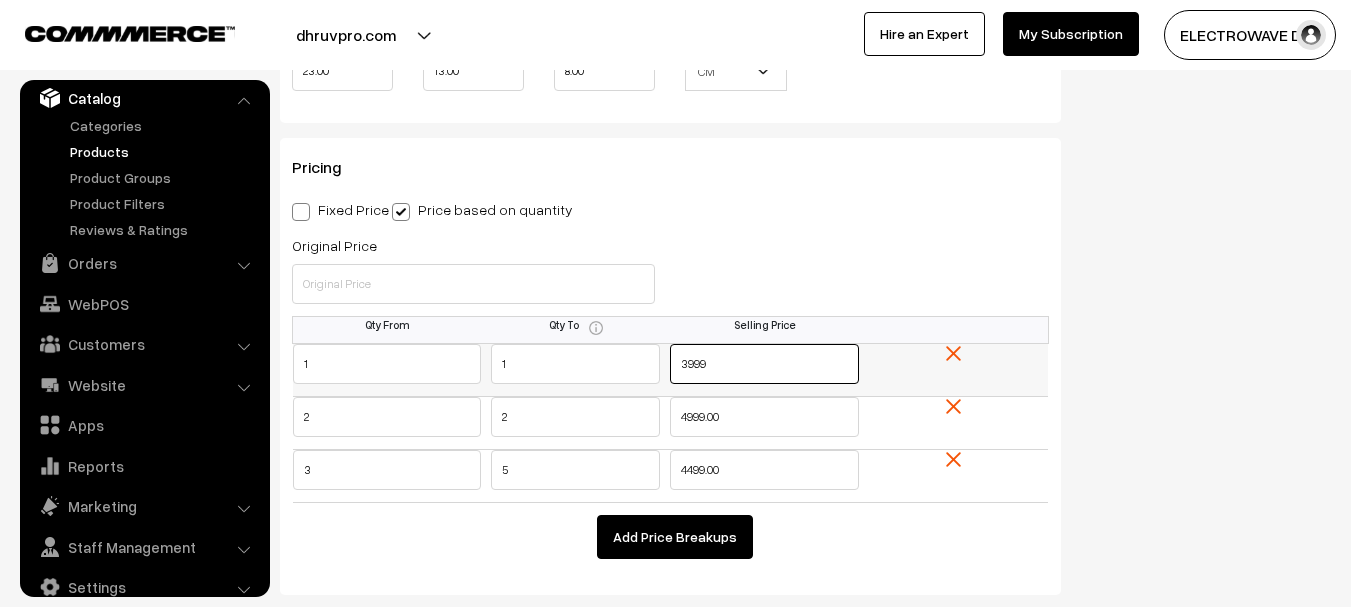 type on "3999" 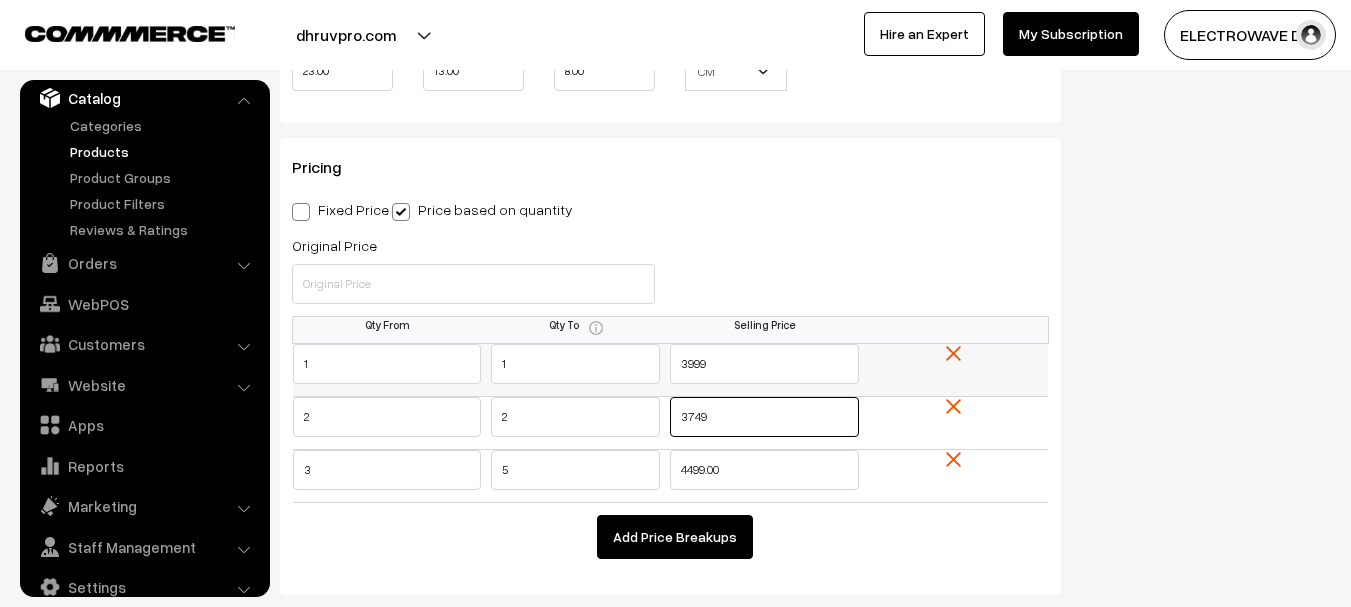 type on "3749" 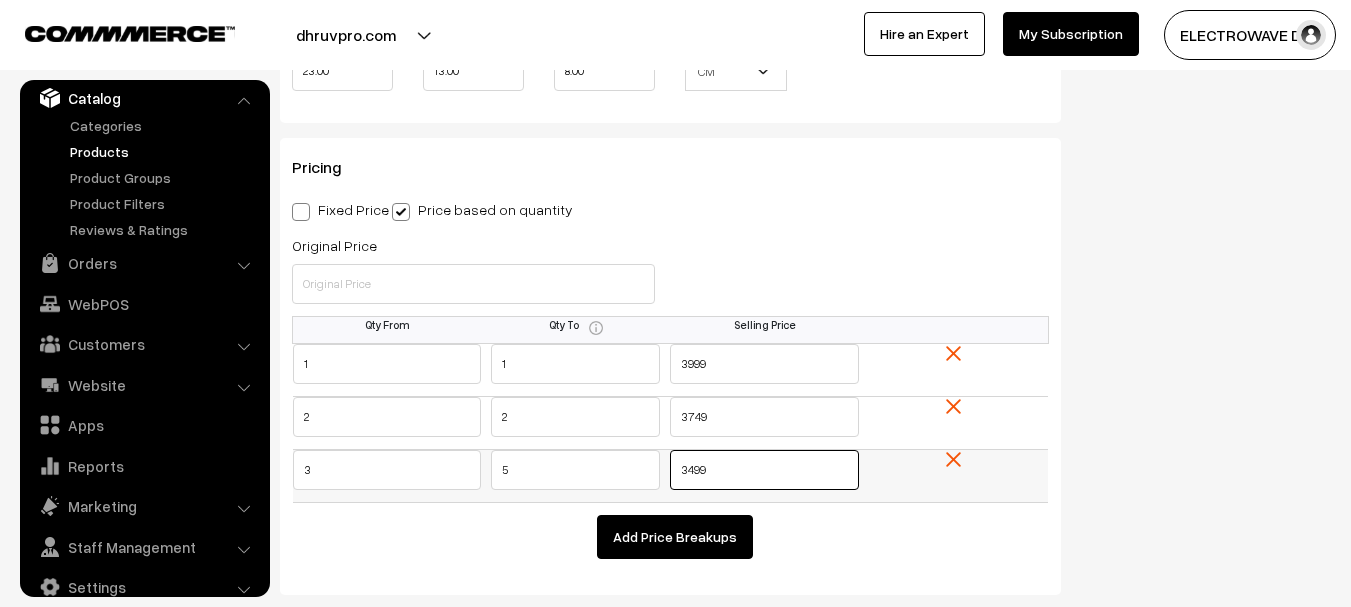 type on "3499" 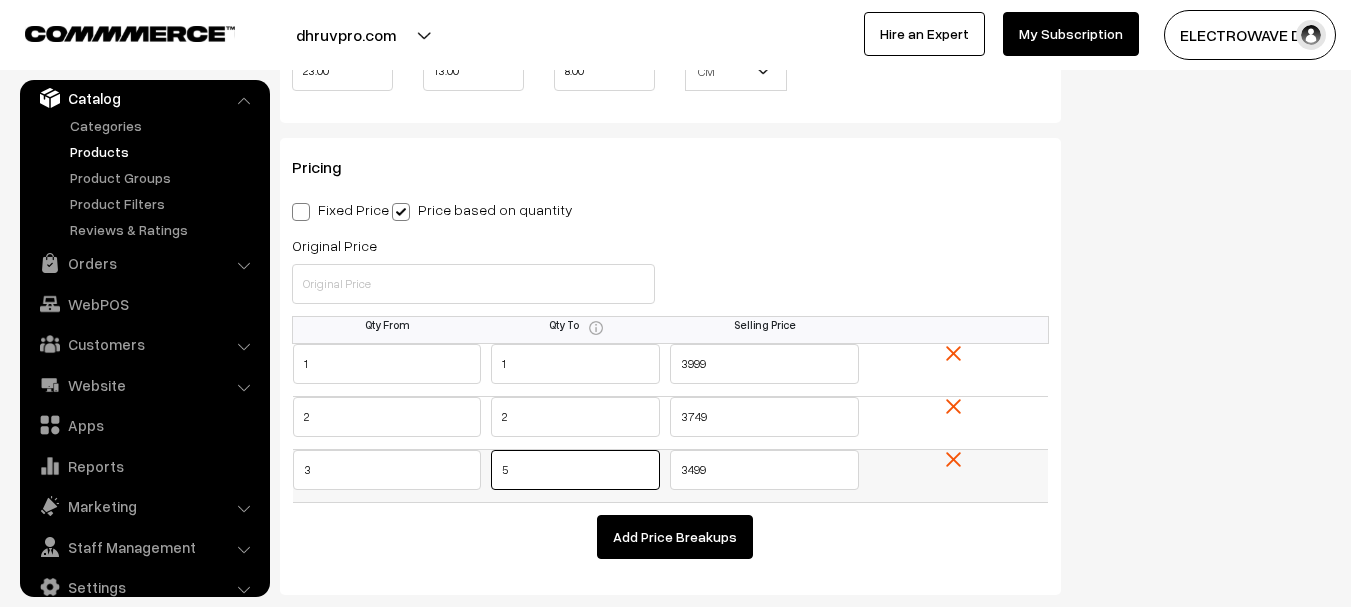 click on "3
5
3499" at bounding box center [671, 476] 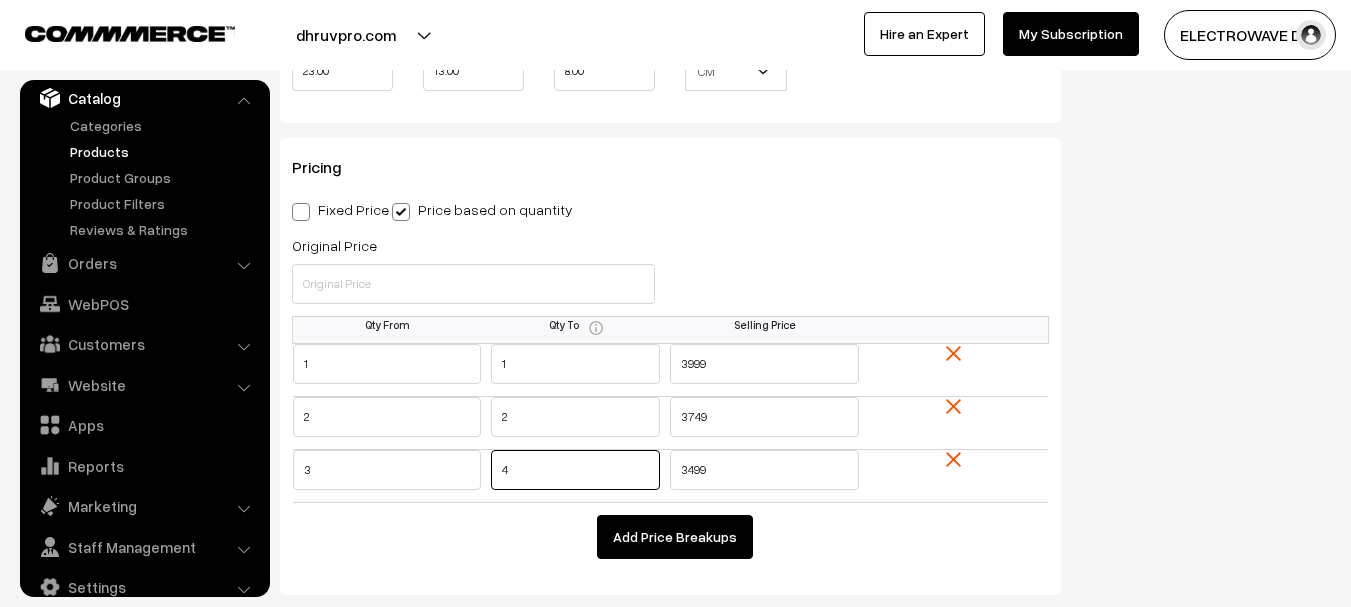 type on "4" 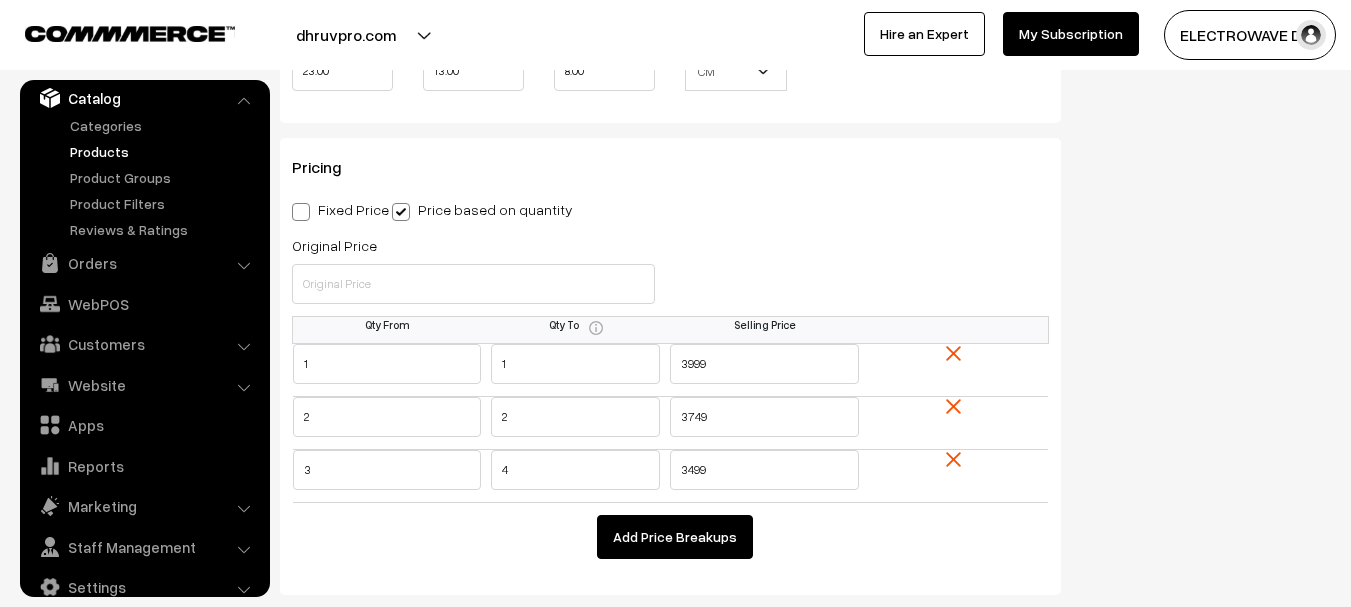 click on "Add Price Breakups" at bounding box center [675, 537] 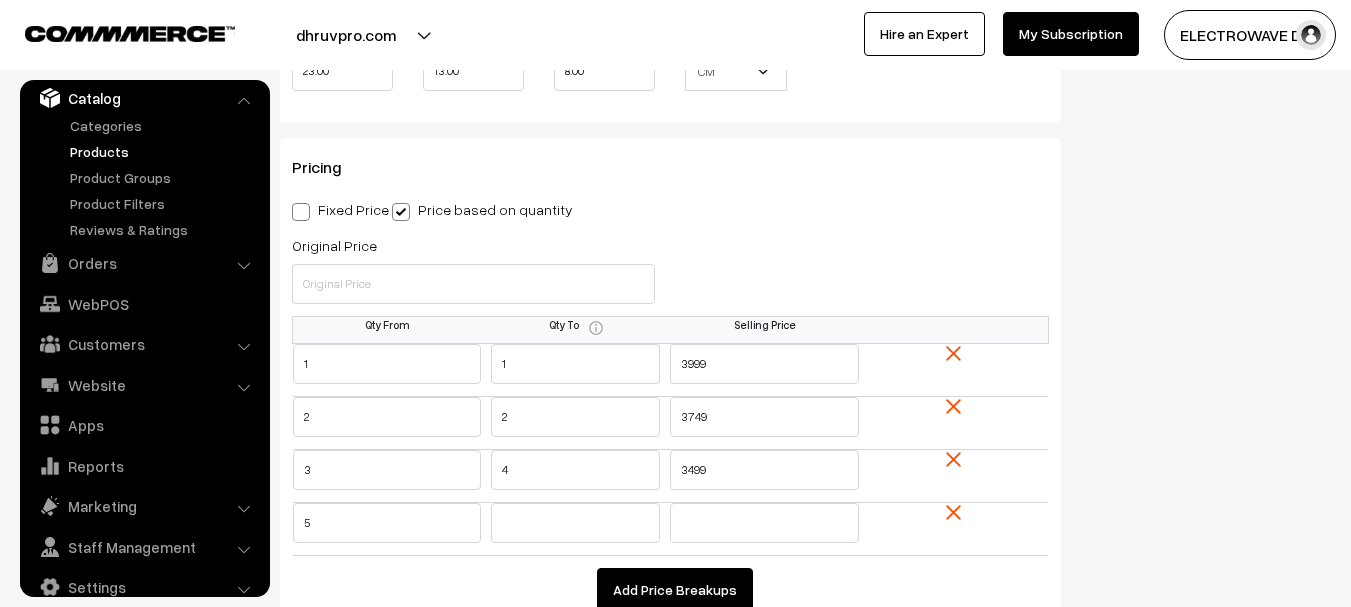 type on "5" 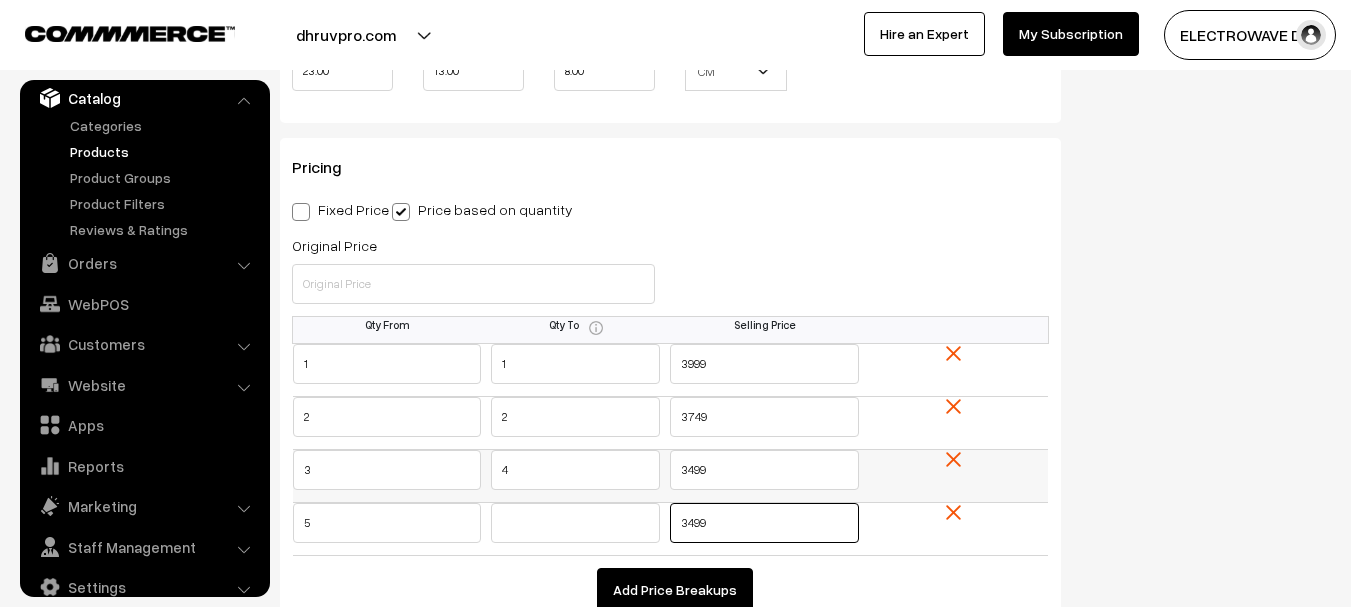 type on "3499" 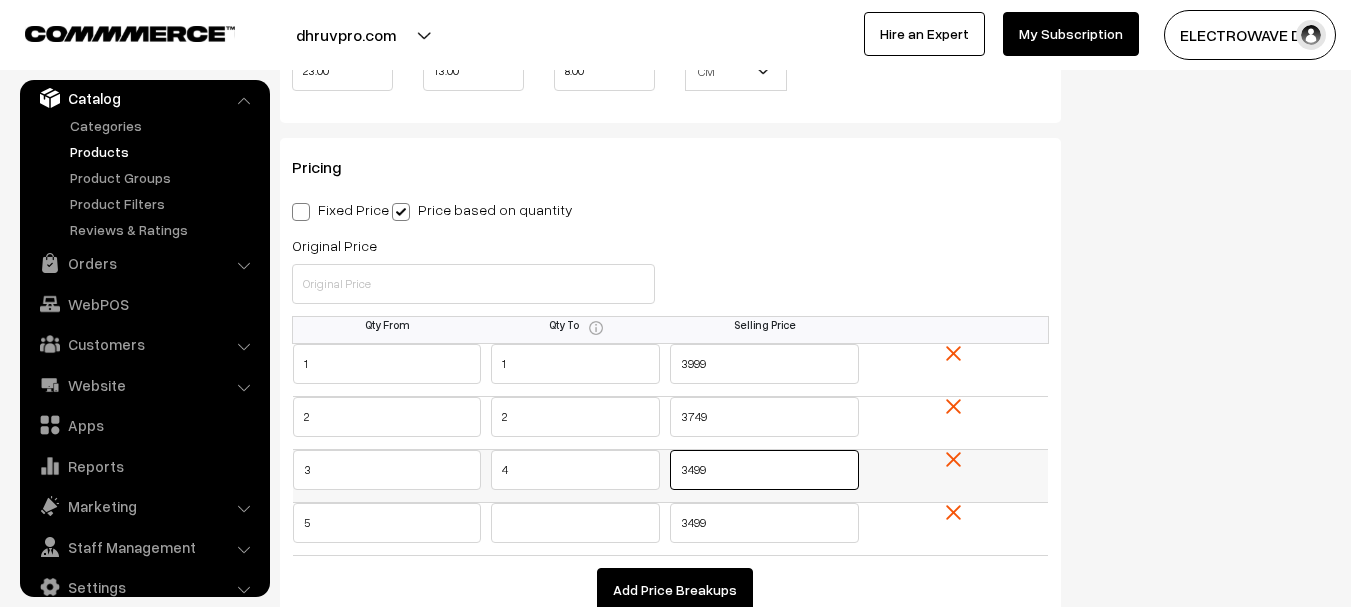 click on "3499" at bounding box center (764, 470) 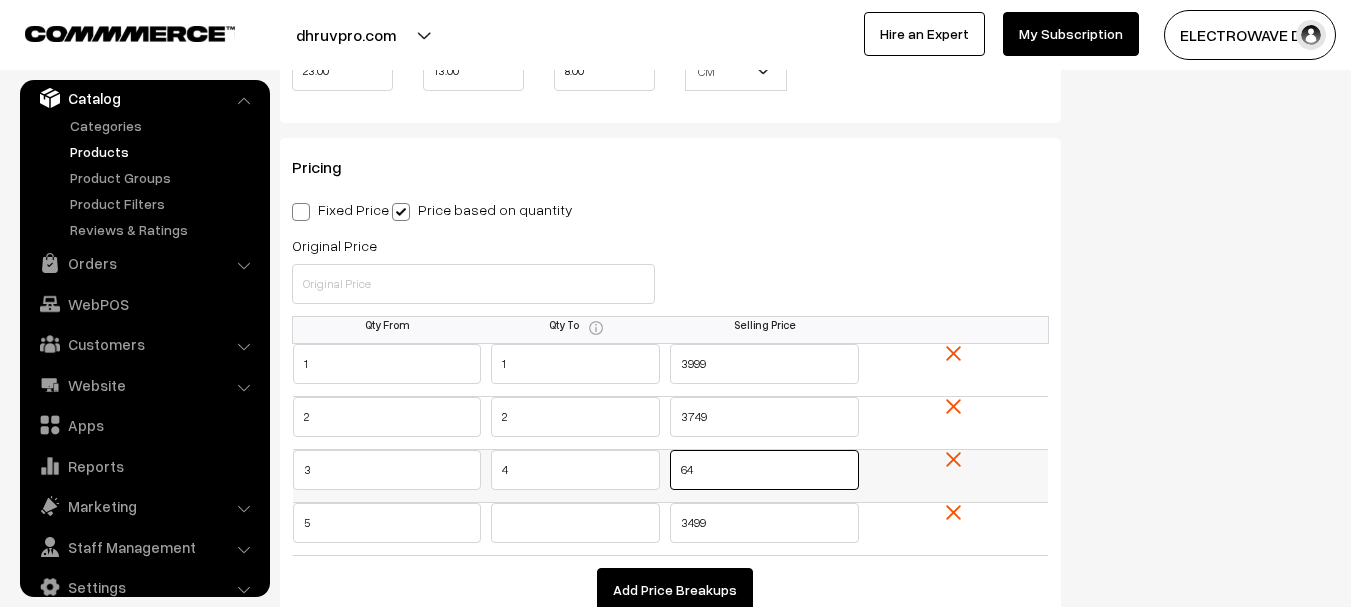 type on "6" 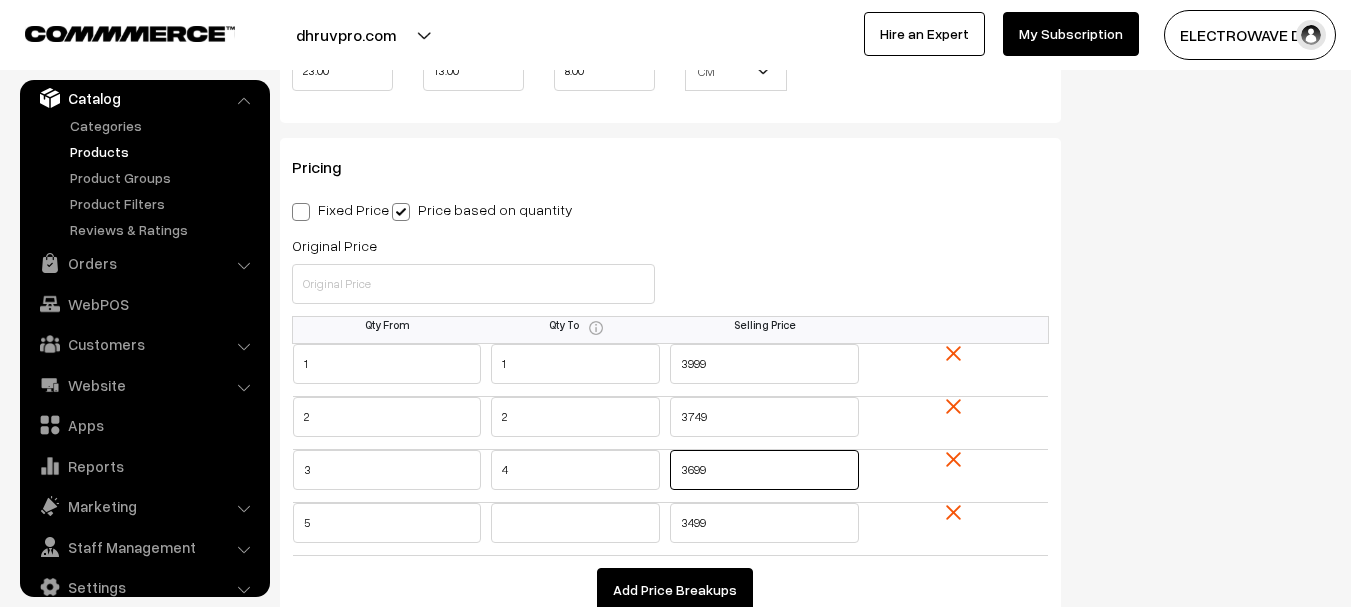 type on "3699" 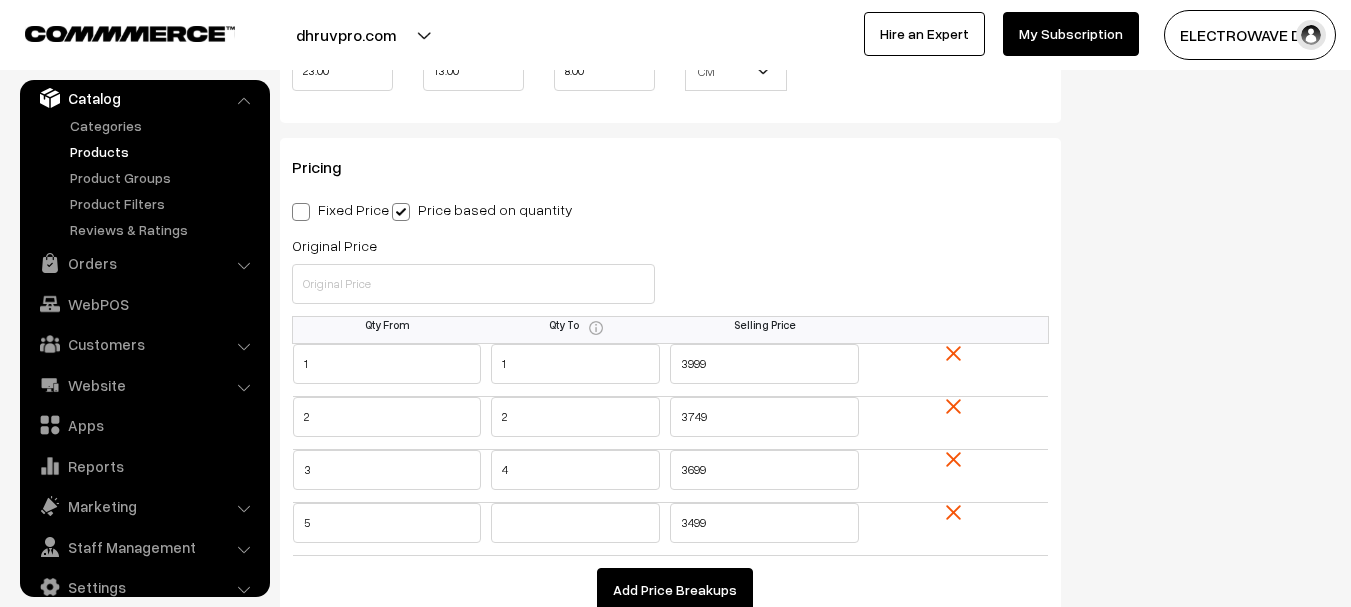 click on "Selling Price
0.00" at bounding box center [866, 274] 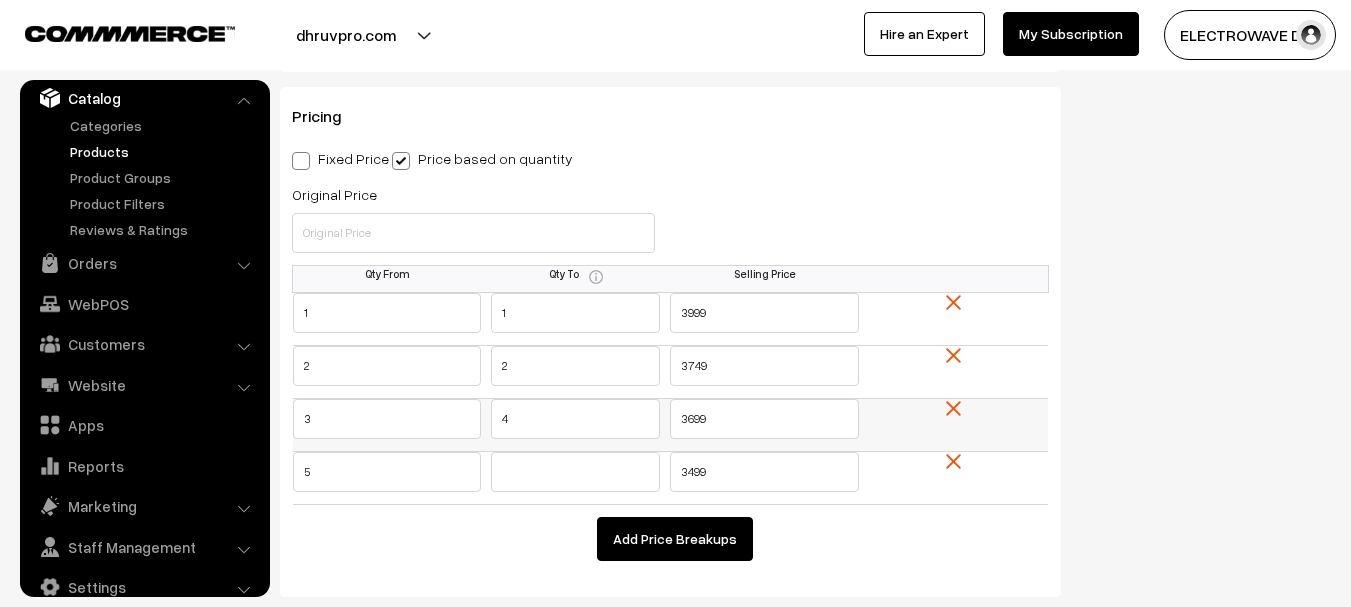 scroll, scrollTop: 1955, scrollLeft: 0, axis: vertical 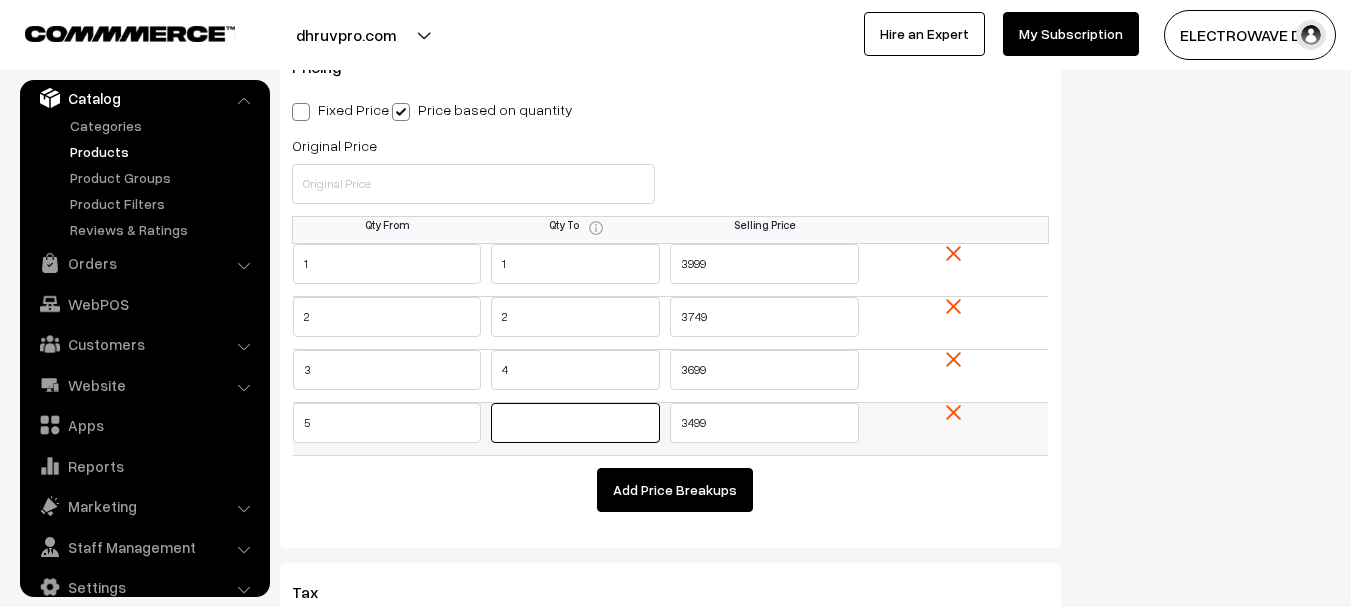 click at bounding box center (575, 423) 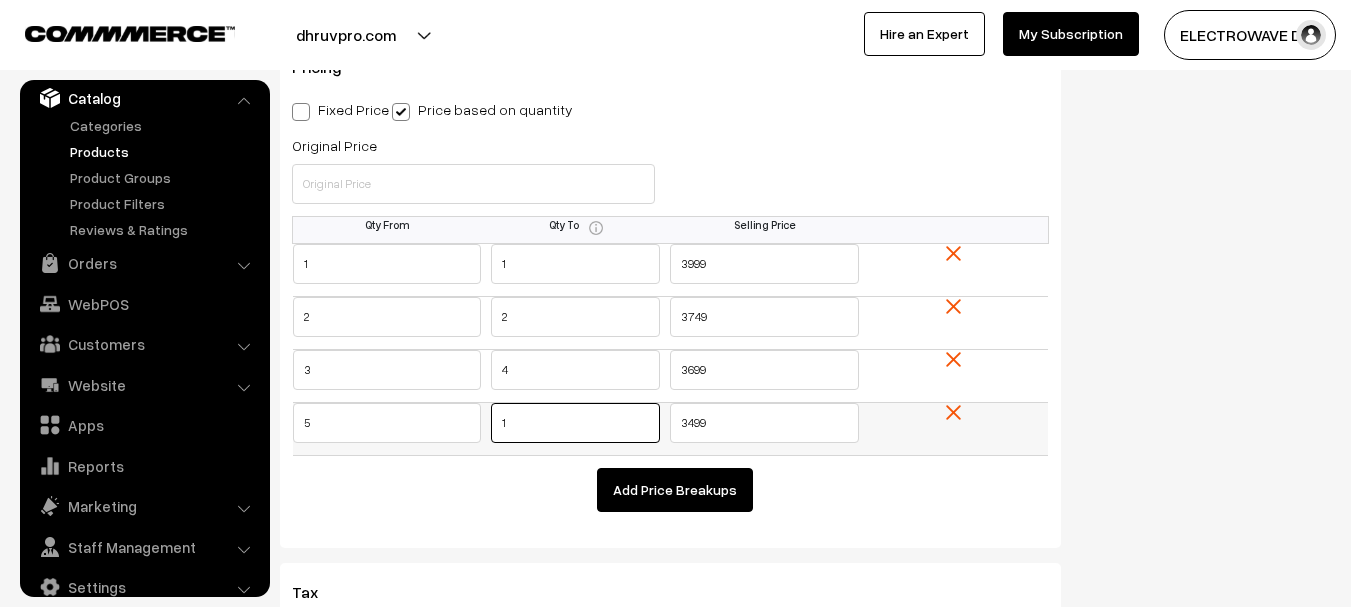 type on "10" 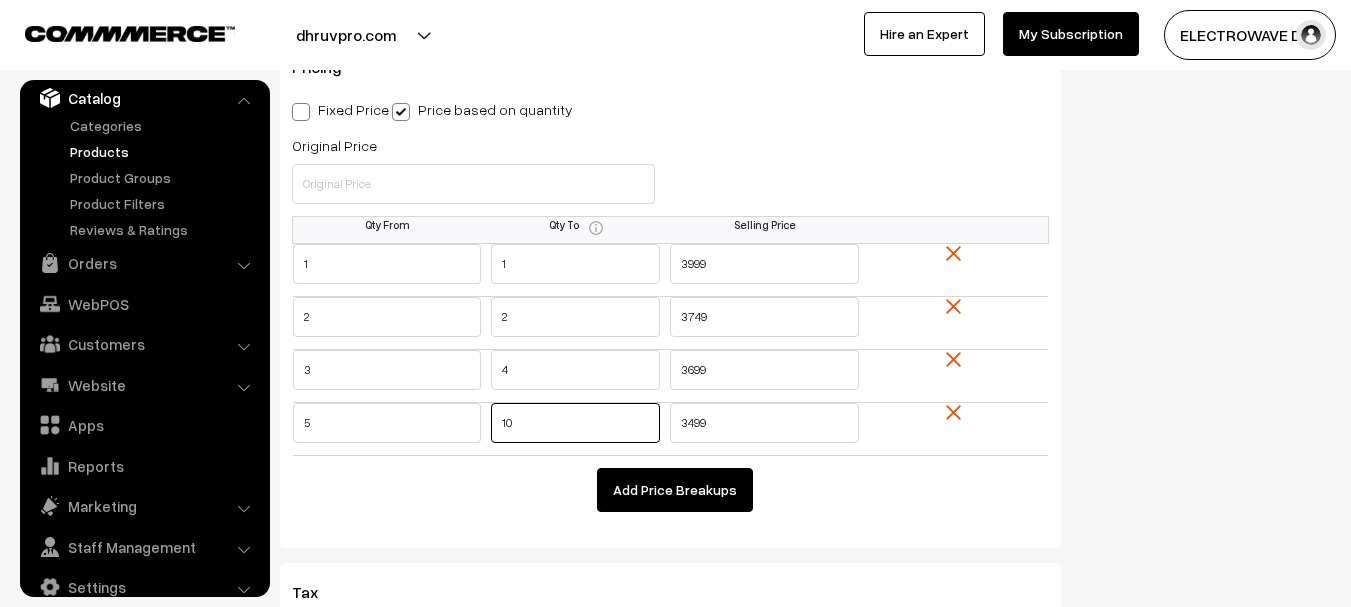 drag, startPoint x: 572, startPoint y: 431, endPoint x: 451, endPoint y: 459, distance: 124.197426 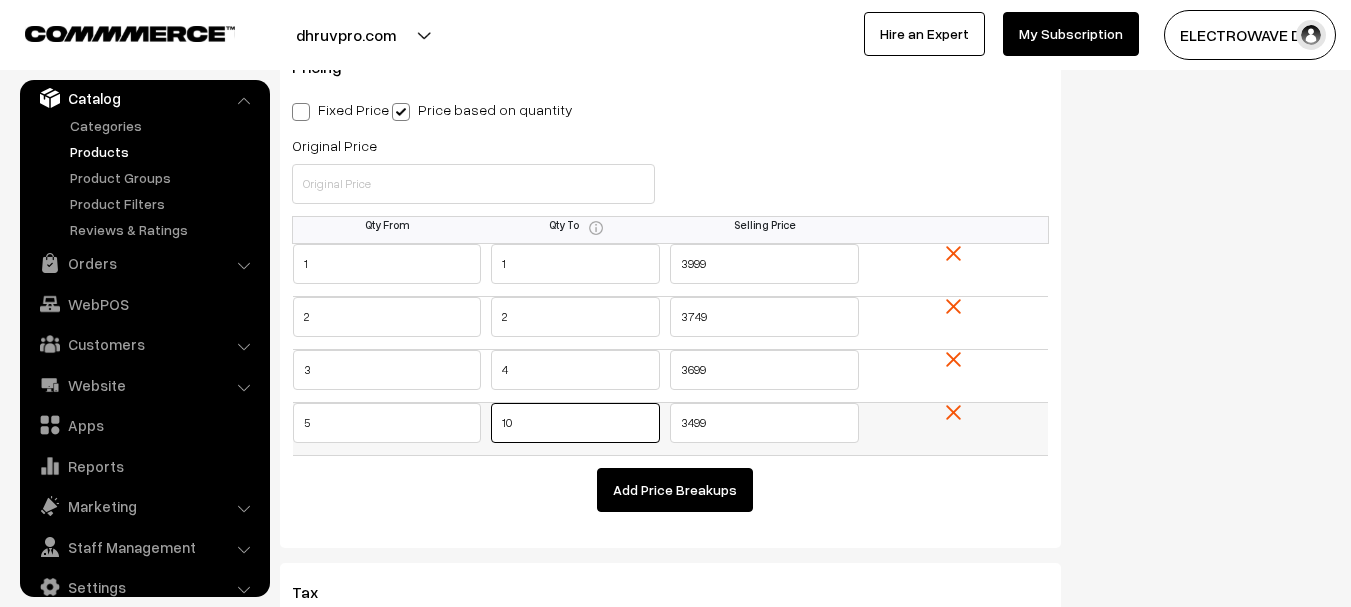 type 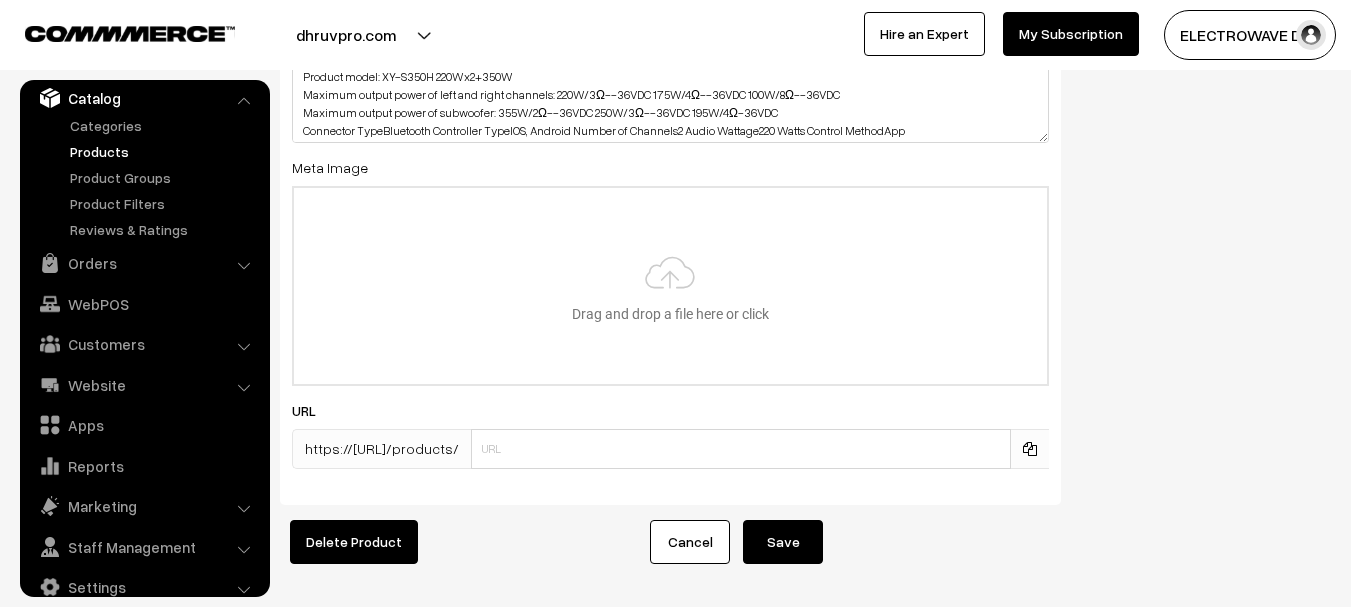 scroll, scrollTop: 4254, scrollLeft: 0, axis: vertical 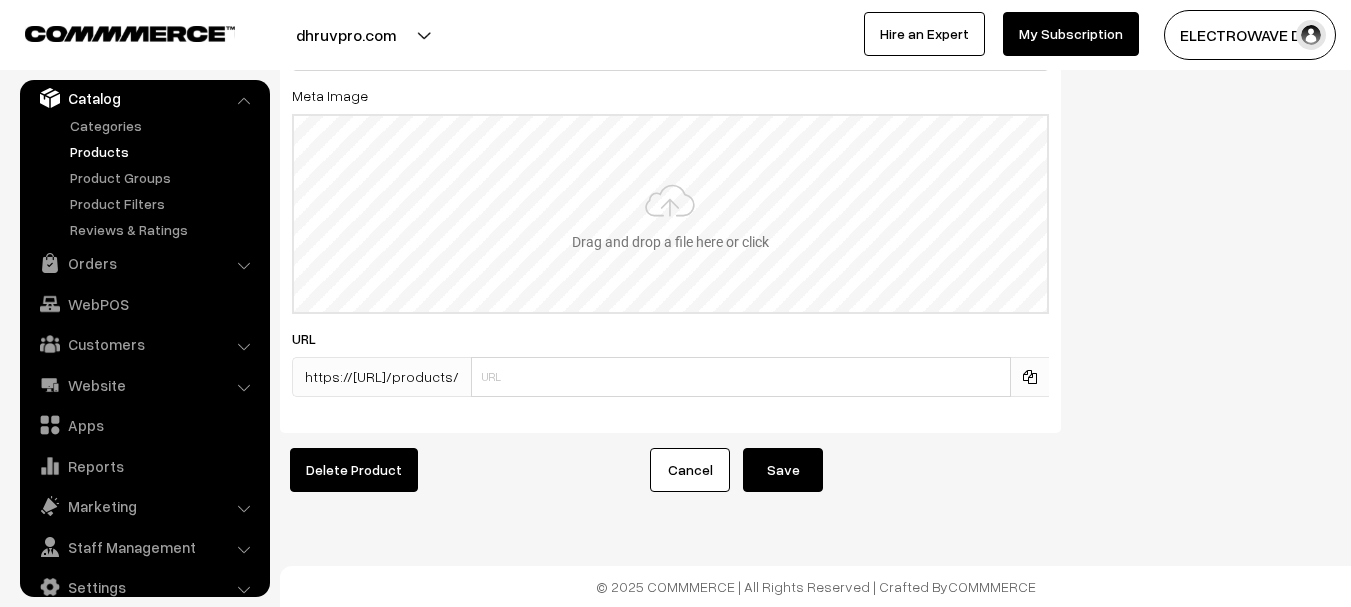 click at bounding box center [670, 214] 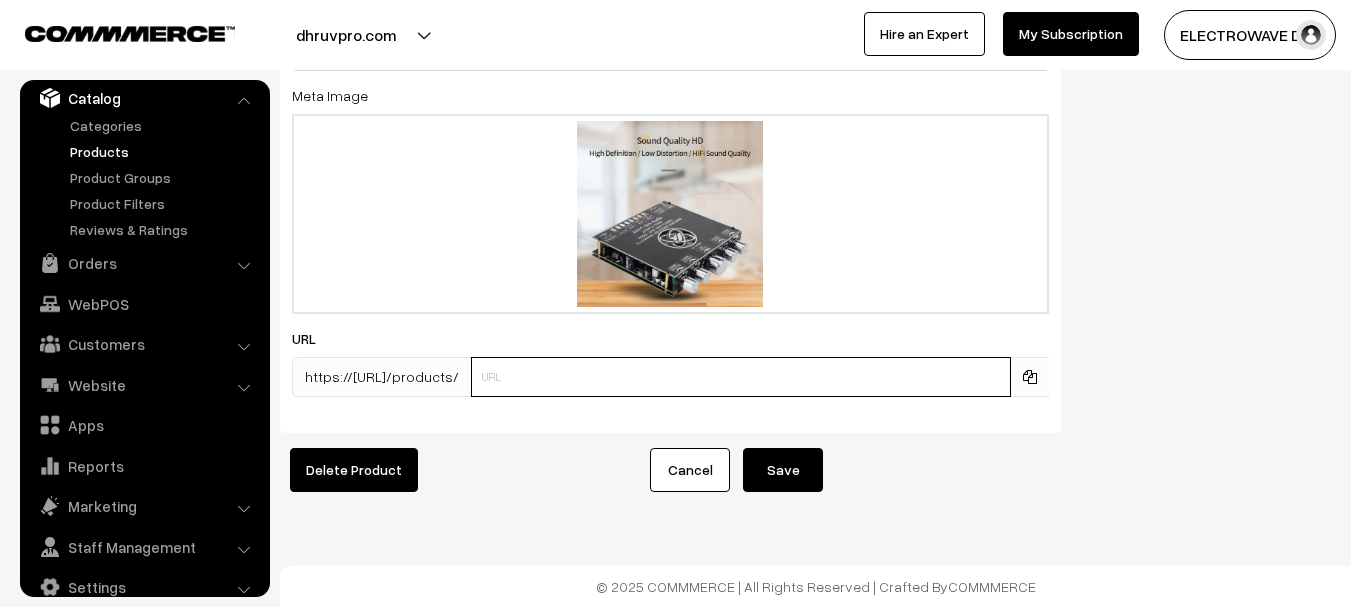 click at bounding box center (741, 377) 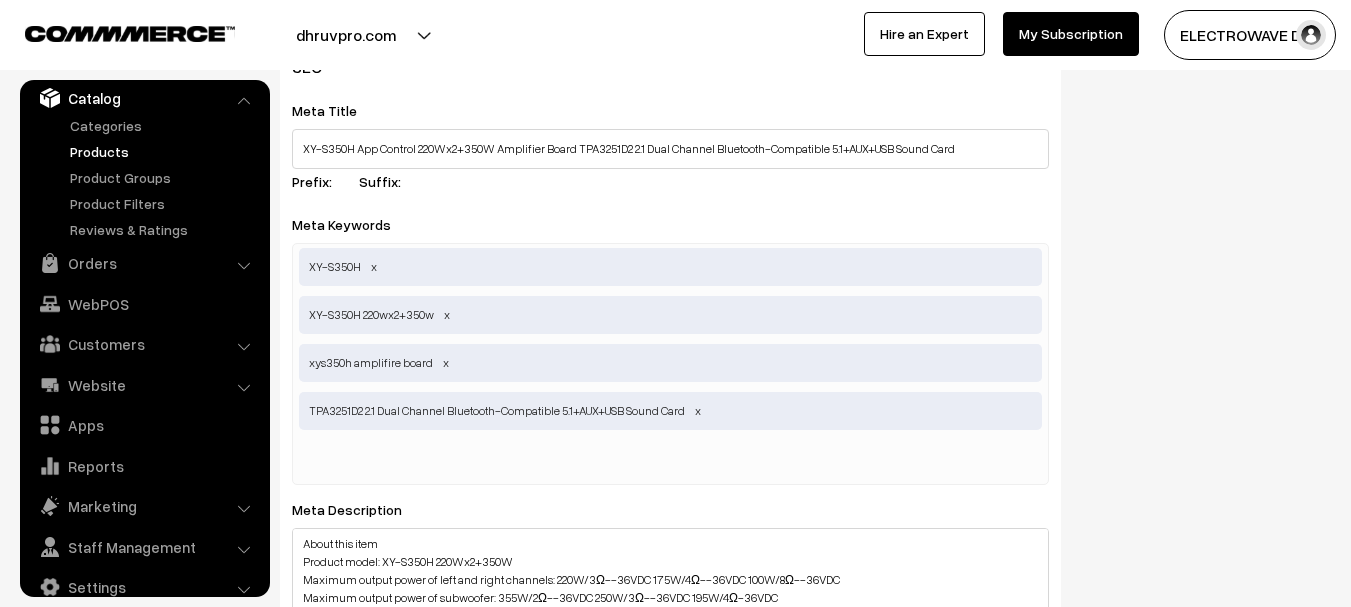 scroll, scrollTop: 3654, scrollLeft: 0, axis: vertical 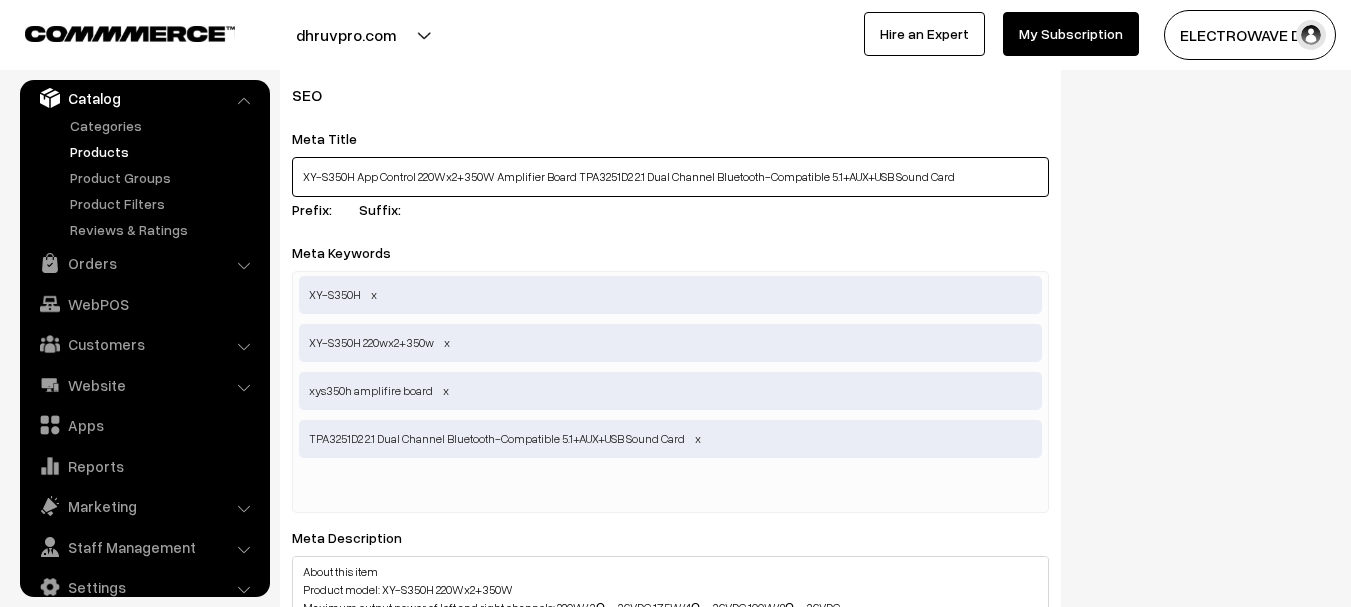 click on "XY-S350H App Control 220Wx2+350W Amplifier Board TPA3251D2 2.1 Dual Channel Bluetooth-Compatible 5.1+AUX+USB Sound Card" at bounding box center [670, 177] 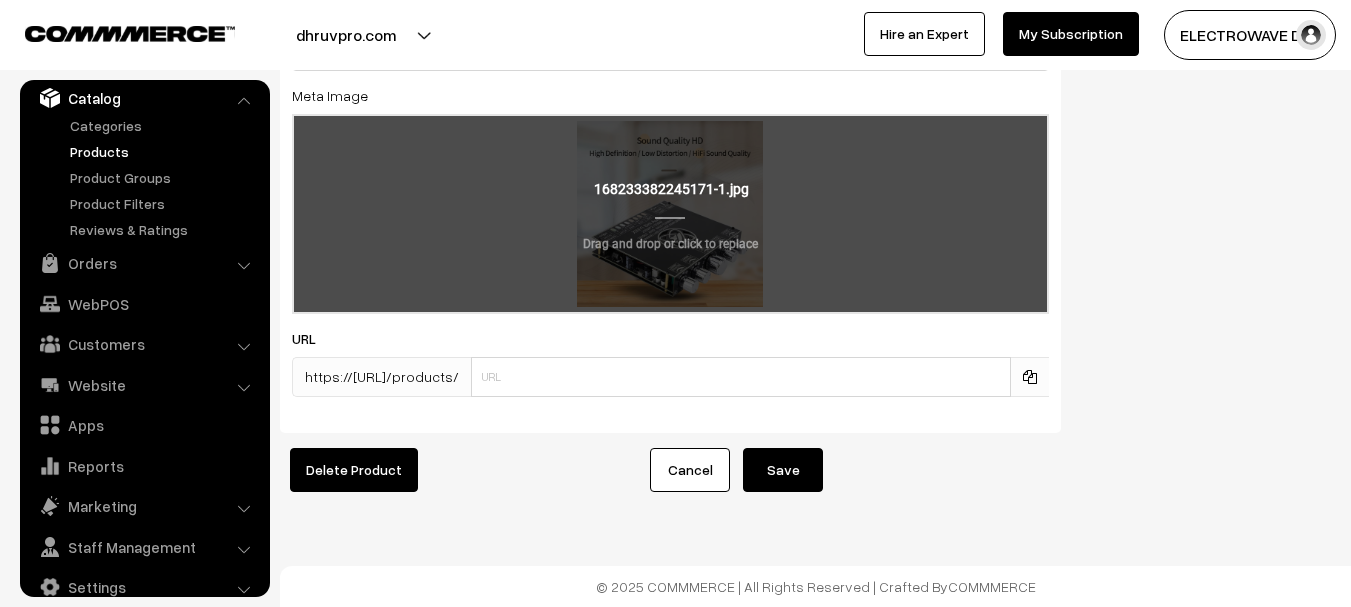 scroll, scrollTop: 4254, scrollLeft: 0, axis: vertical 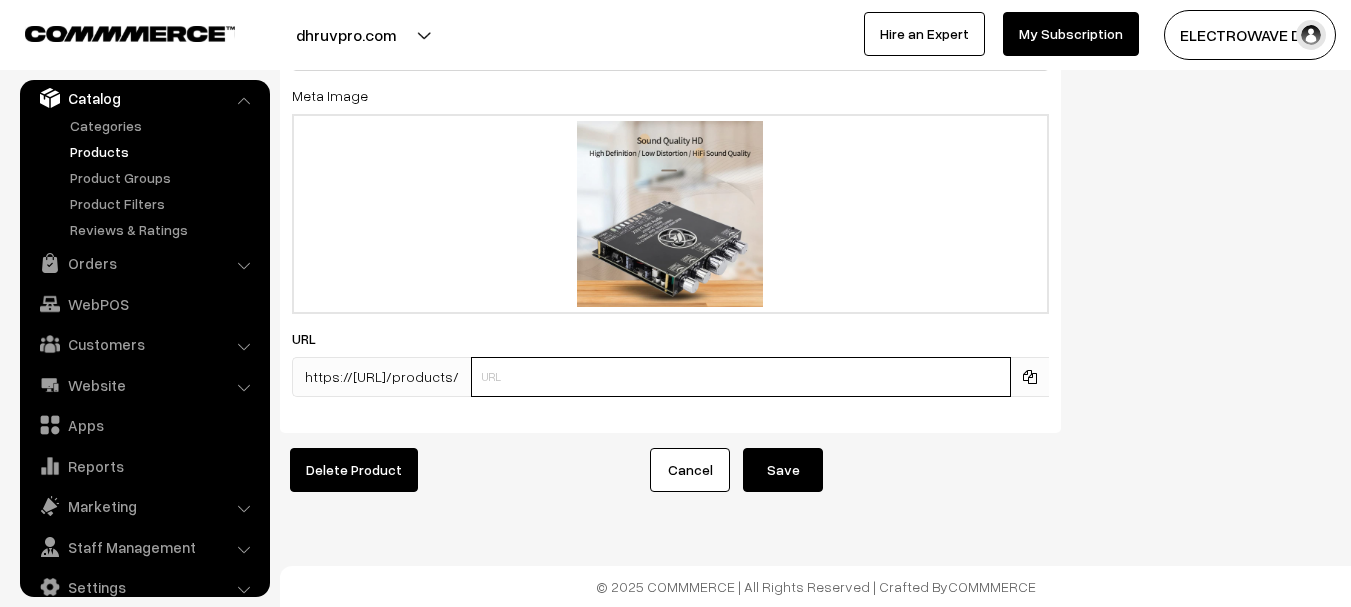 click at bounding box center (741, 377) 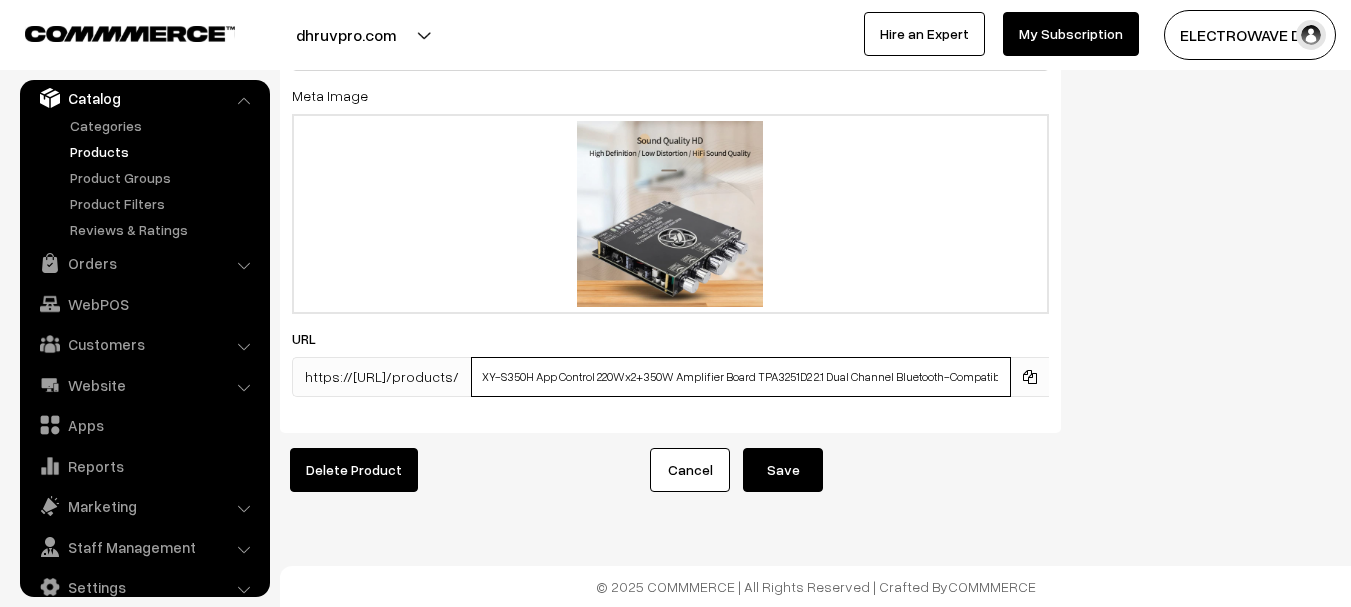 scroll, scrollTop: 0, scrollLeft: 175, axis: horizontal 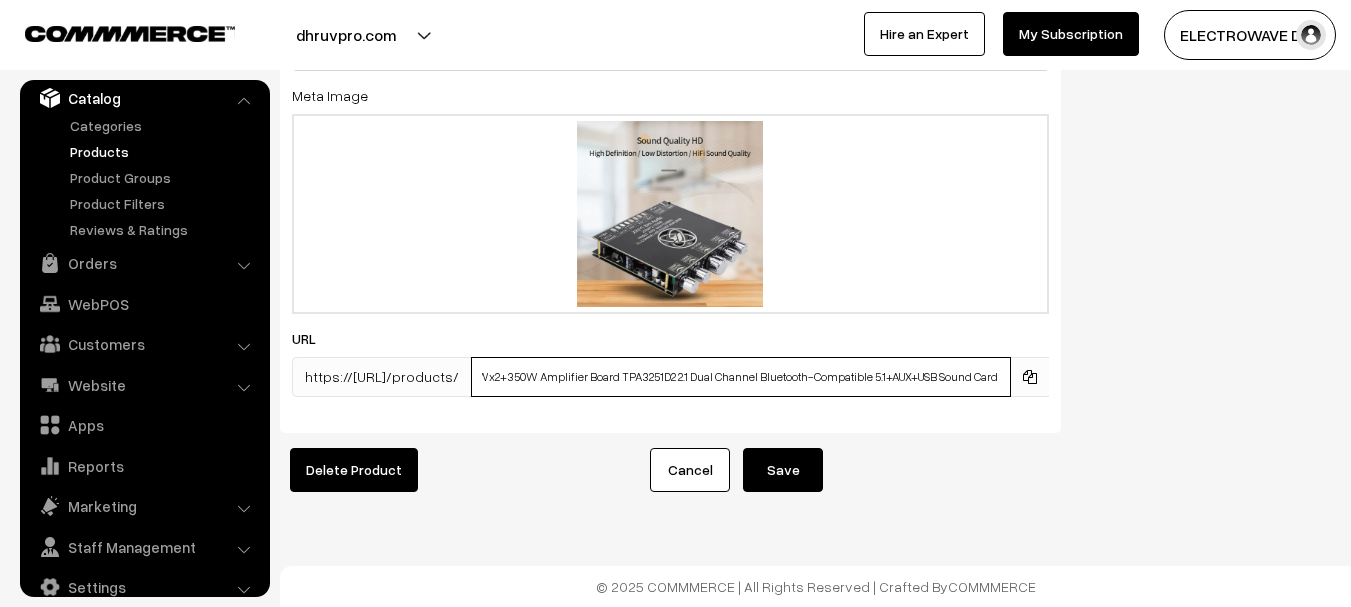 type on "XY-S350H App Control 220Wx2+350W Amplifier Board TPA3251D2 2.1 Dual Channel Bluetooth-Compatible 5.1+AUX+USB Sound Card" 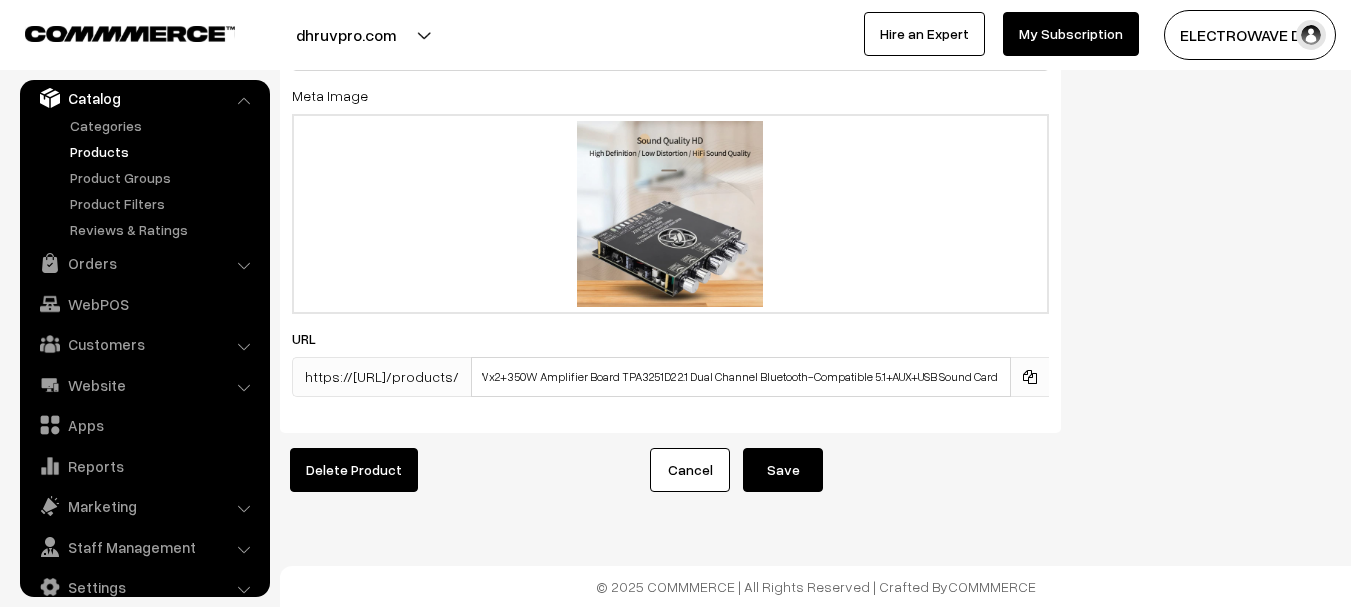 click on "Save" at bounding box center [783, 470] 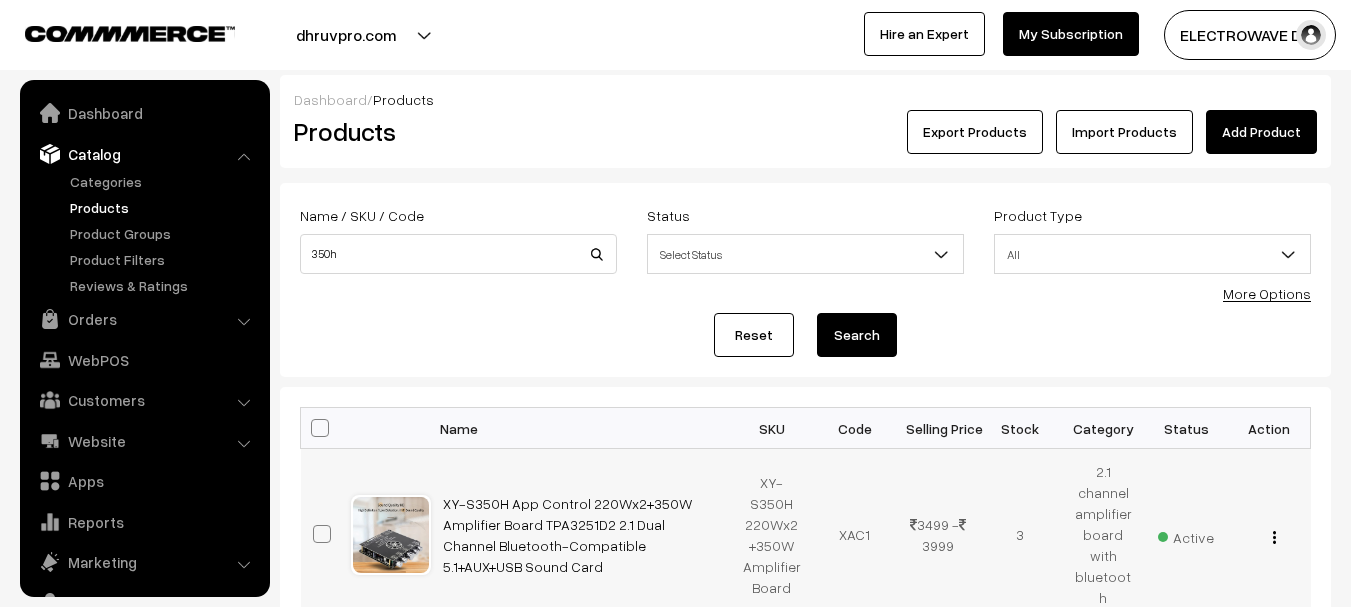 scroll, scrollTop: 0, scrollLeft: 0, axis: both 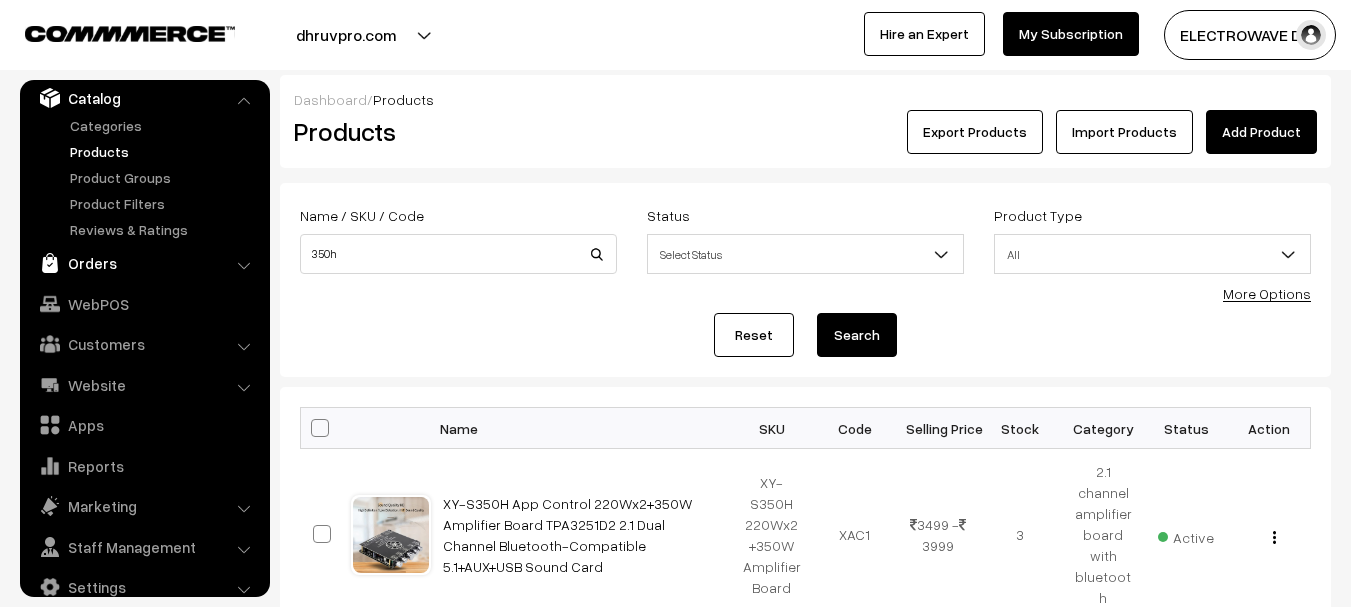 click on "Orders" at bounding box center (144, 263) 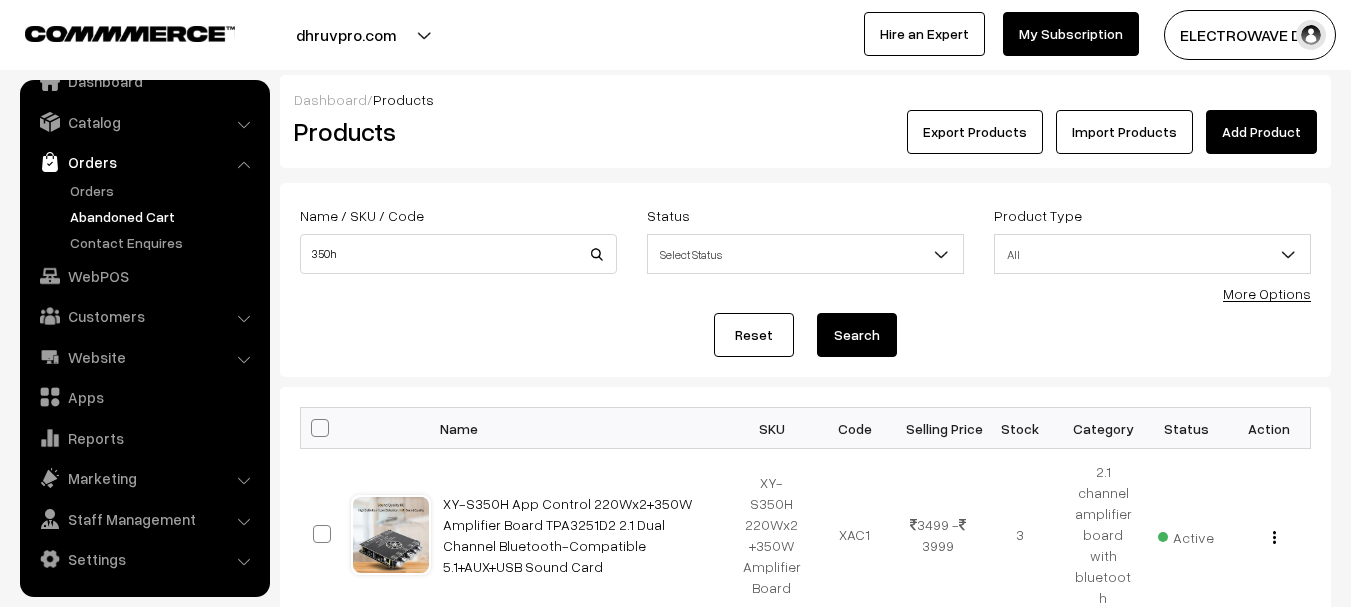 scroll, scrollTop: 32, scrollLeft: 0, axis: vertical 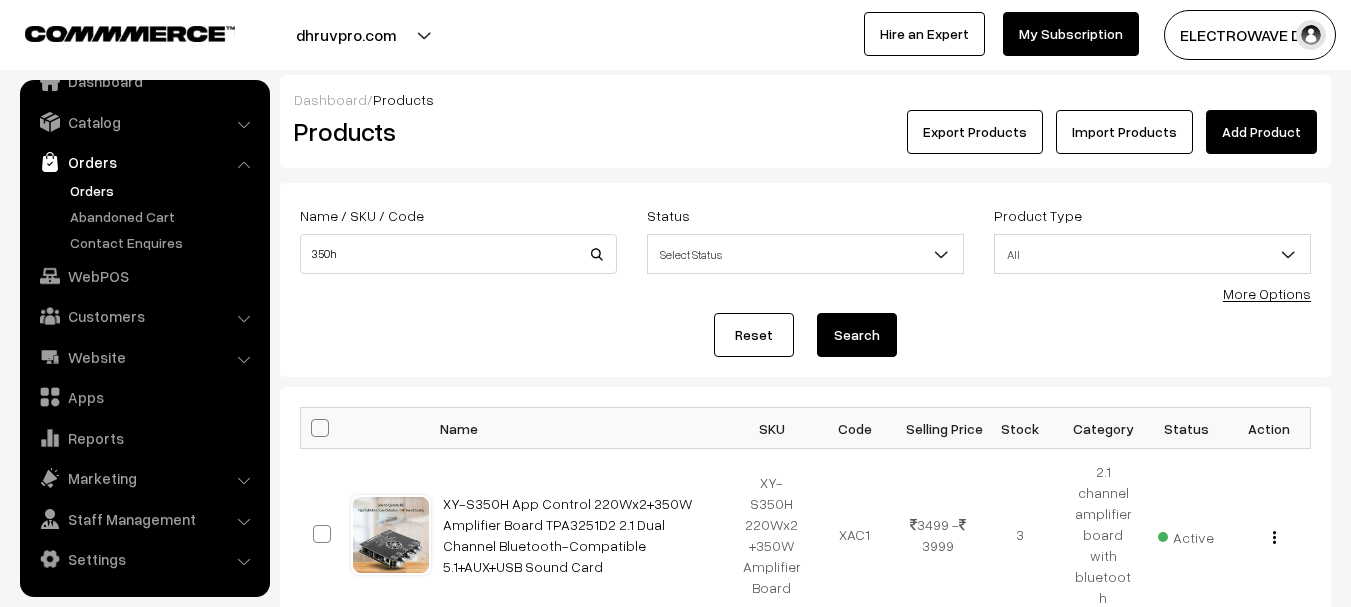 click on "Orders" at bounding box center (164, 190) 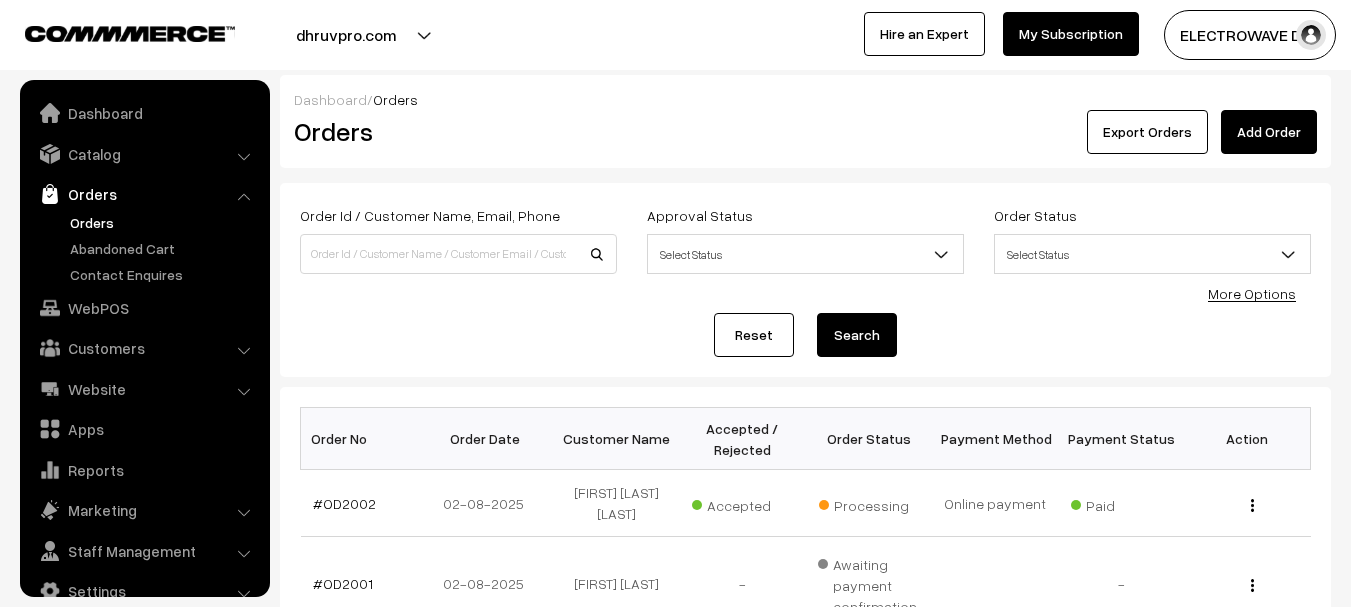 scroll, scrollTop: 0, scrollLeft: 0, axis: both 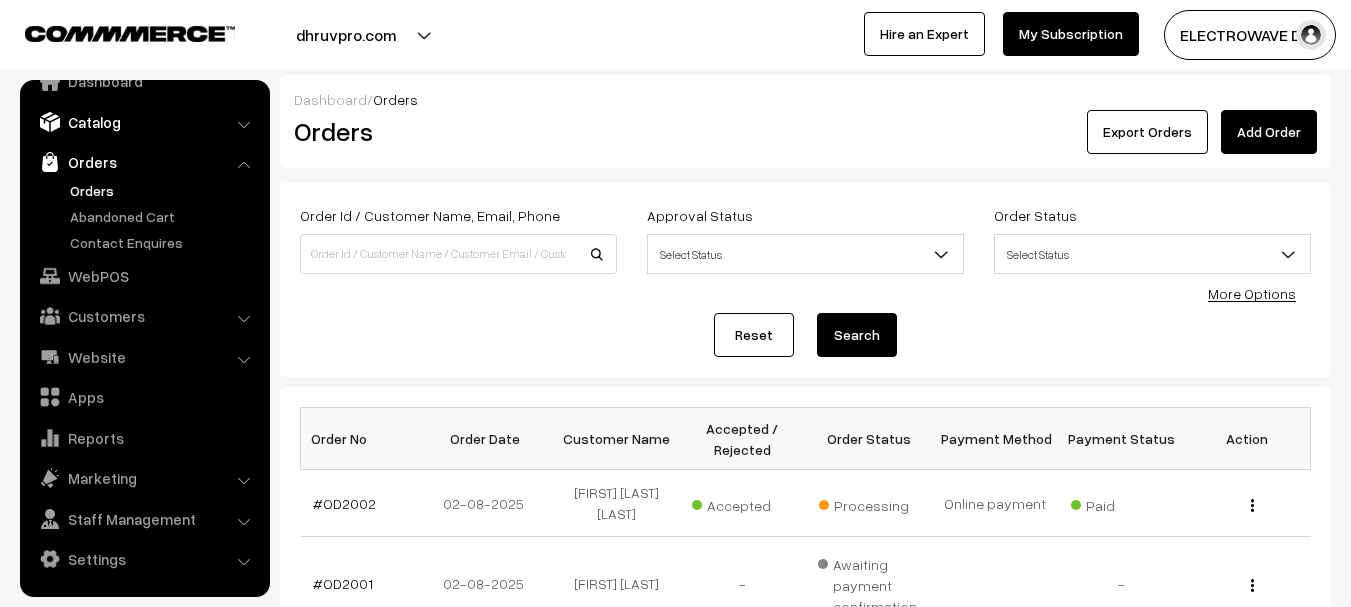 drag, startPoint x: 148, startPoint y: 120, endPoint x: 112, endPoint y: 181, distance: 70.83079 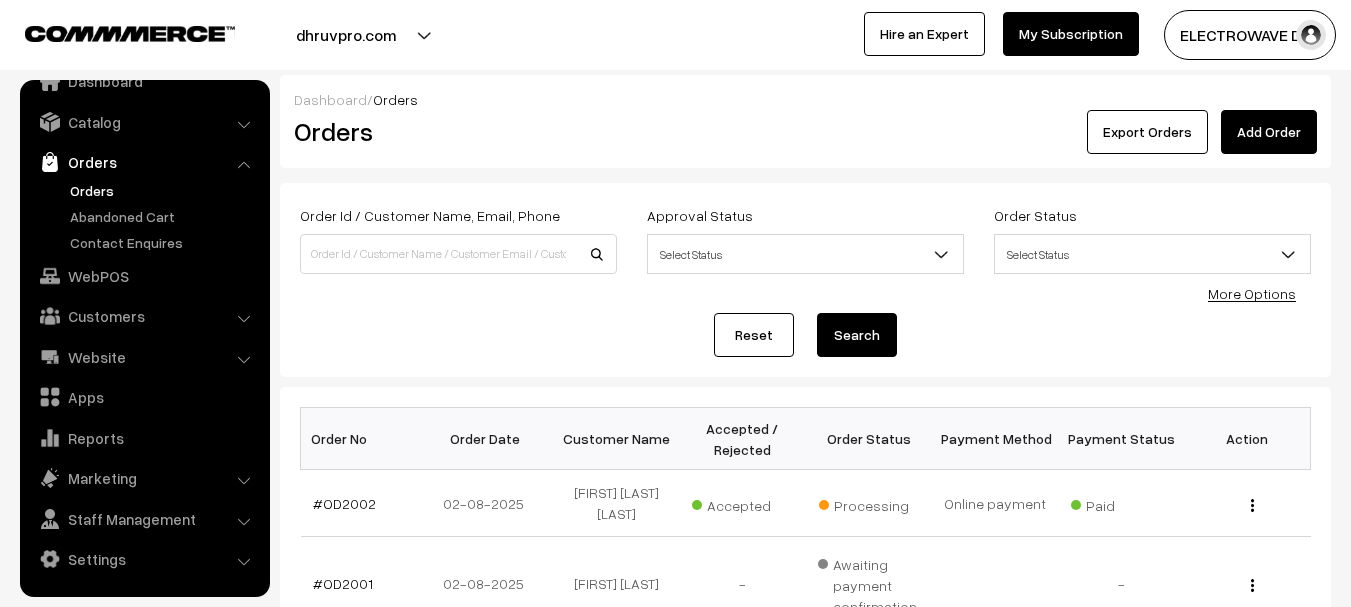 click on "Catalog" at bounding box center [144, 122] 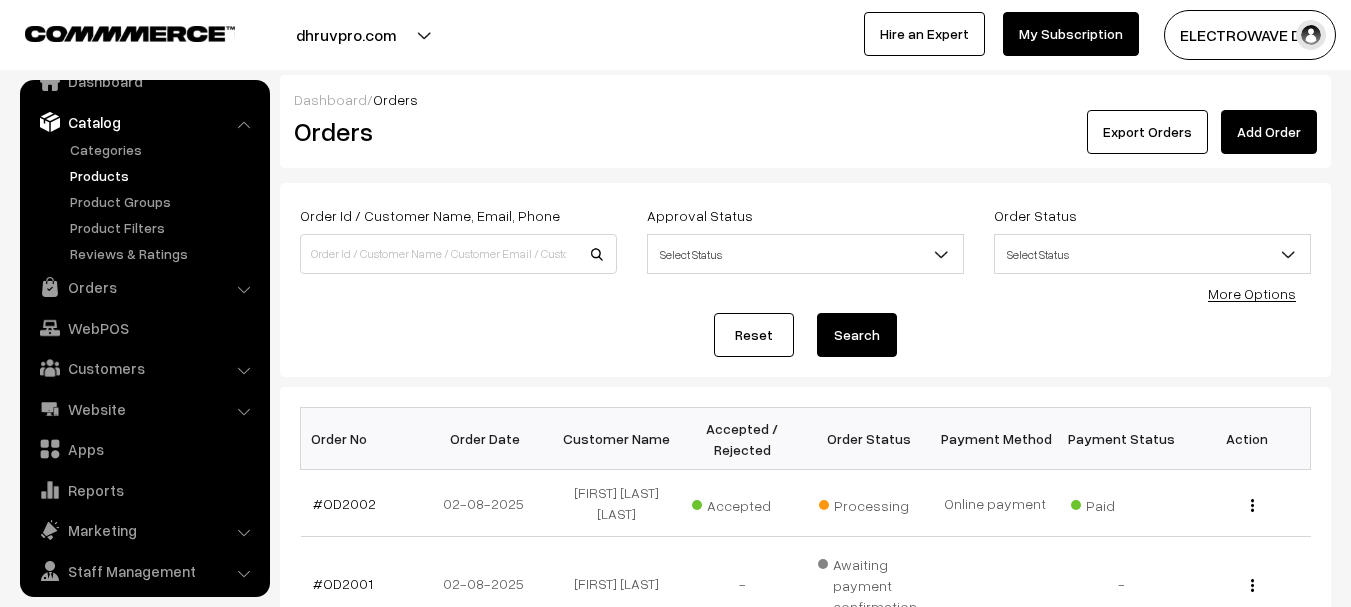 click on "Products" at bounding box center [164, 175] 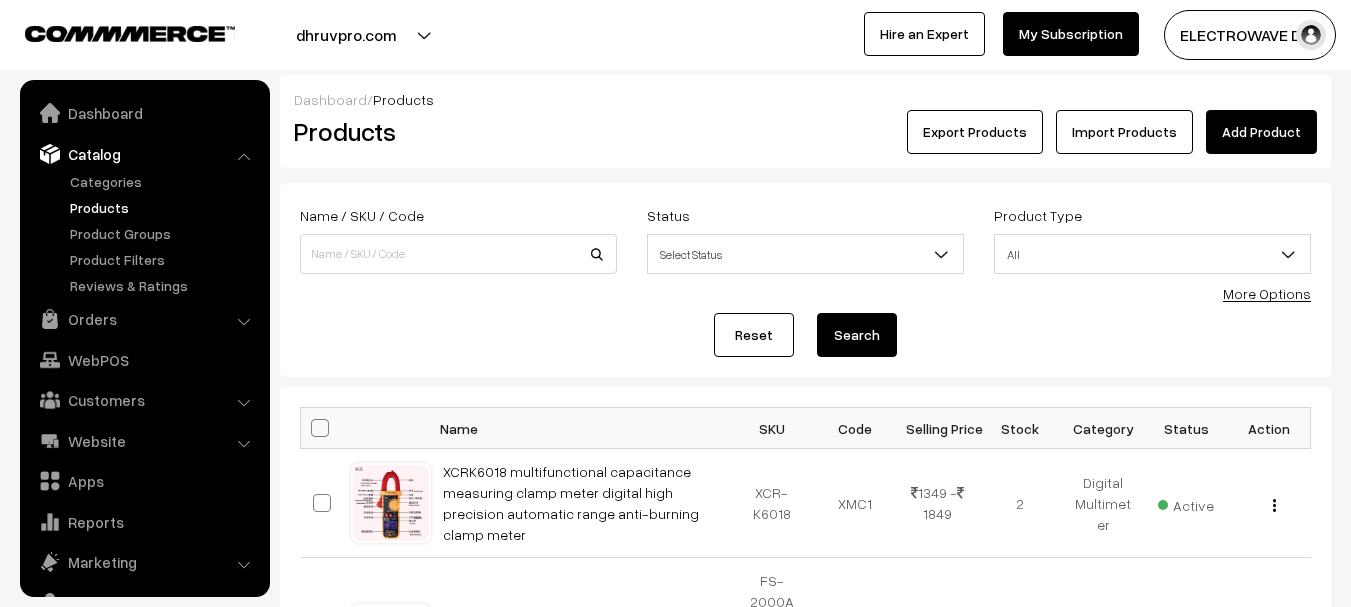 scroll, scrollTop: 0, scrollLeft: 0, axis: both 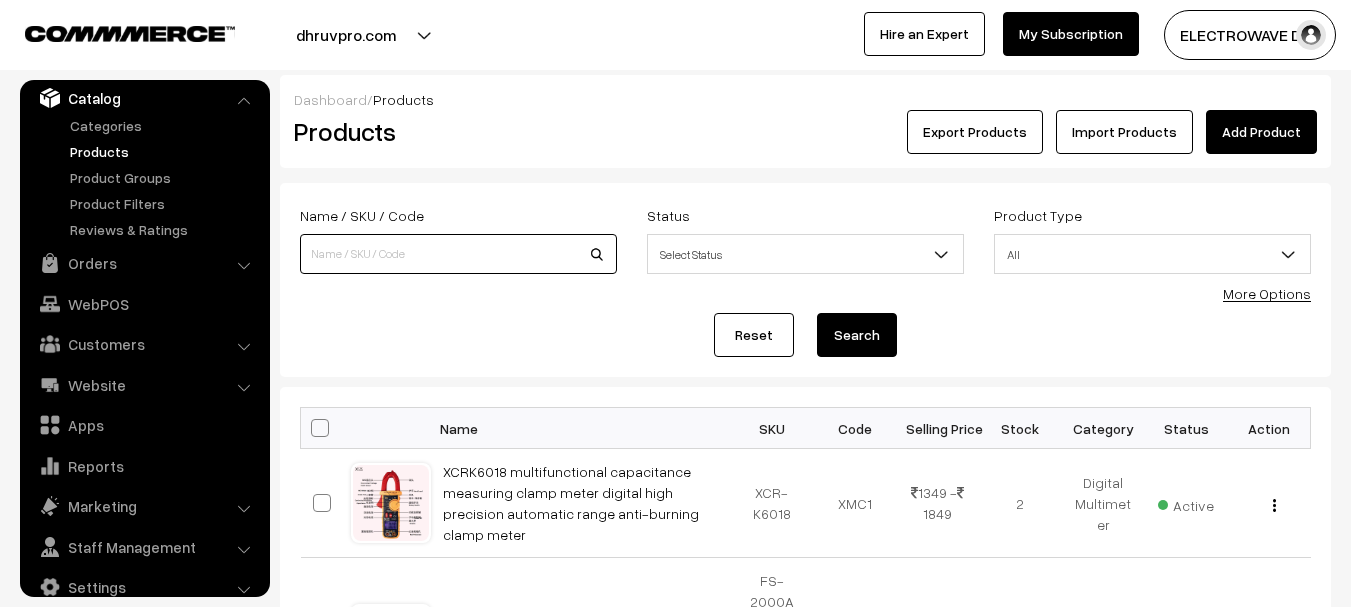 click at bounding box center [458, 254] 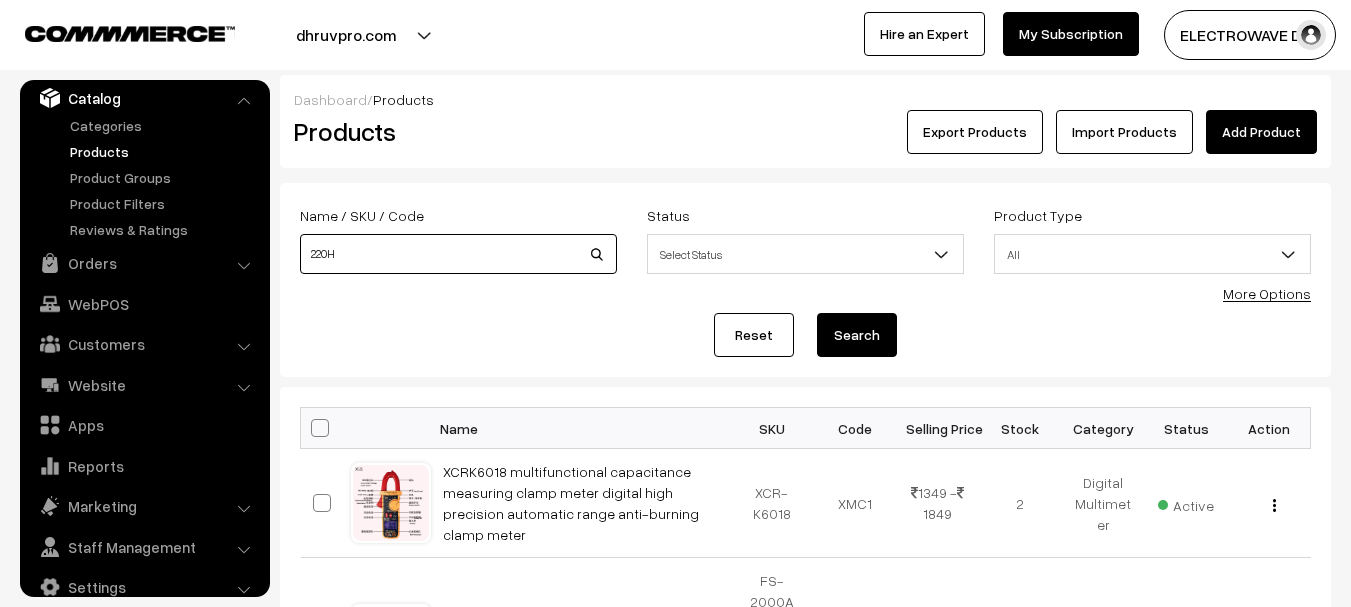 type on "220H" 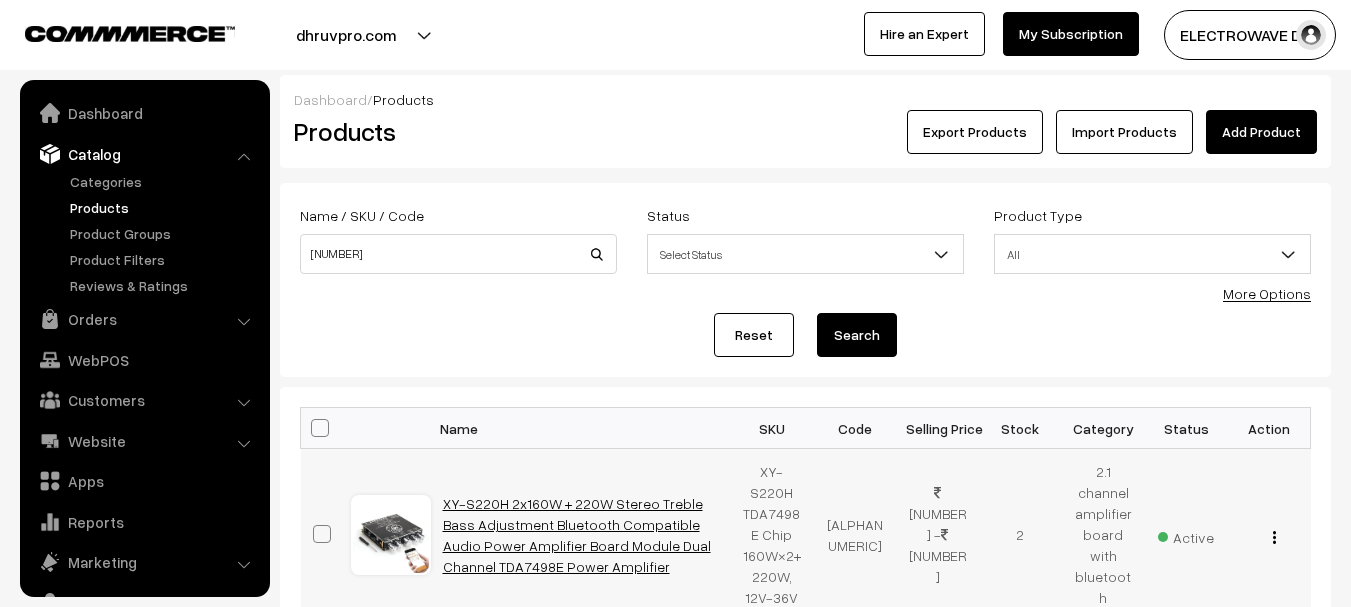 scroll, scrollTop: 194, scrollLeft: 0, axis: vertical 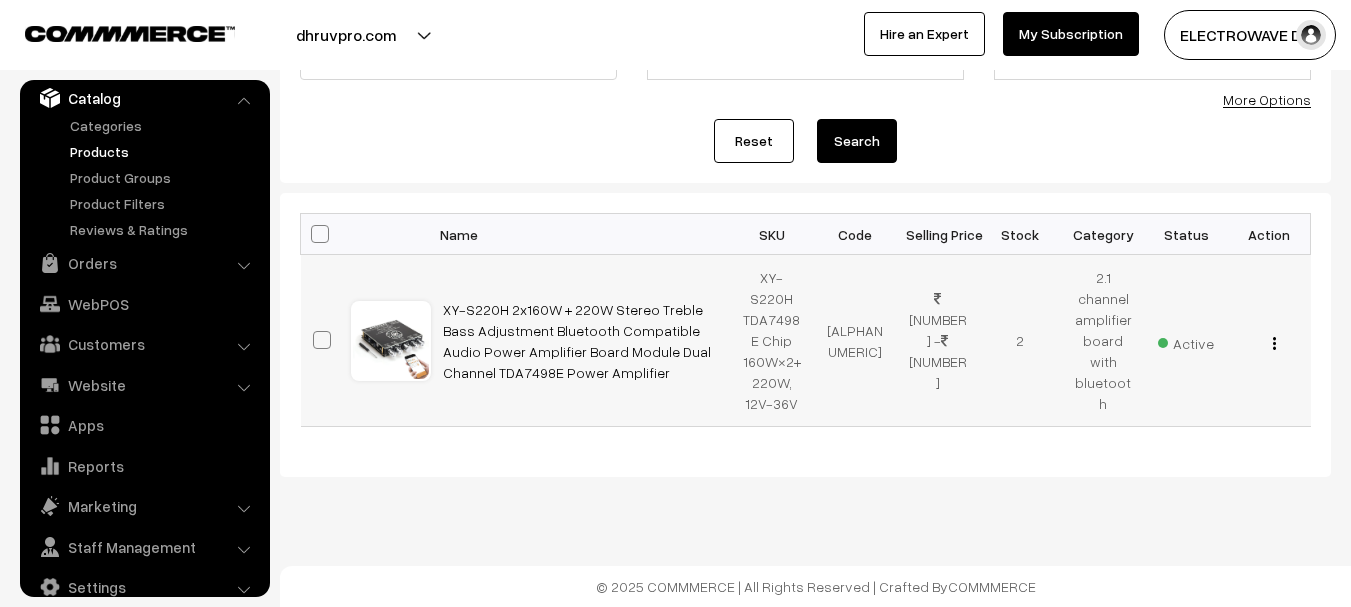 click on "View
Edit
Delete" at bounding box center (1269, 340) 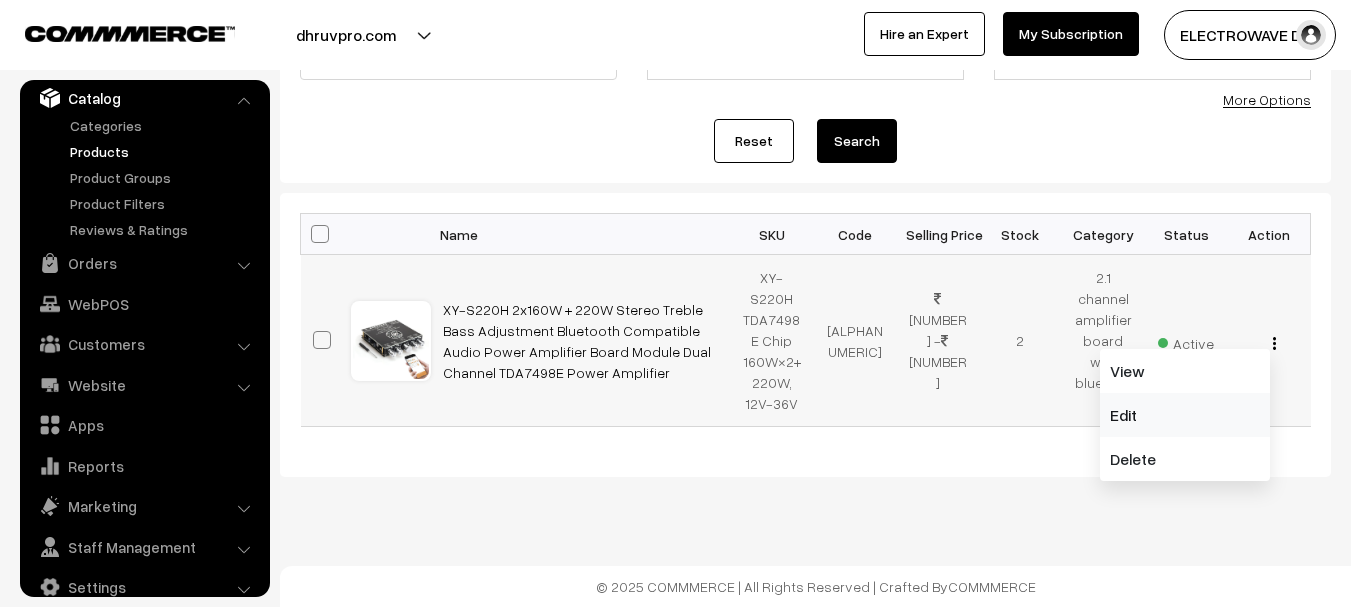 click on "Edit" at bounding box center [1185, 415] 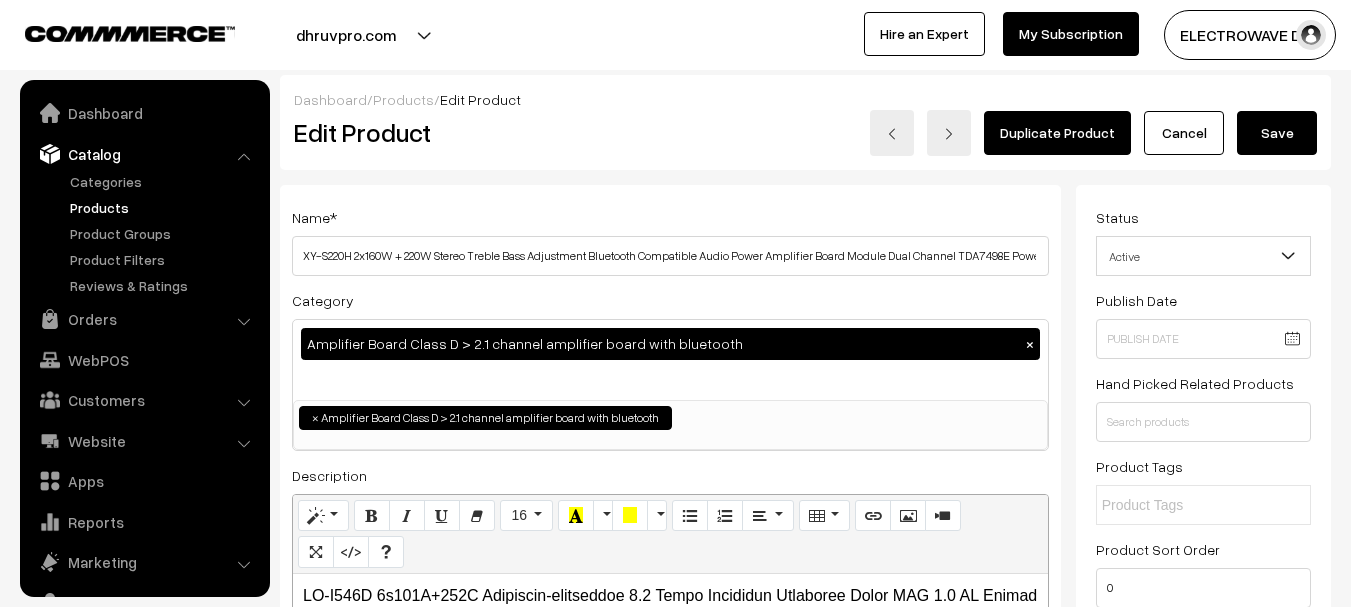 scroll, scrollTop: 1375, scrollLeft: 0, axis: vertical 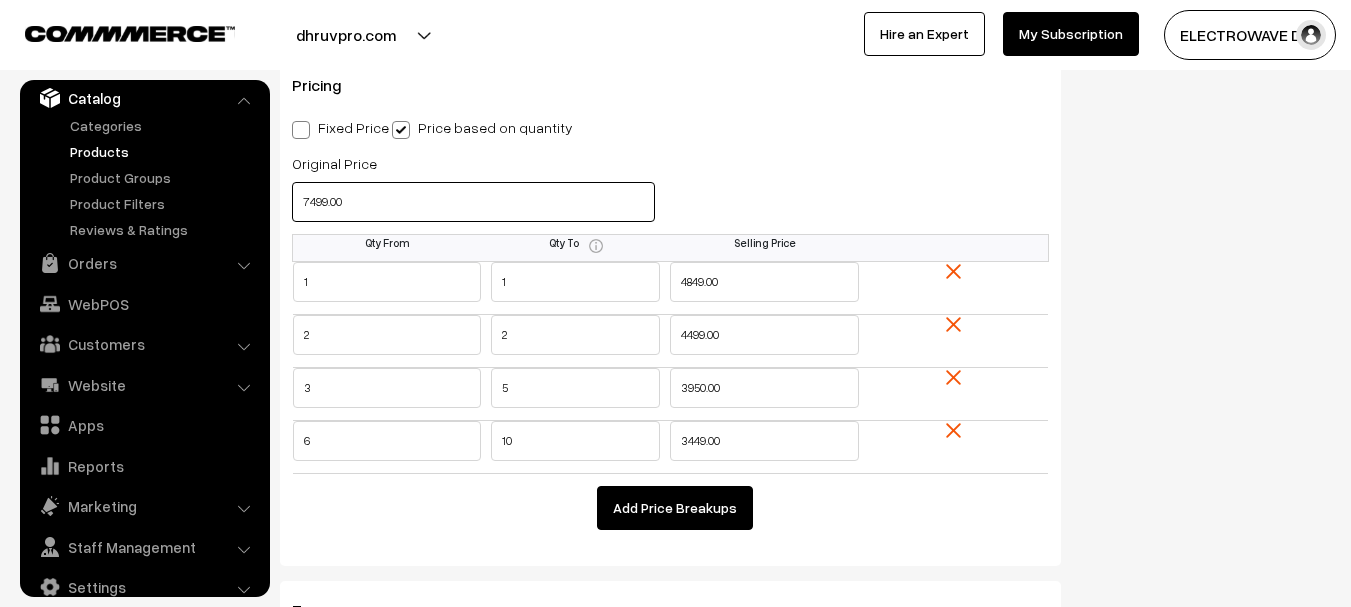 drag, startPoint x: 386, startPoint y: 204, endPoint x: 309, endPoint y: 210, distance: 77.23341 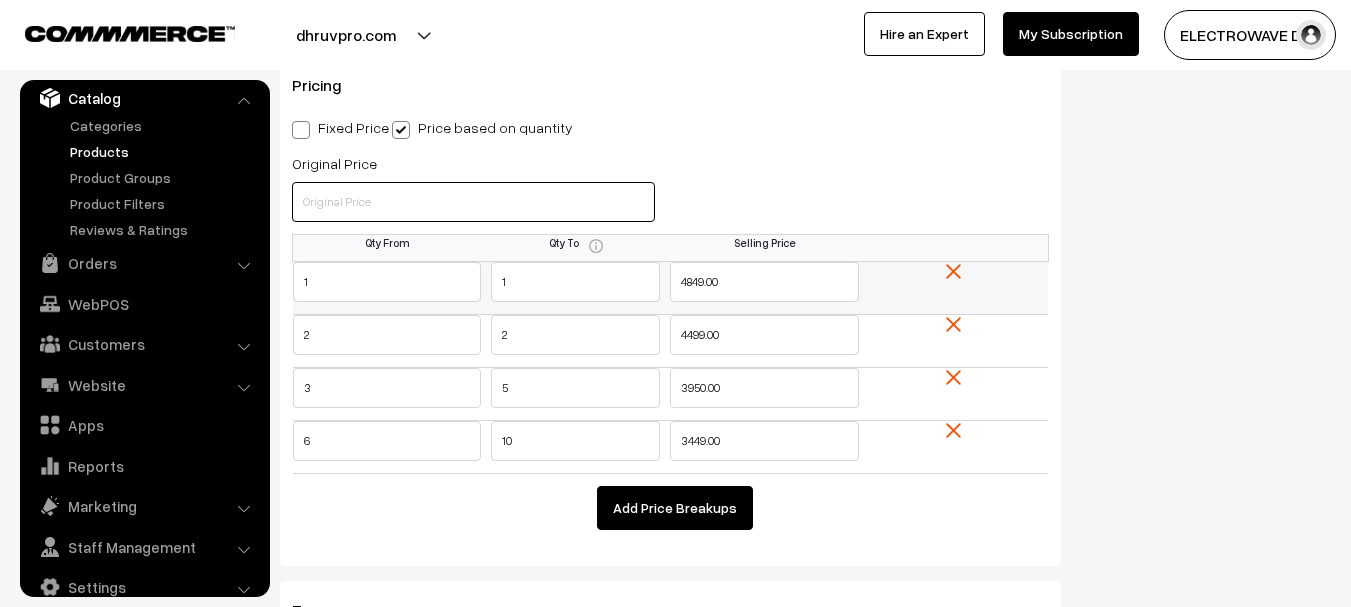 type 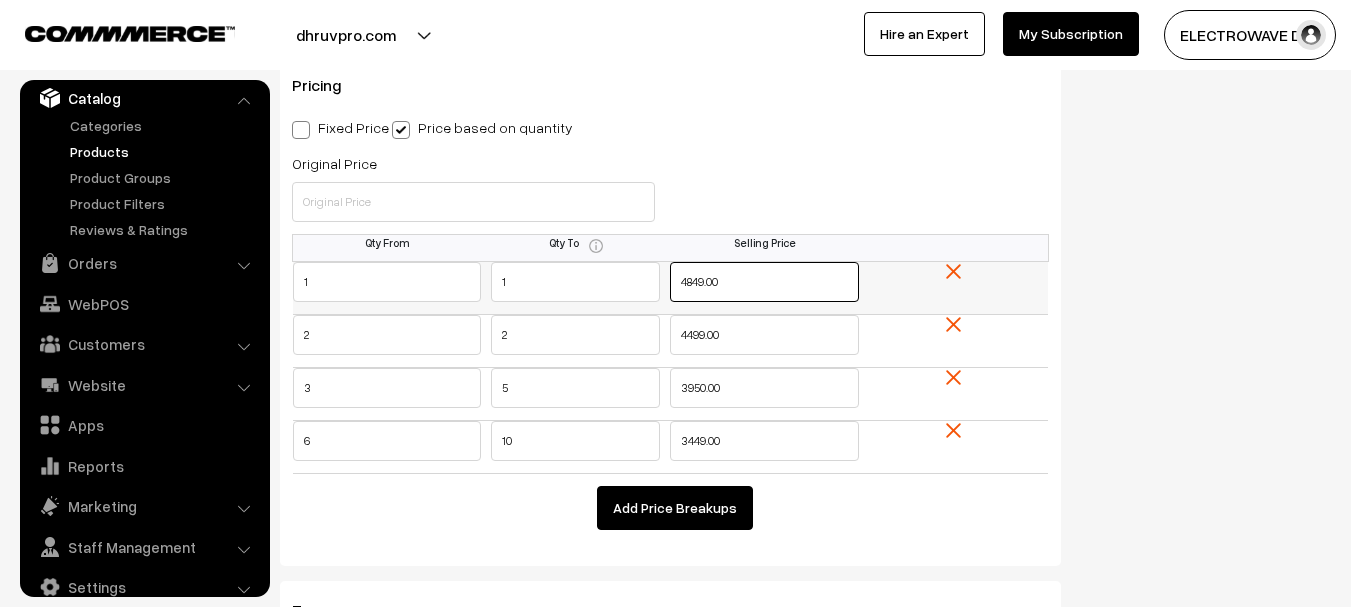 drag, startPoint x: 675, startPoint y: 292, endPoint x: 602, endPoint y: 284, distance: 73.43705 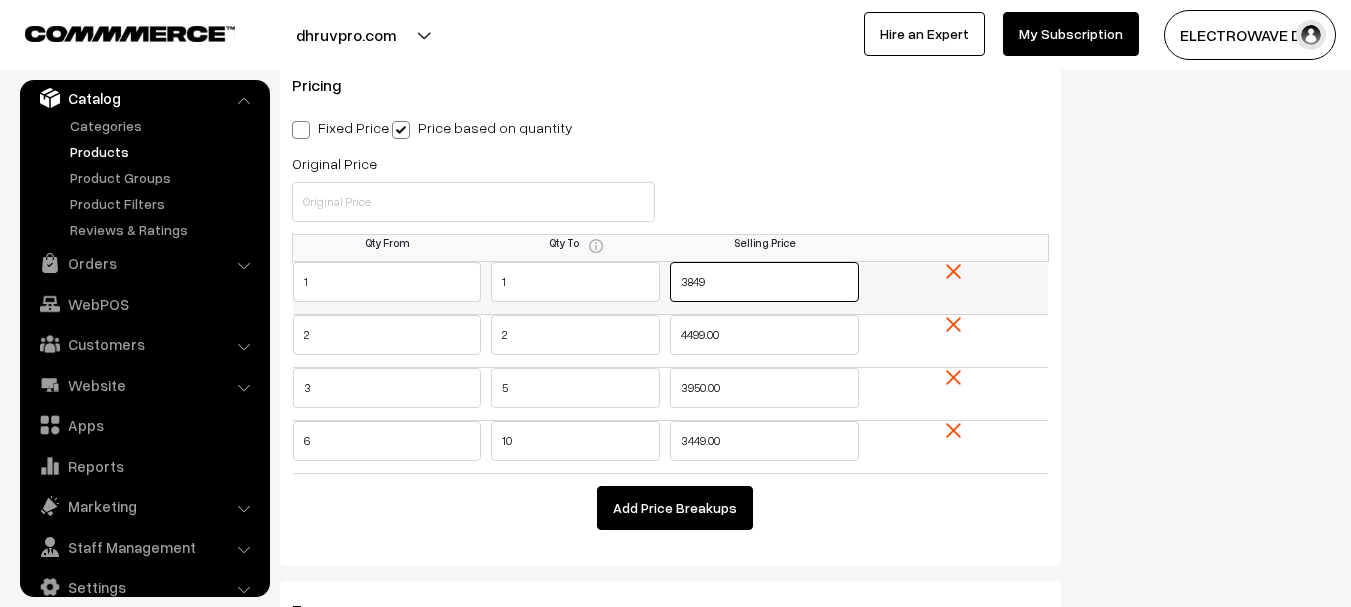 type on "3849" 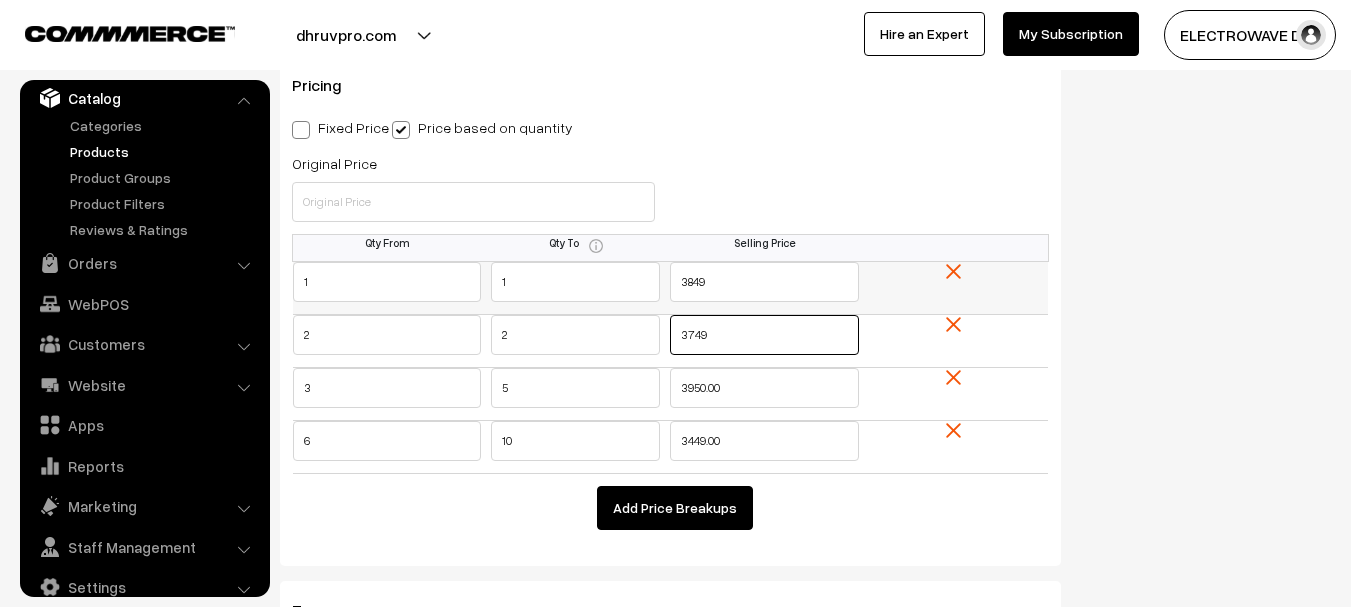 type on "3749" 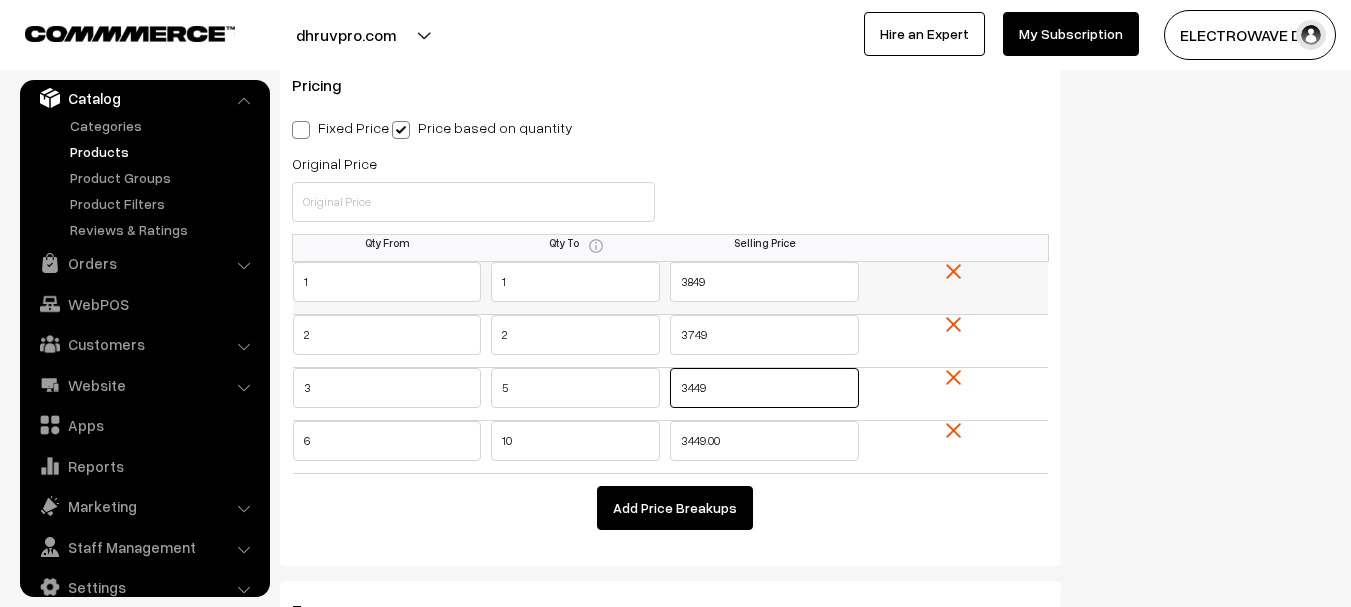 type on "3449" 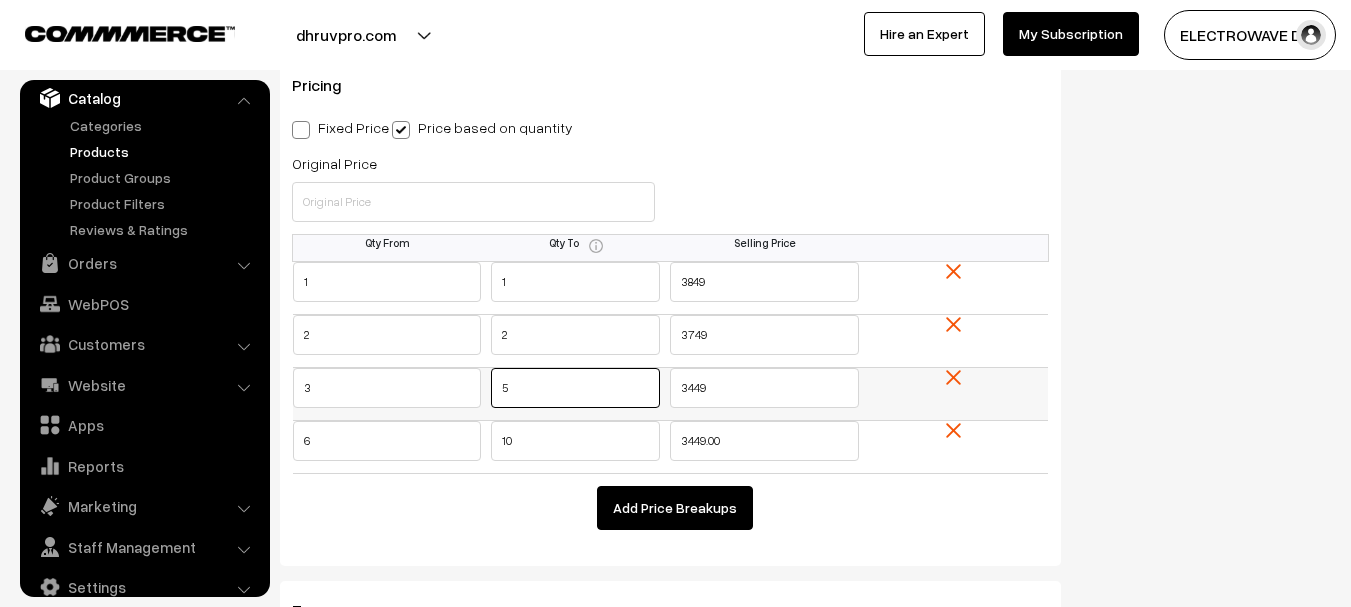 drag, startPoint x: 511, startPoint y: 391, endPoint x: 438, endPoint y: 394, distance: 73.061615 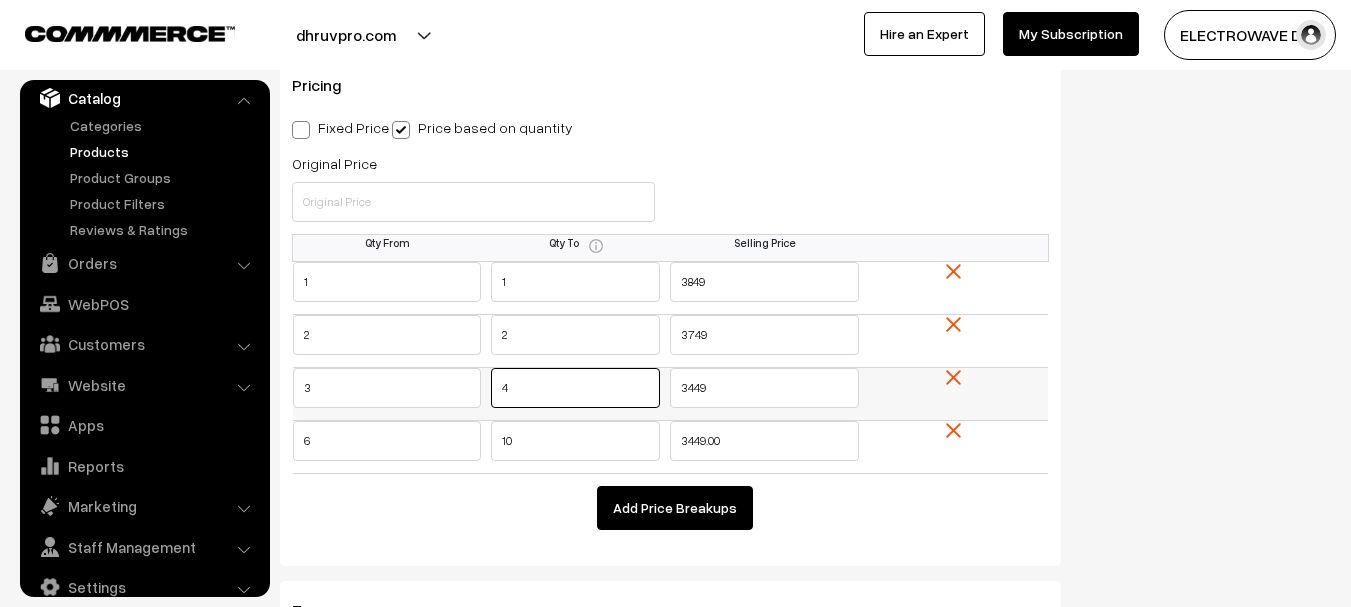 type on "4" 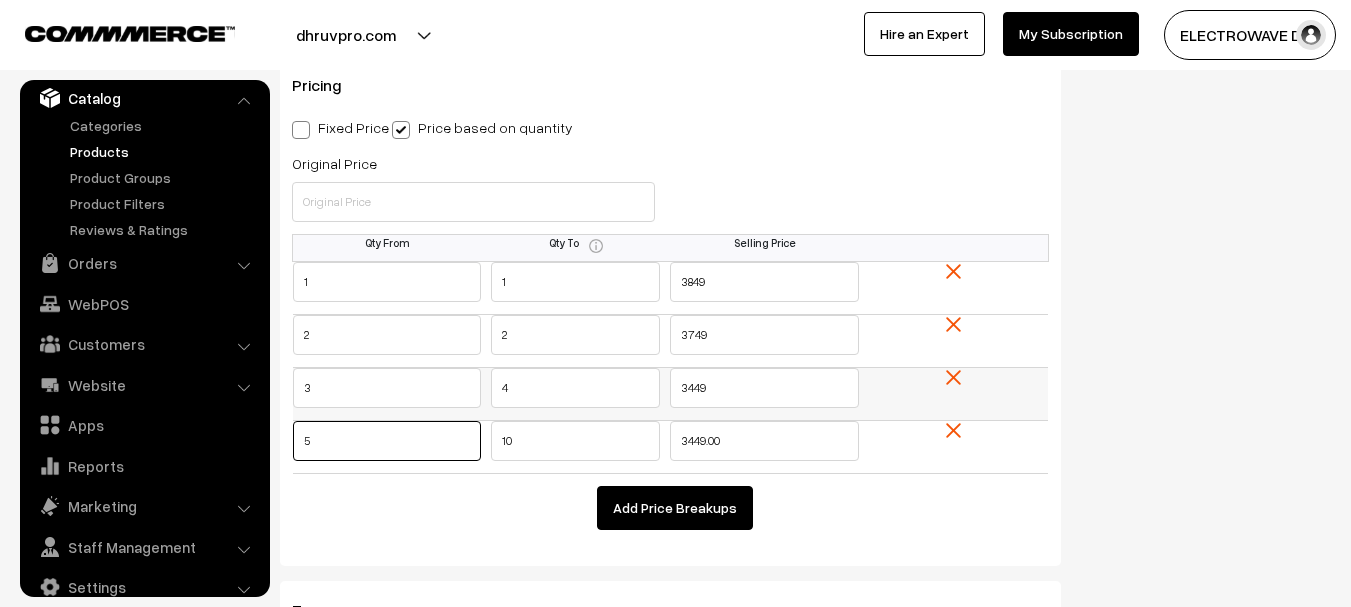 type on "5" 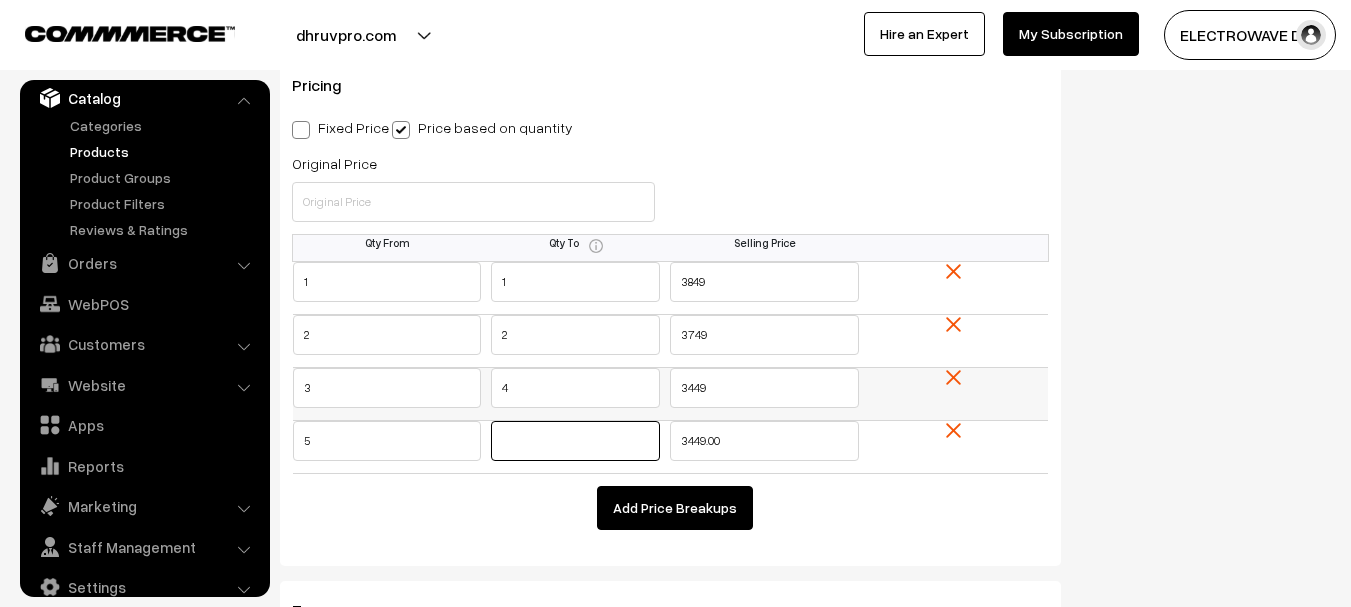 type 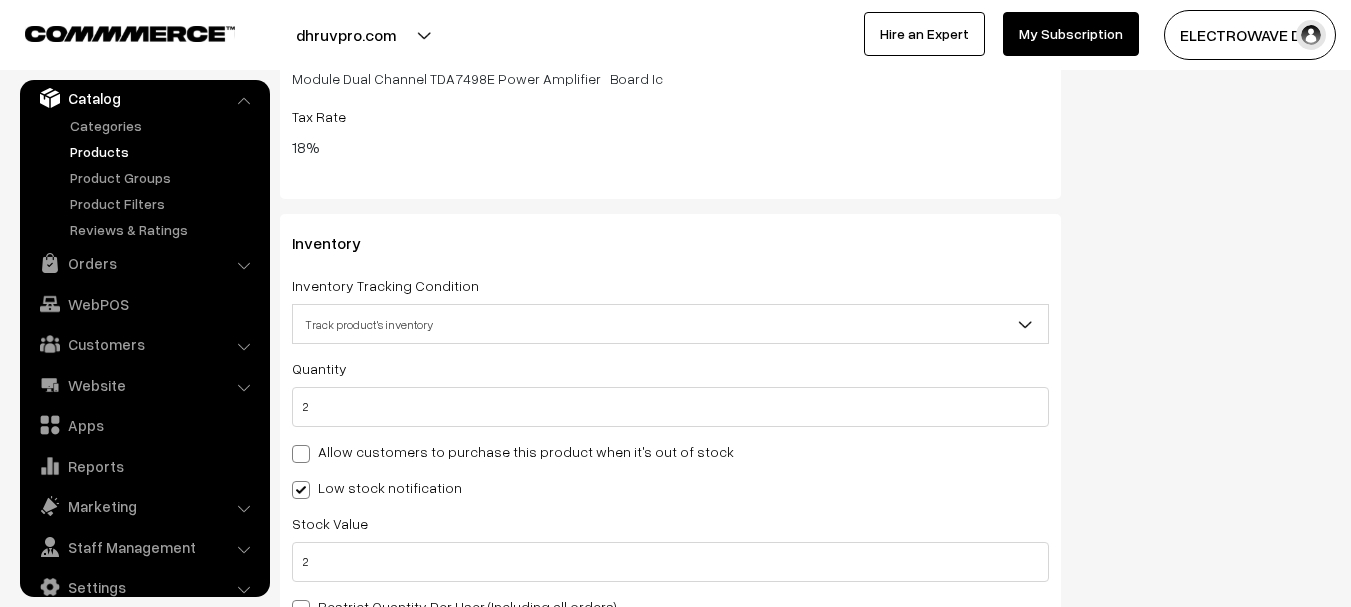scroll, scrollTop: 3037, scrollLeft: 0, axis: vertical 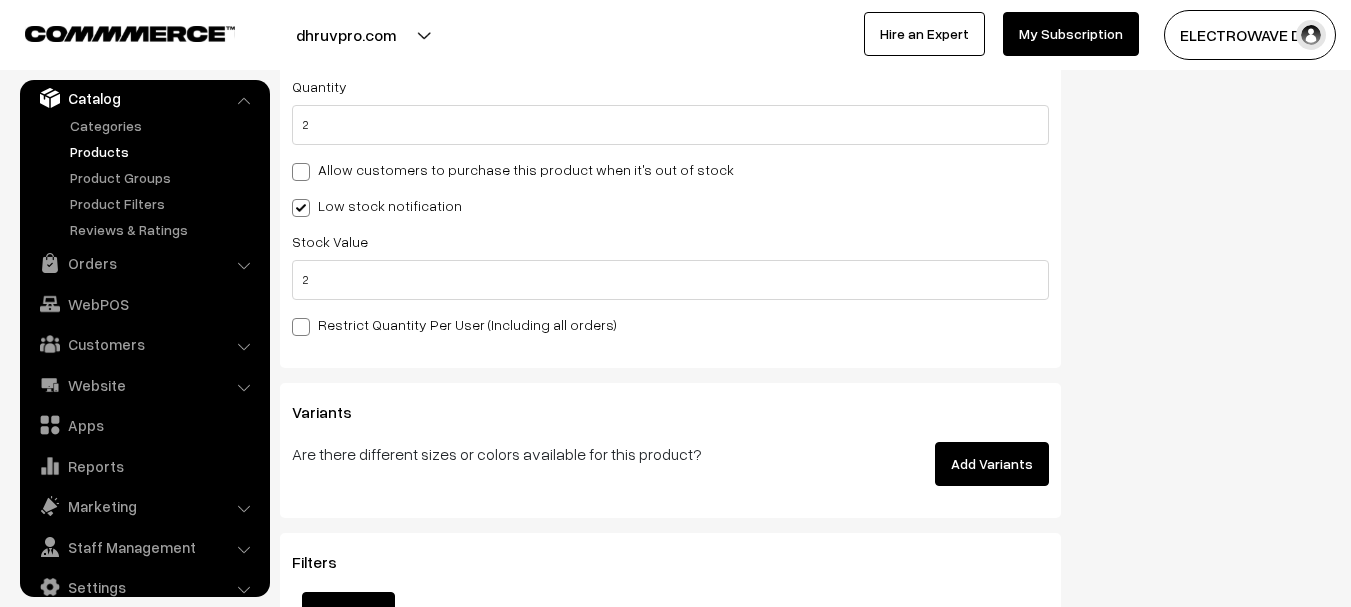 type on "3299" 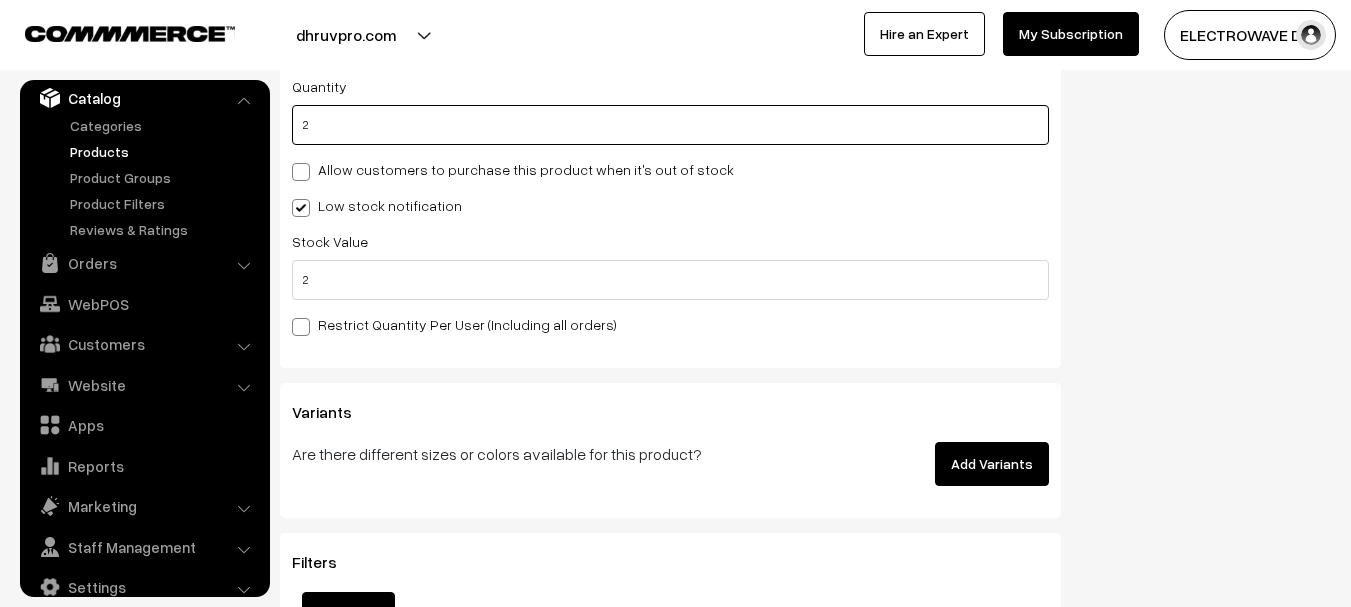 click on "2" at bounding box center [670, 125] 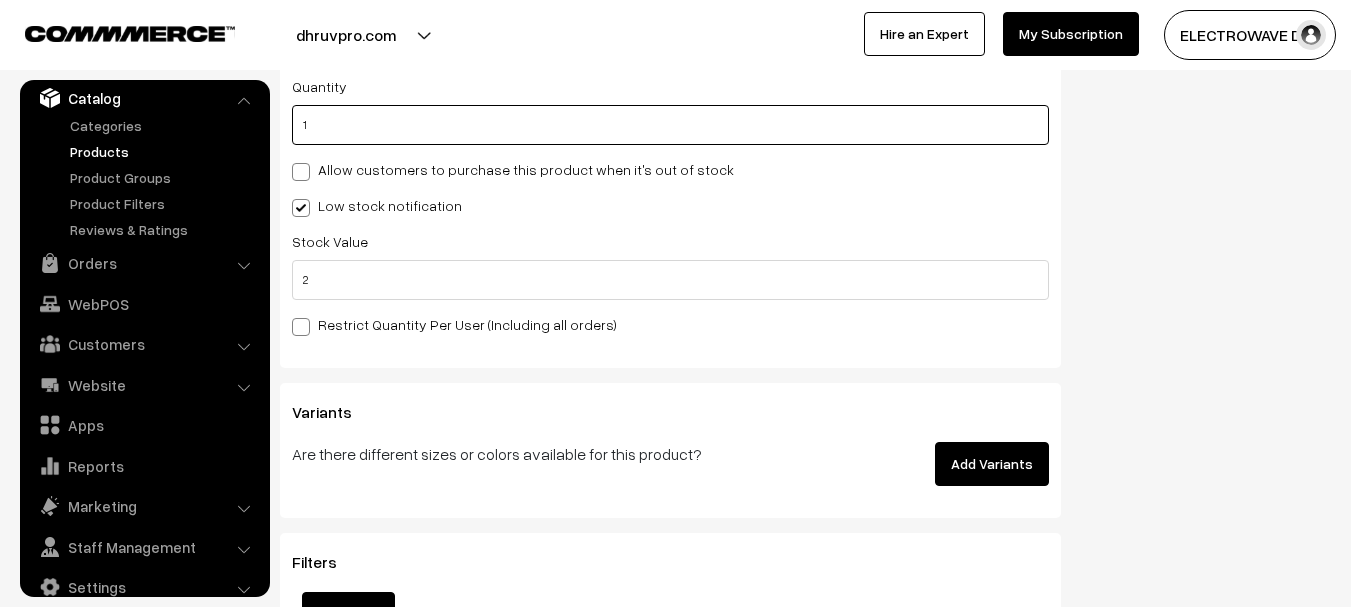 type on "3" 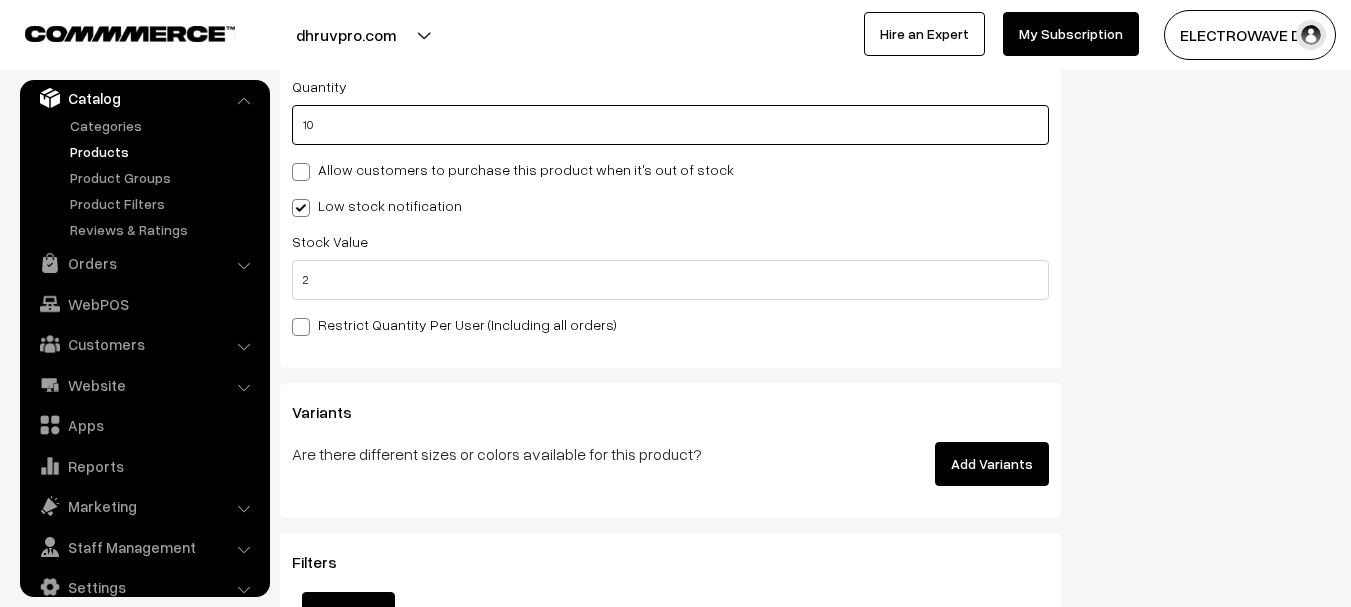 type on "12" 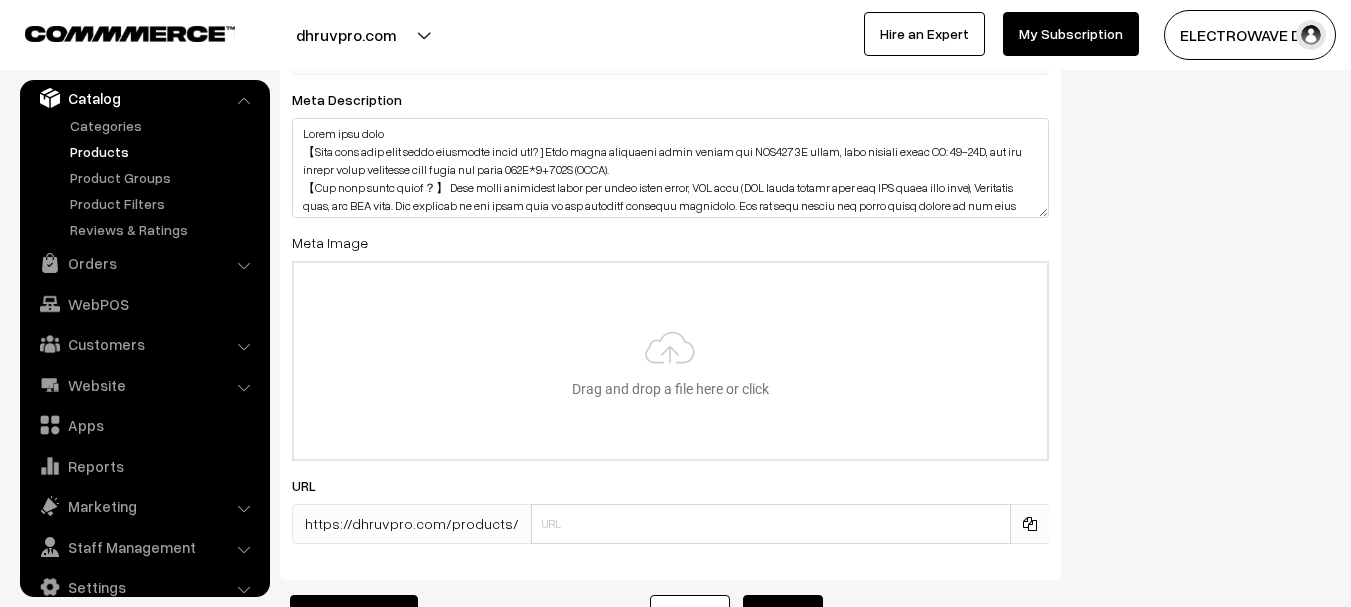 type on "10" 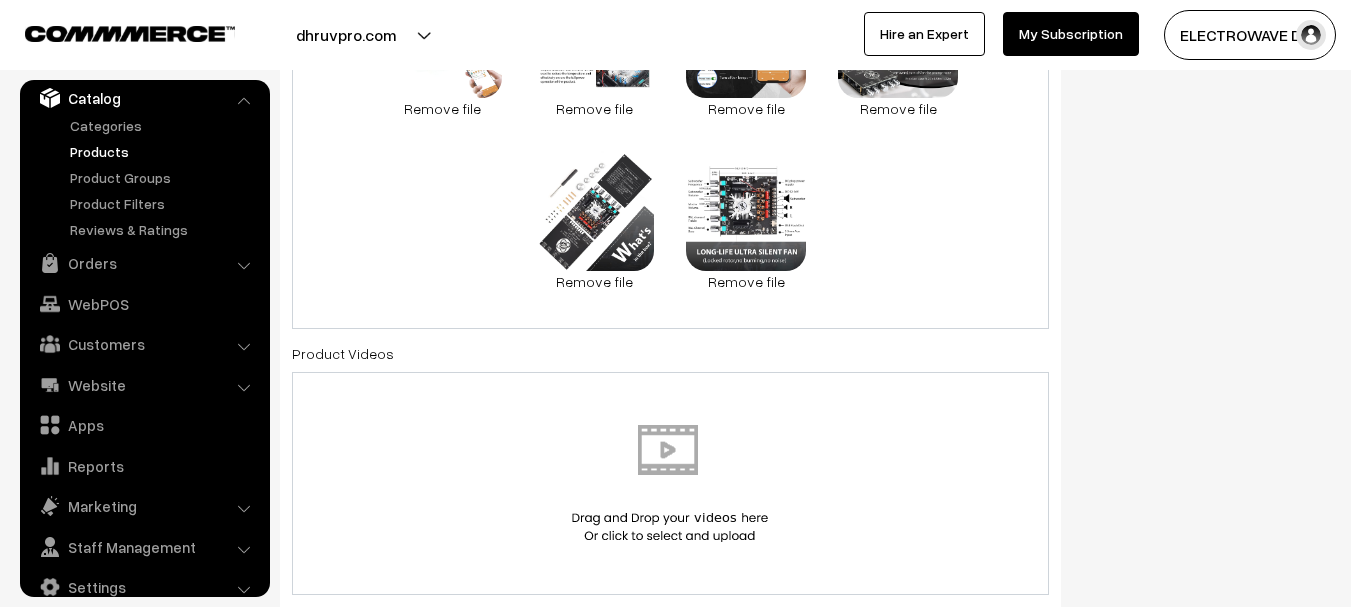 scroll, scrollTop: 592, scrollLeft: 0, axis: vertical 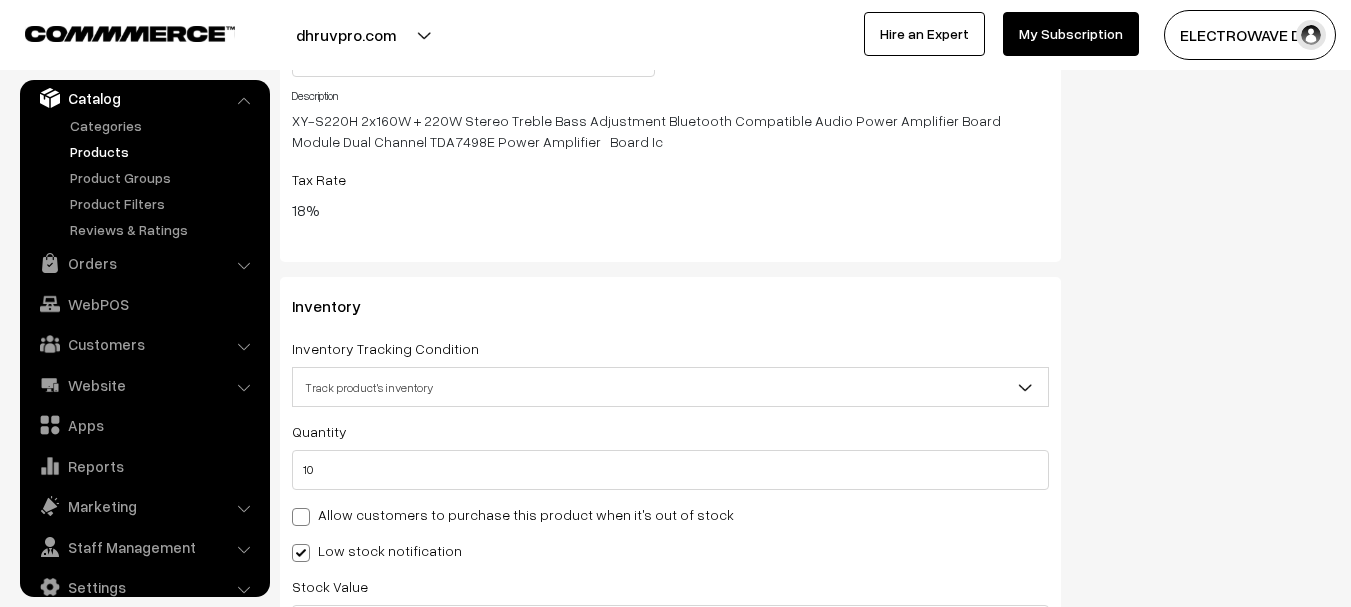 click on "XY-S220H 2x160W + 220W Stereo Treble Bass Adjustment Bluetooth Compatible Audio Power Amplifier Board Module Dual Channel TDA7498E Power Amplifier   Board Ic" at bounding box center [670, 131] 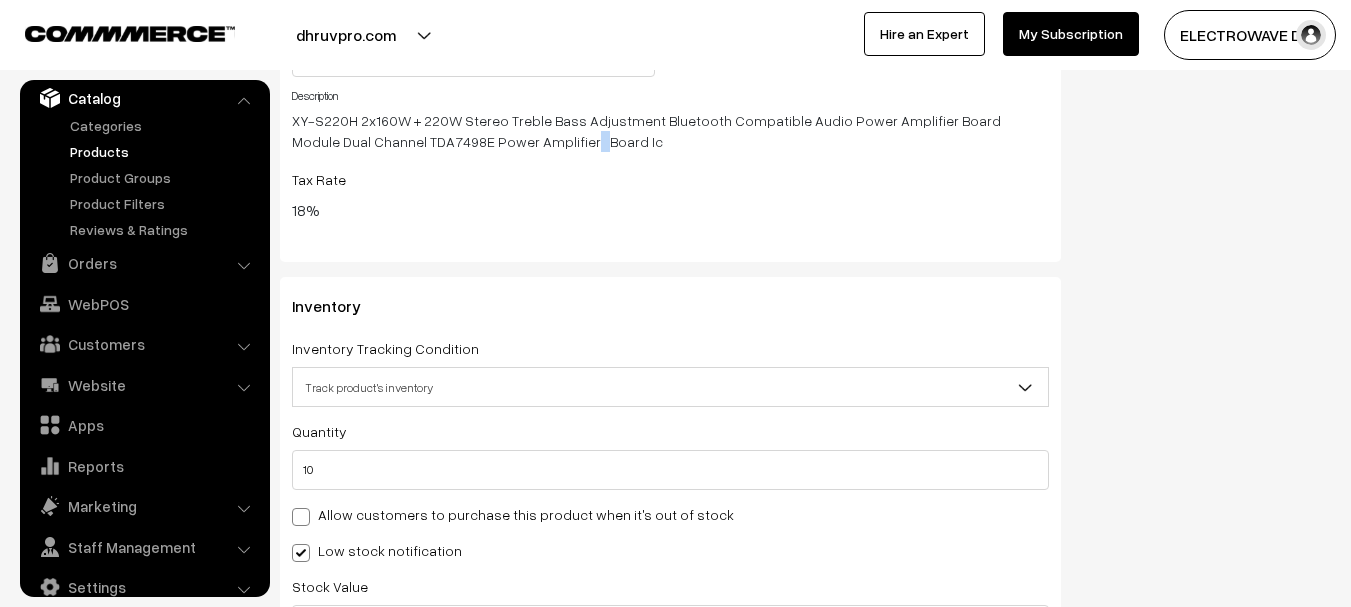 click on "XY-S220H 2x160W + 220W Stereo Treble Bass Adjustment Bluetooth Compatible Audio Power Amplifier Board Module Dual Channel TDA7498E Power Amplifier   Board Ic" at bounding box center [670, 131] 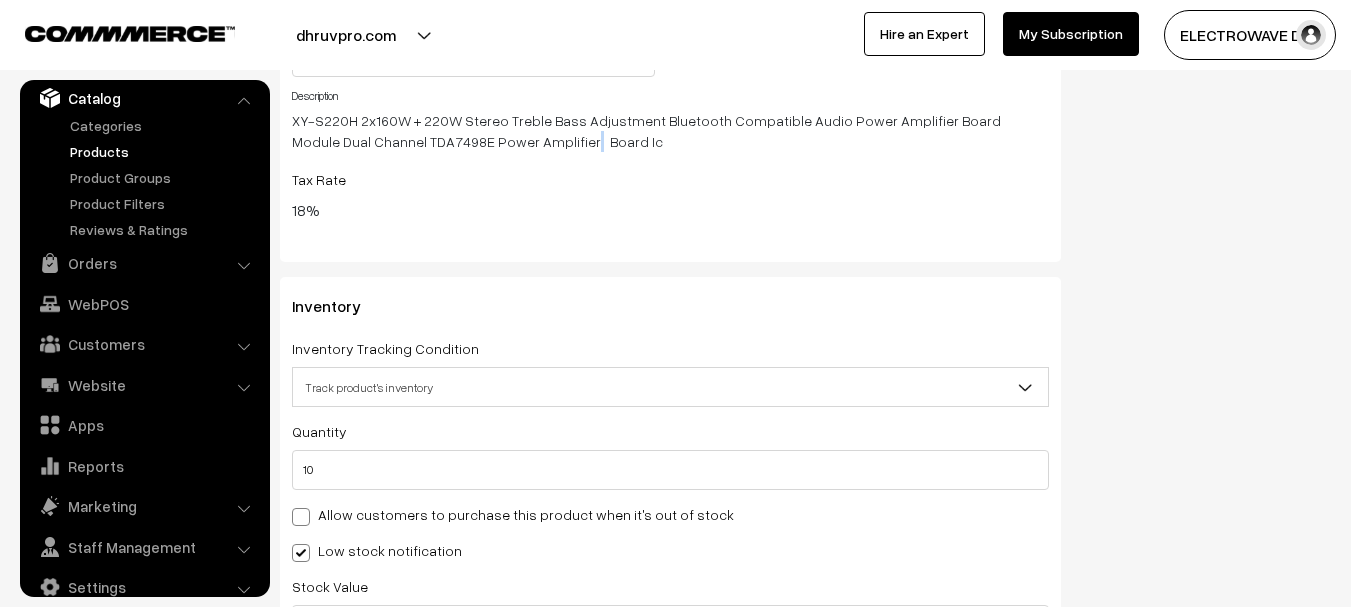 copy 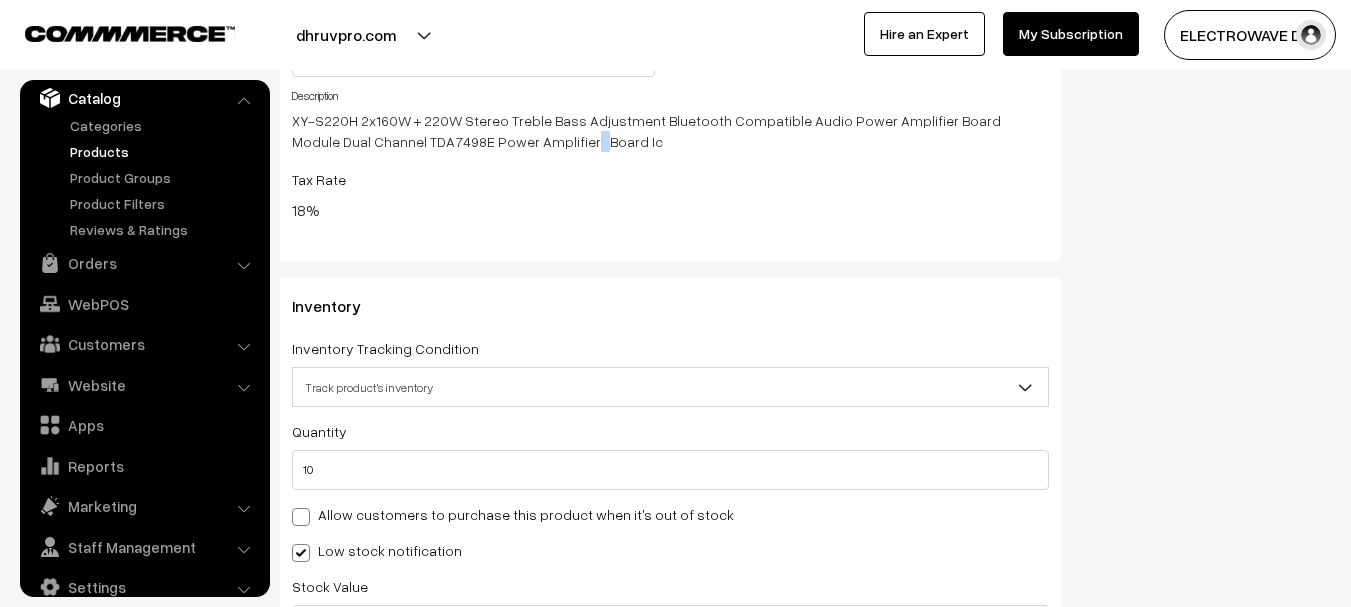 click on "XY-S220H 2x160W + 220W Stereo Treble Bass Adjustment Bluetooth Compatible Audio Power Amplifier Board Module Dual Channel TDA7498E Power Amplifier   Board Ic" at bounding box center [670, 131] 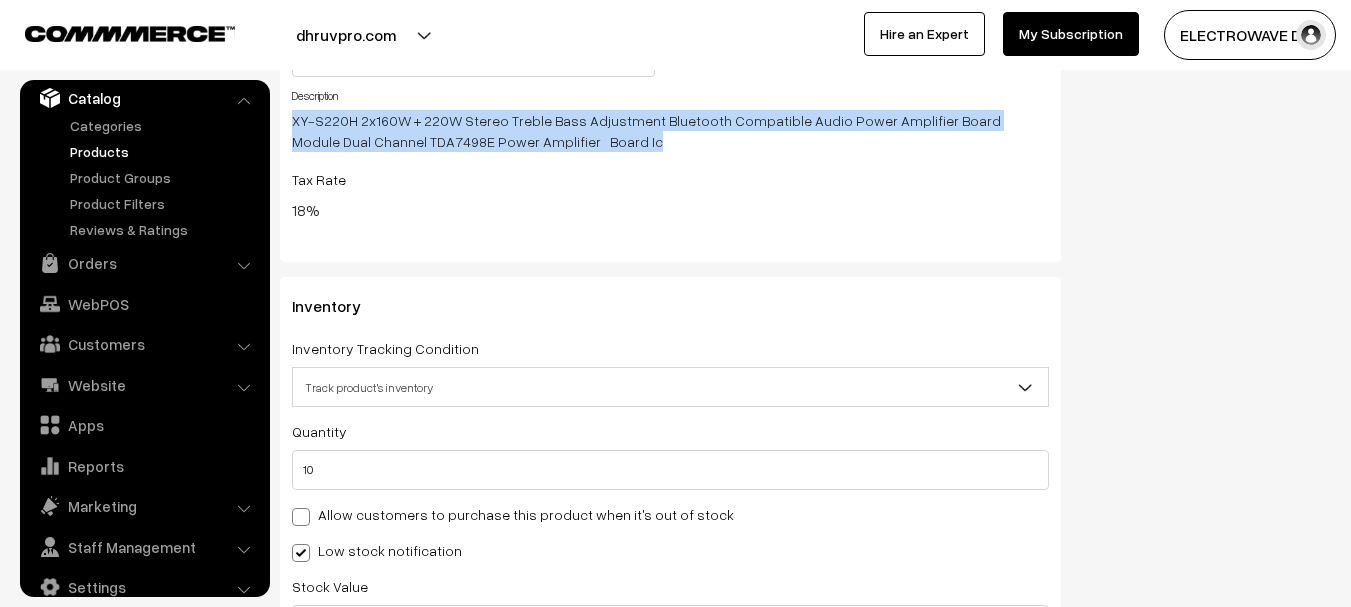 click on "XY-S220H 2x160W + 220W Stereo Treble Bass Adjustment Bluetooth Compatible Audio Power Amplifier Board Module Dual Channel TDA7498E Power Amplifier   Board Ic" at bounding box center [670, 131] 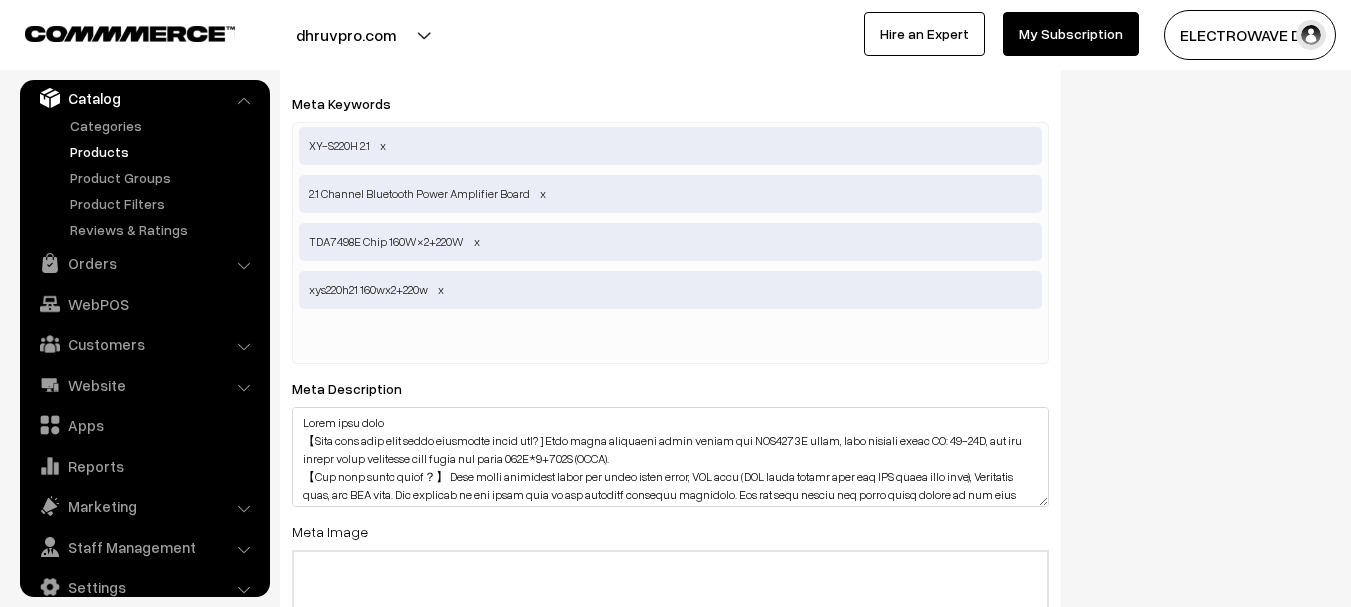 scroll, scrollTop: 4192, scrollLeft: 0, axis: vertical 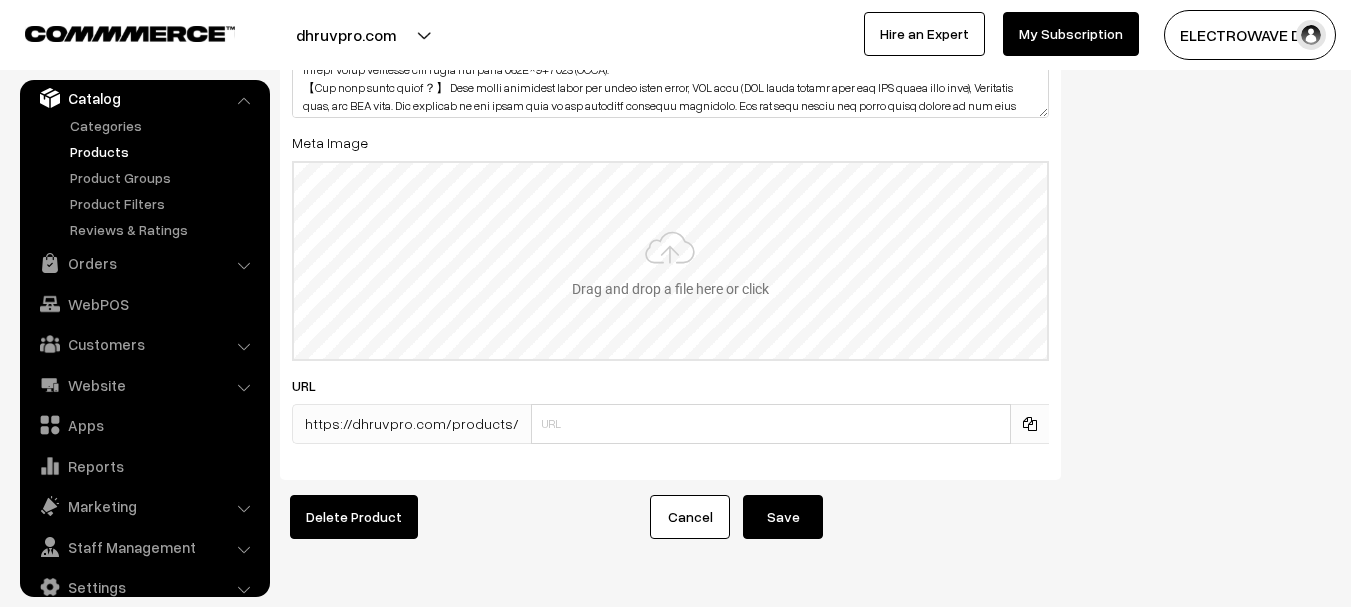 click at bounding box center [670, 261] 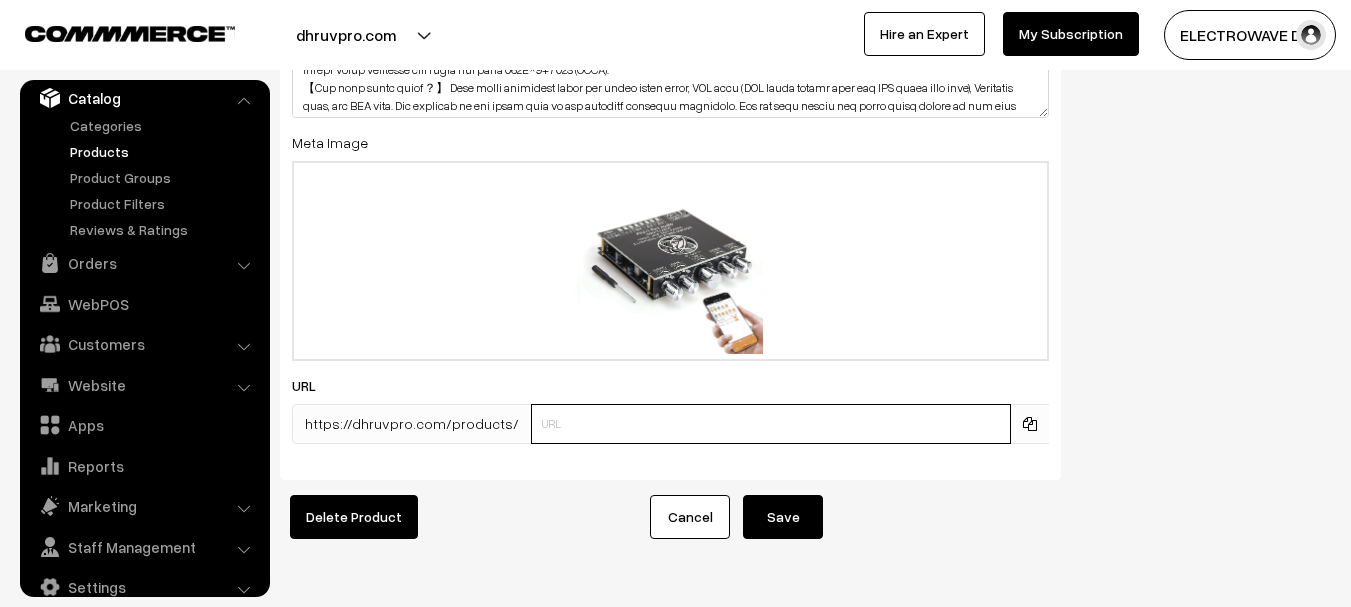 click at bounding box center [771, 424] 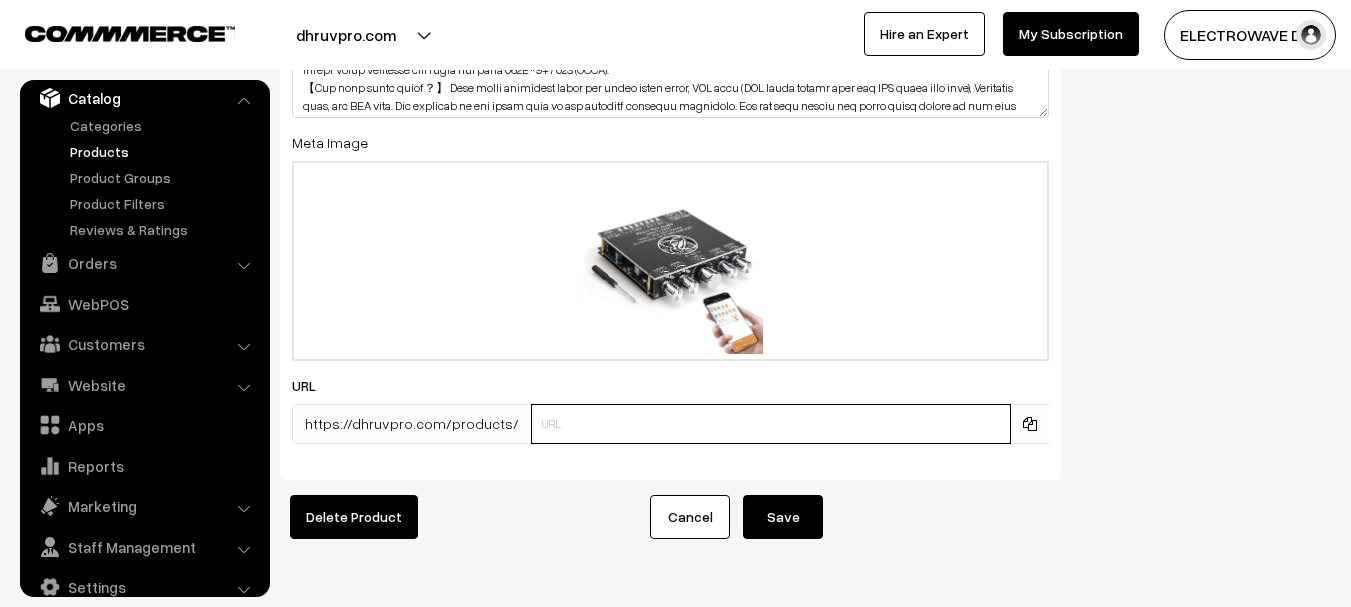 paste on "XY-S220H 2x160W + 220W Stereo Treble Bass Adjustment Bluetooth Compatible Audio Power Amplifier Board Module Dual Channel TDA7498E Power Amplifier   Board Ic" 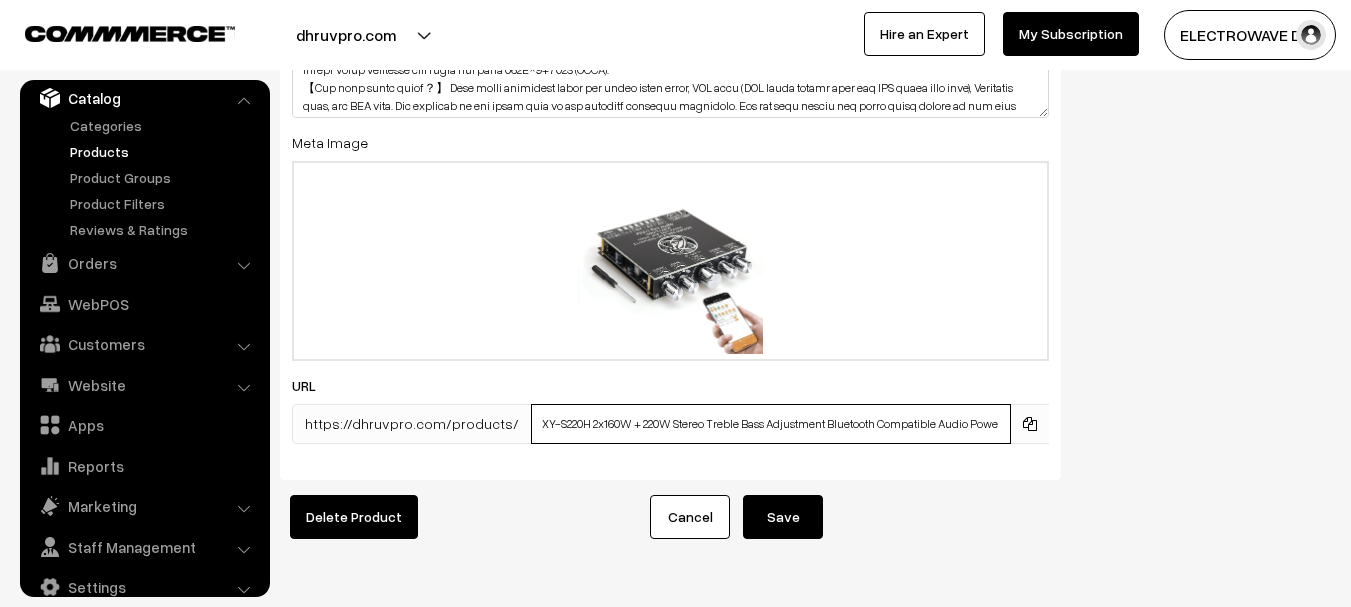scroll, scrollTop: 0, scrollLeft: 359, axis: horizontal 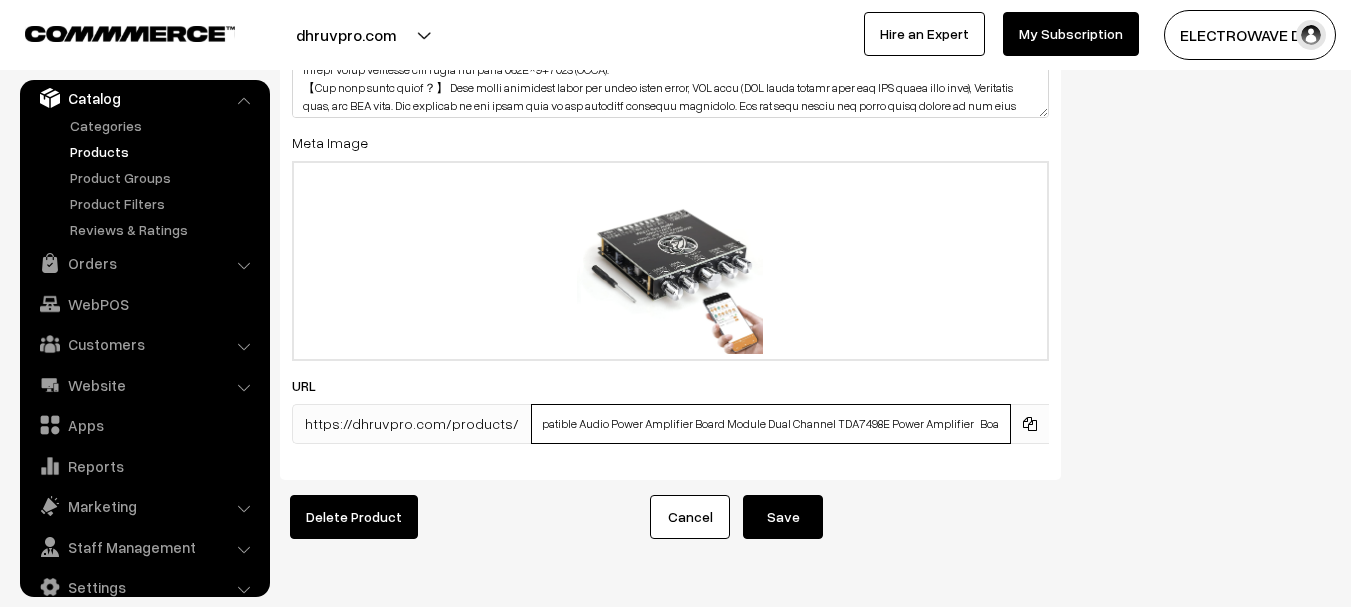 type on "XY-S220H 2x160W + 220W Stereo Treble Bass Adjustment Bluetooth Compatible Audio Power Amplifier Board Module Dual Channel TDA7498E Power Amplifier   Board Ic" 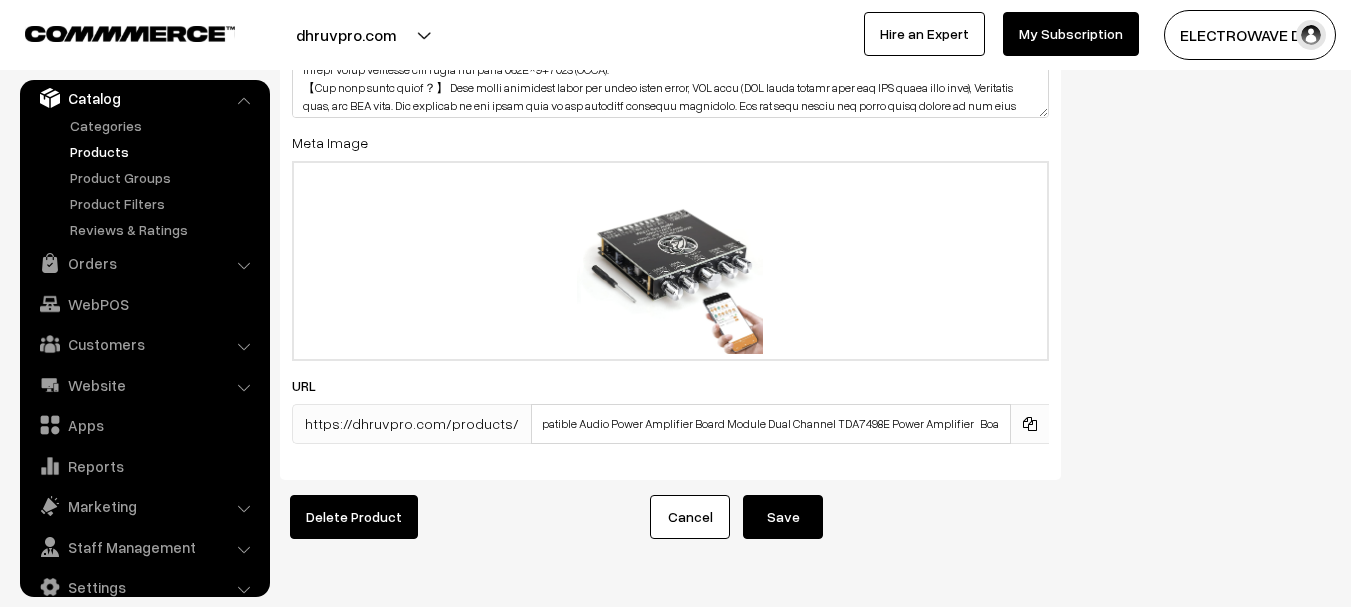 click on "Save" at bounding box center [783, 517] 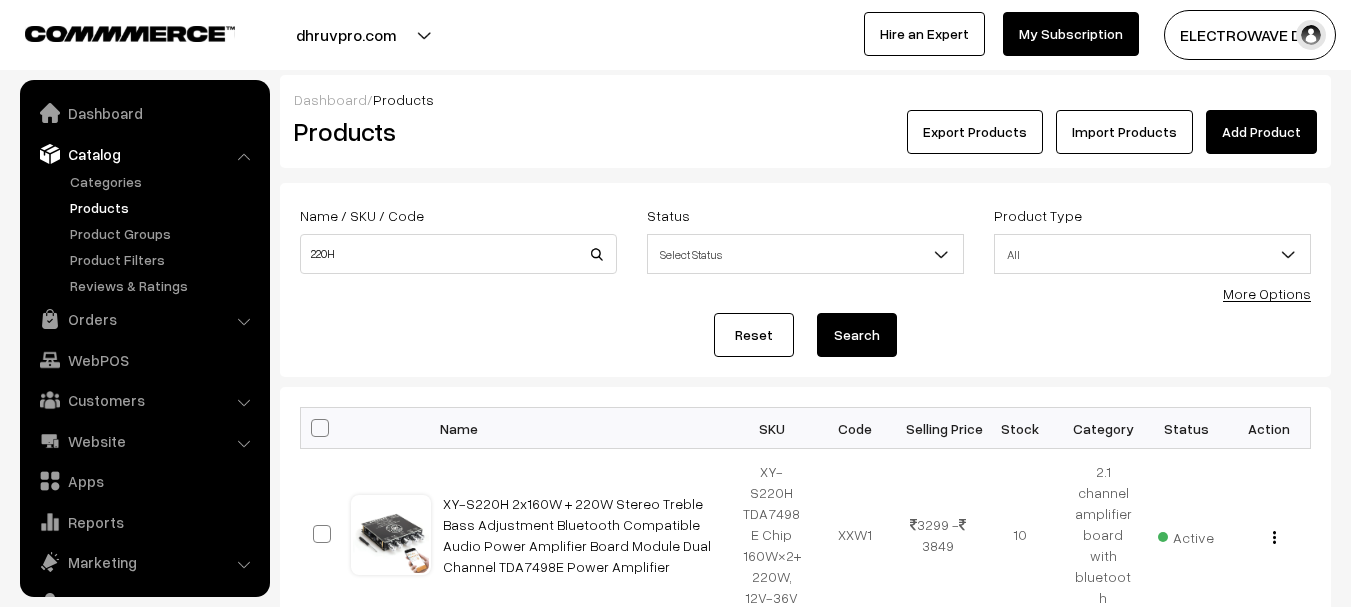 scroll, scrollTop: 0, scrollLeft: 0, axis: both 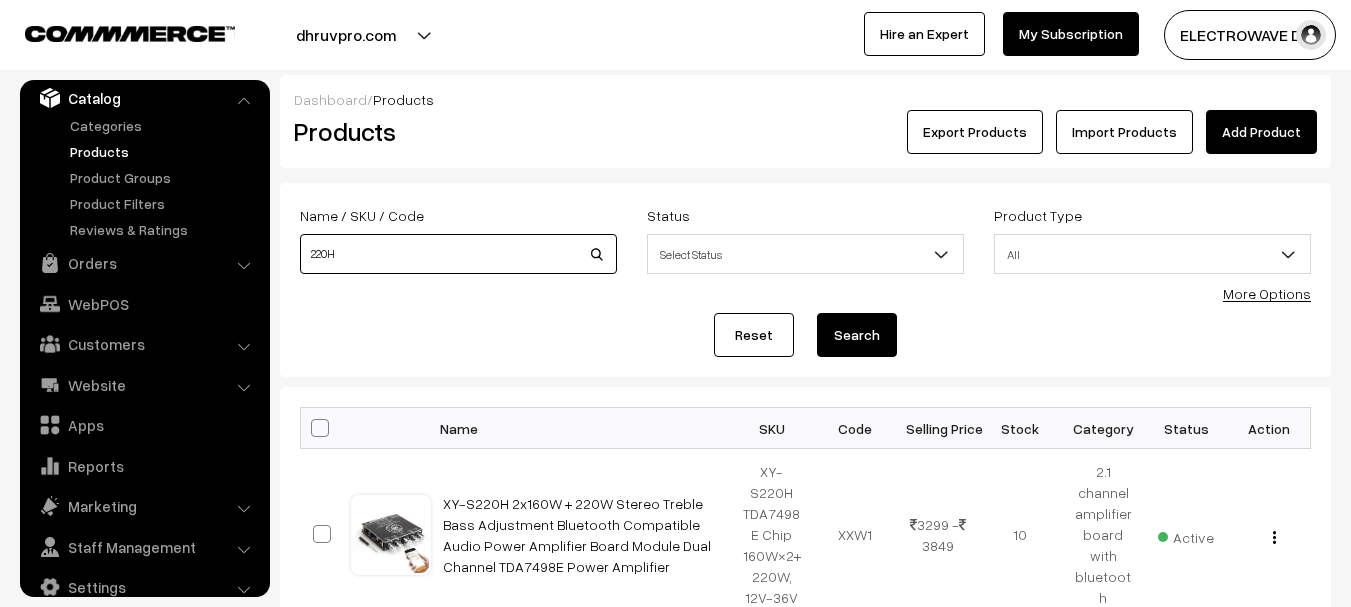 drag, startPoint x: 373, startPoint y: 268, endPoint x: 319, endPoint y: 268, distance: 54 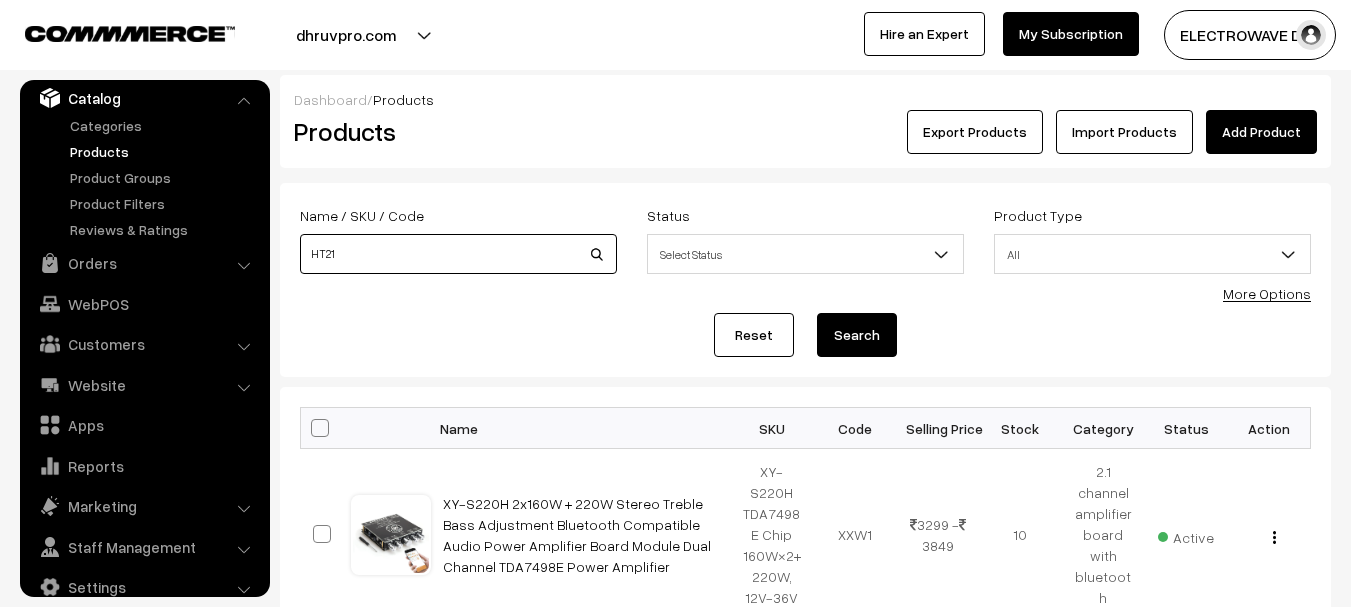 type on "HT21" 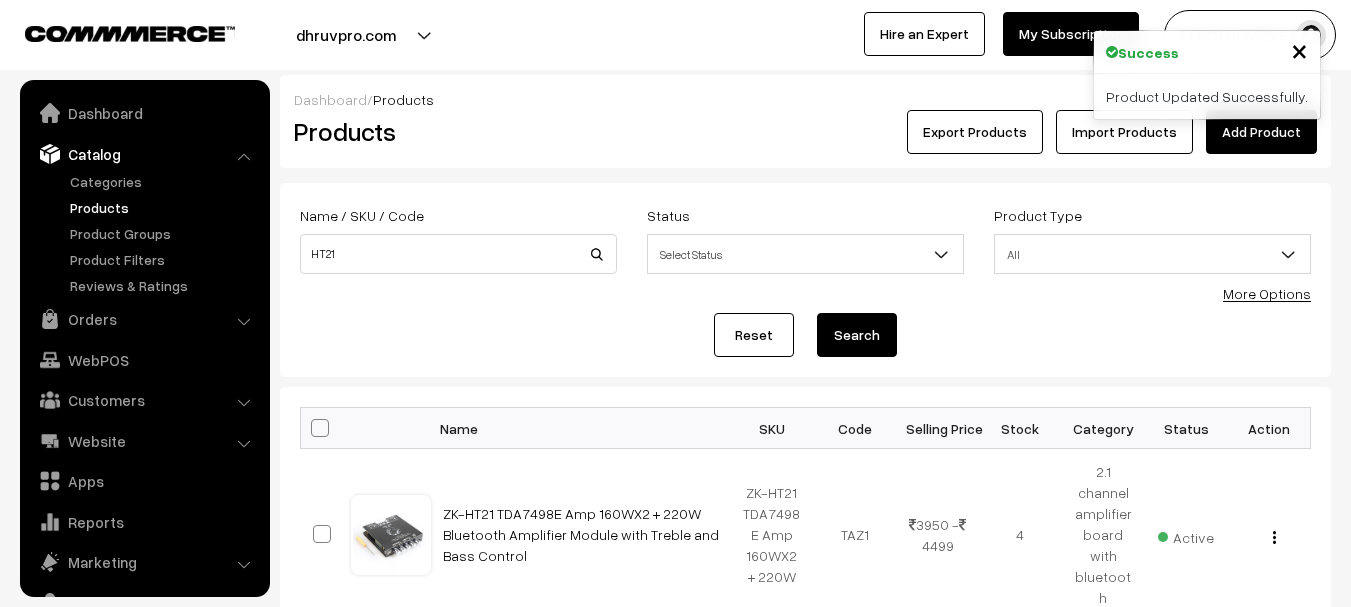 scroll, scrollTop: 300, scrollLeft: 0, axis: vertical 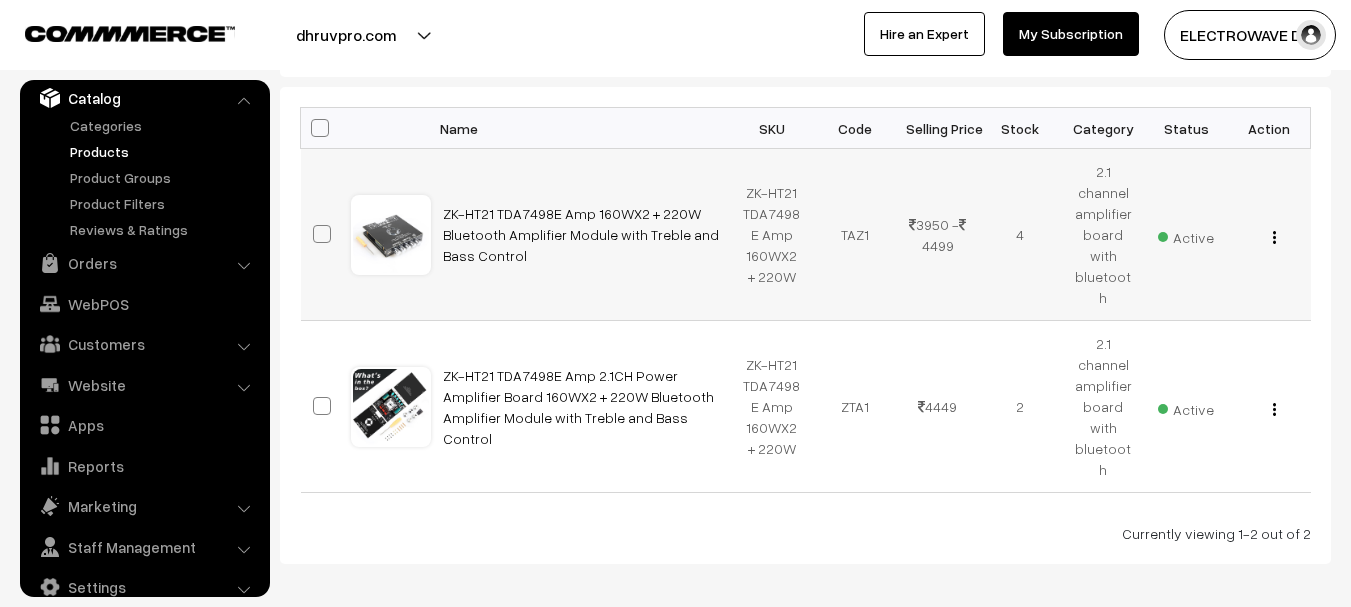click at bounding box center [1274, 237] 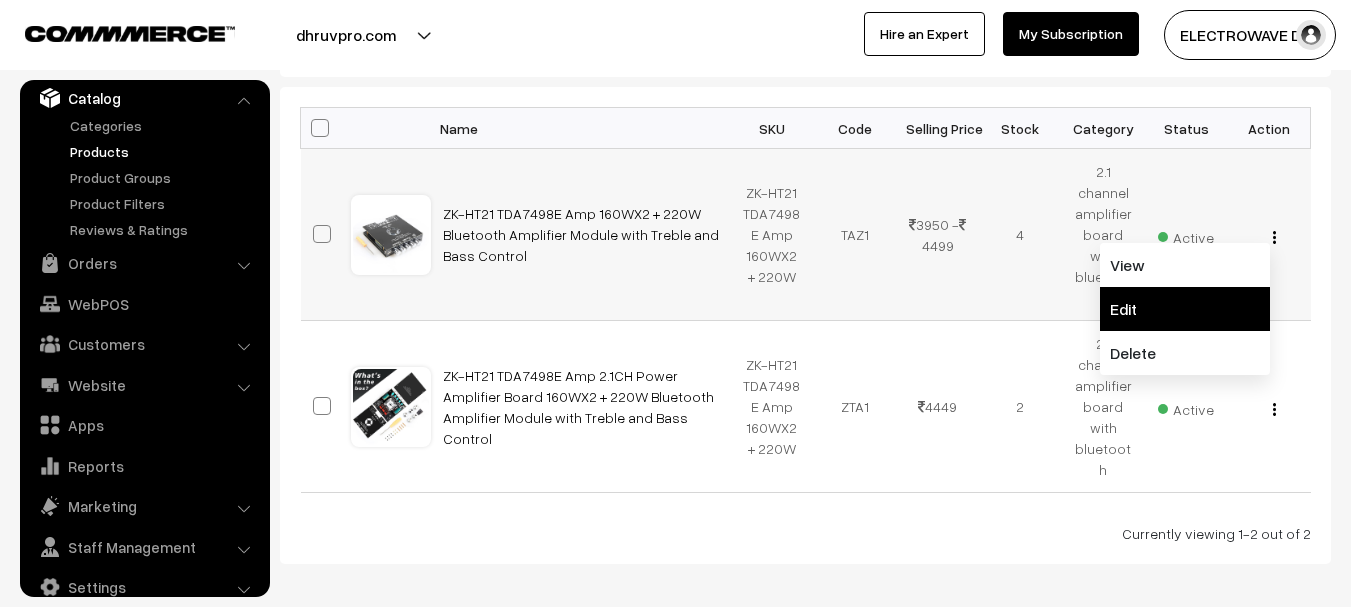 click on "Edit" at bounding box center (1185, 309) 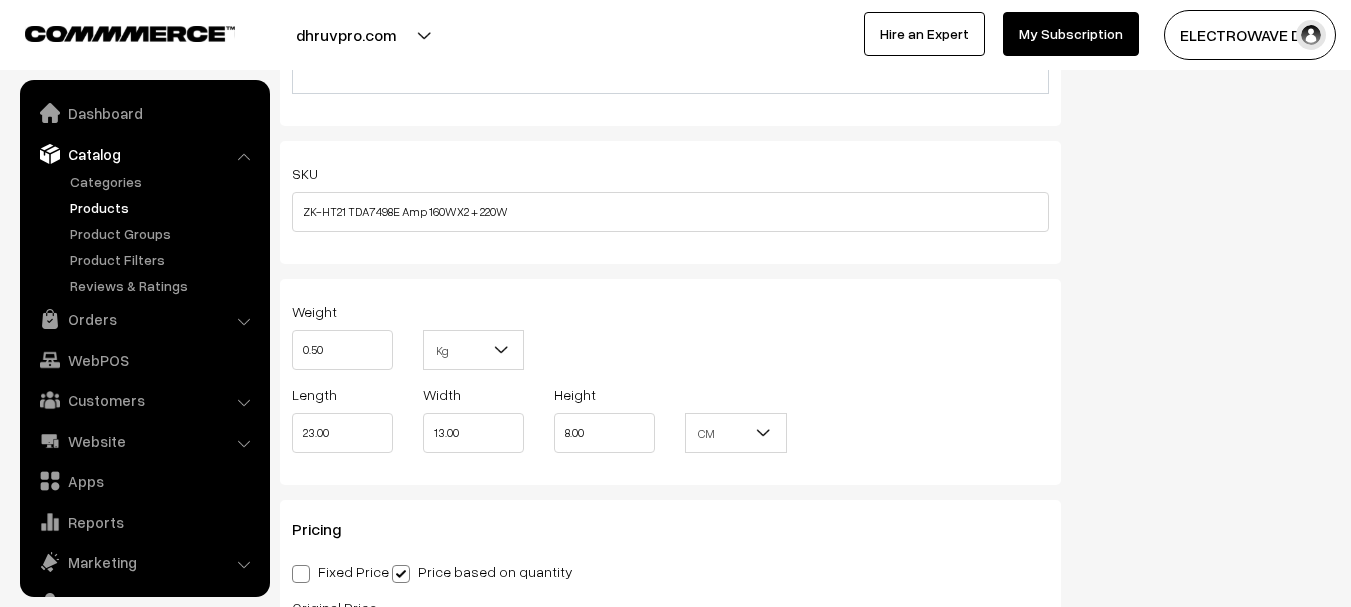 scroll, scrollTop: 1894, scrollLeft: 0, axis: vertical 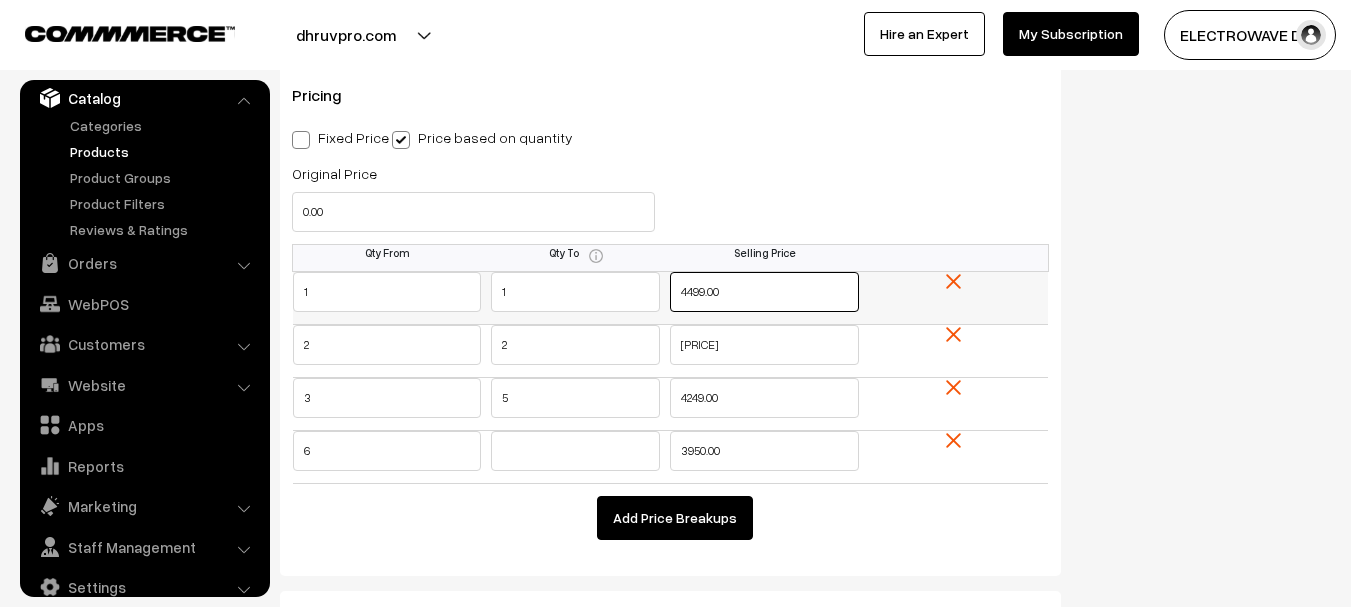 drag, startPoint x: 763, startPoint y: 304, endPoint x: 643, endPoint y: 302, distance: 120.01666 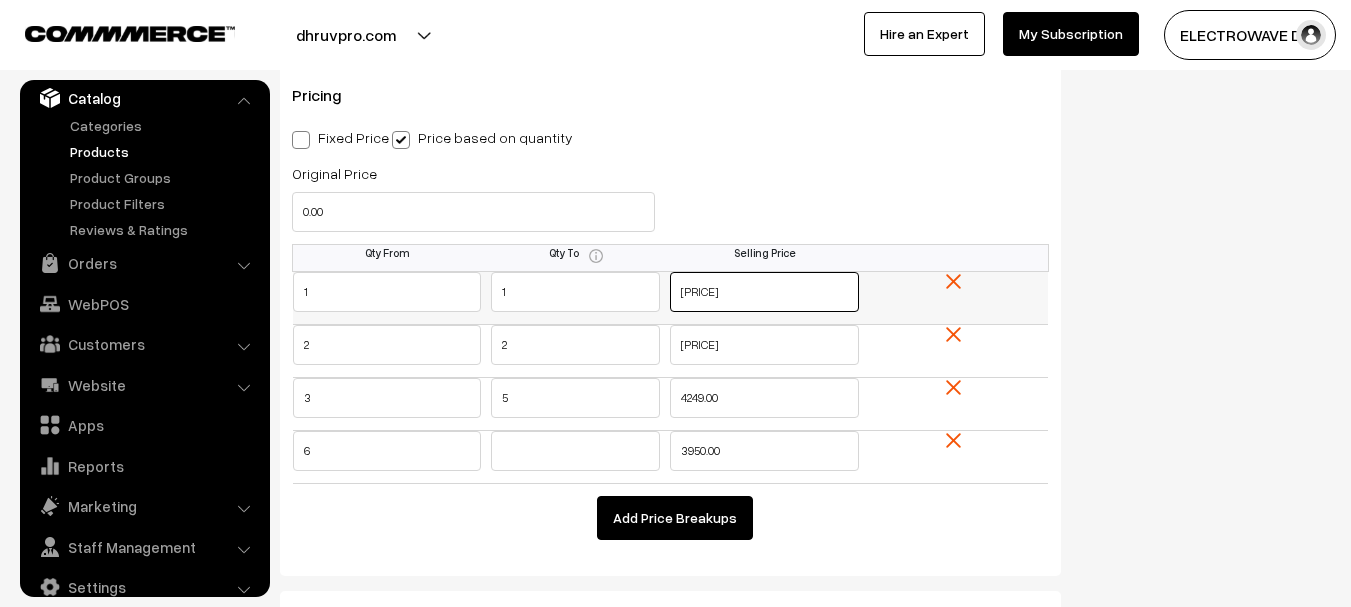 type on "[PRICE]" 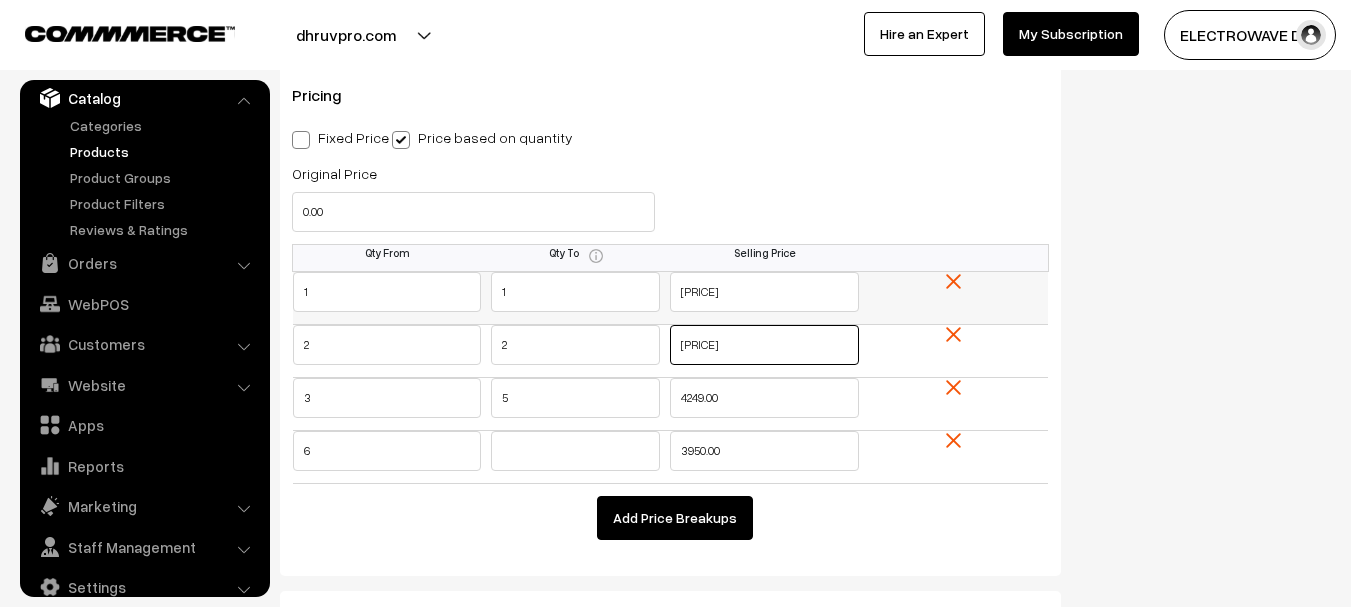 type on "[PRICE]" 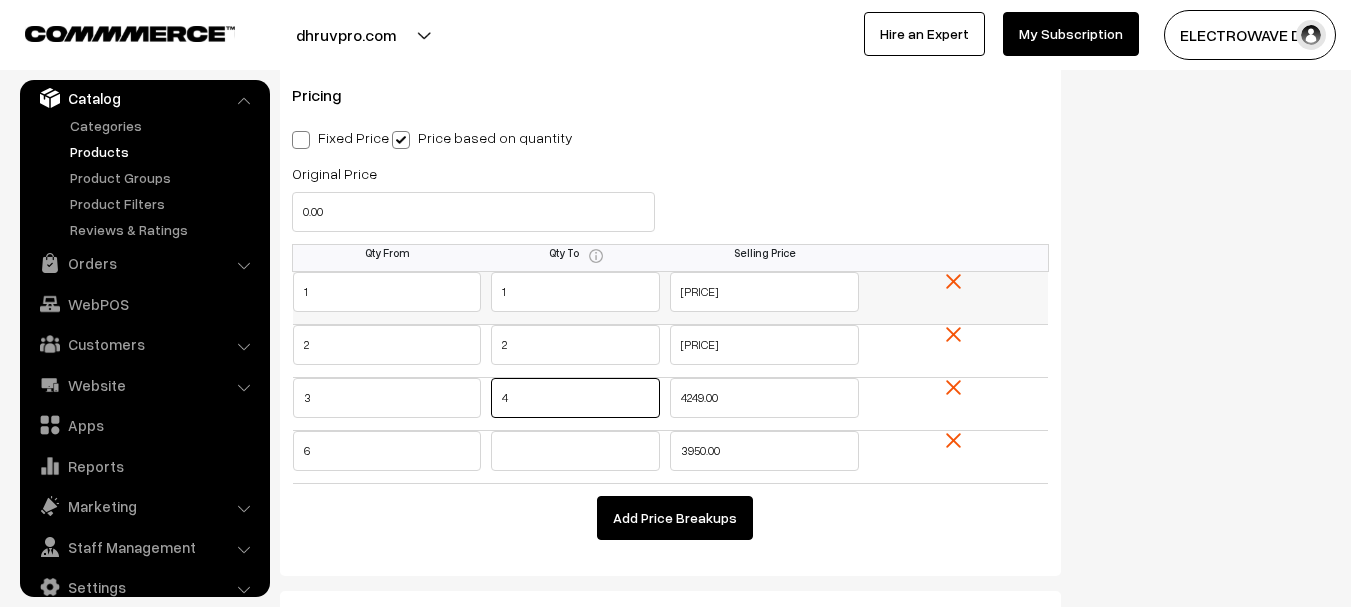 type on "4" 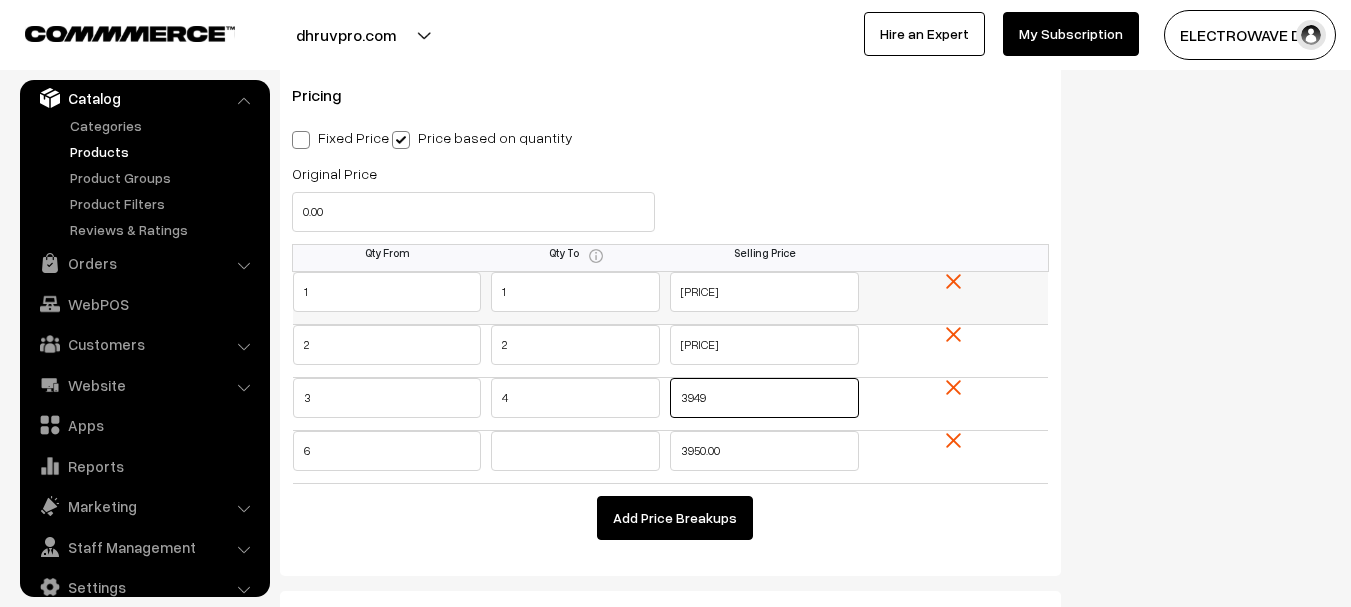 type on "3949" 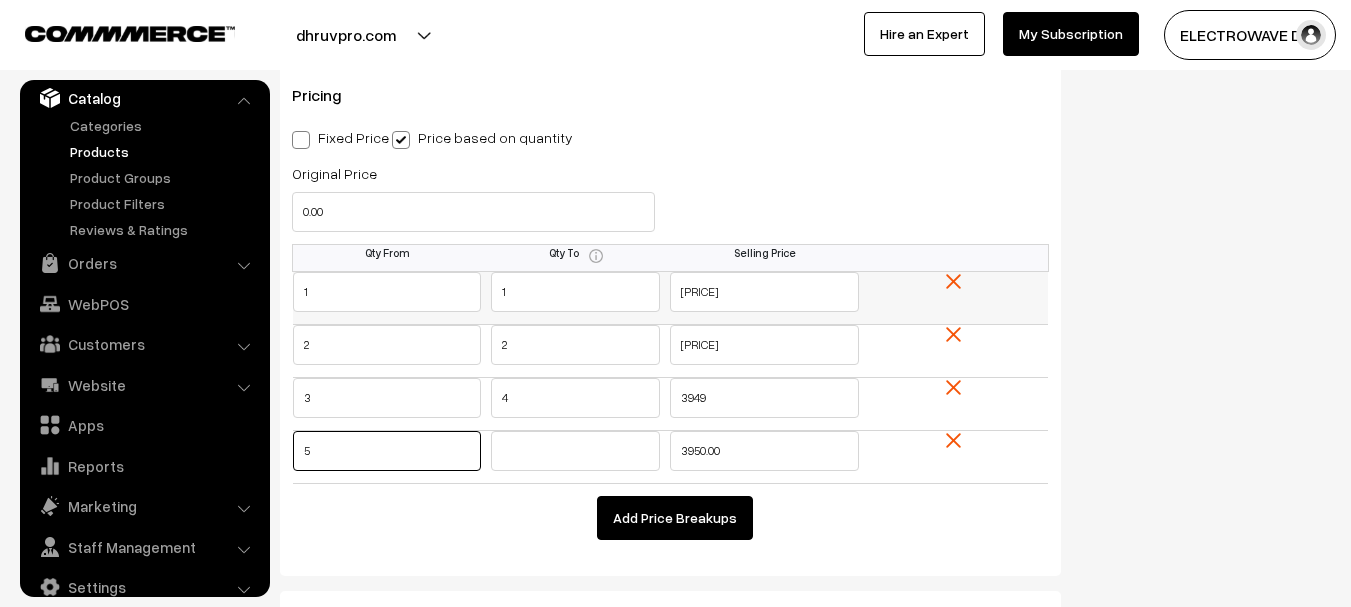 type on "5" 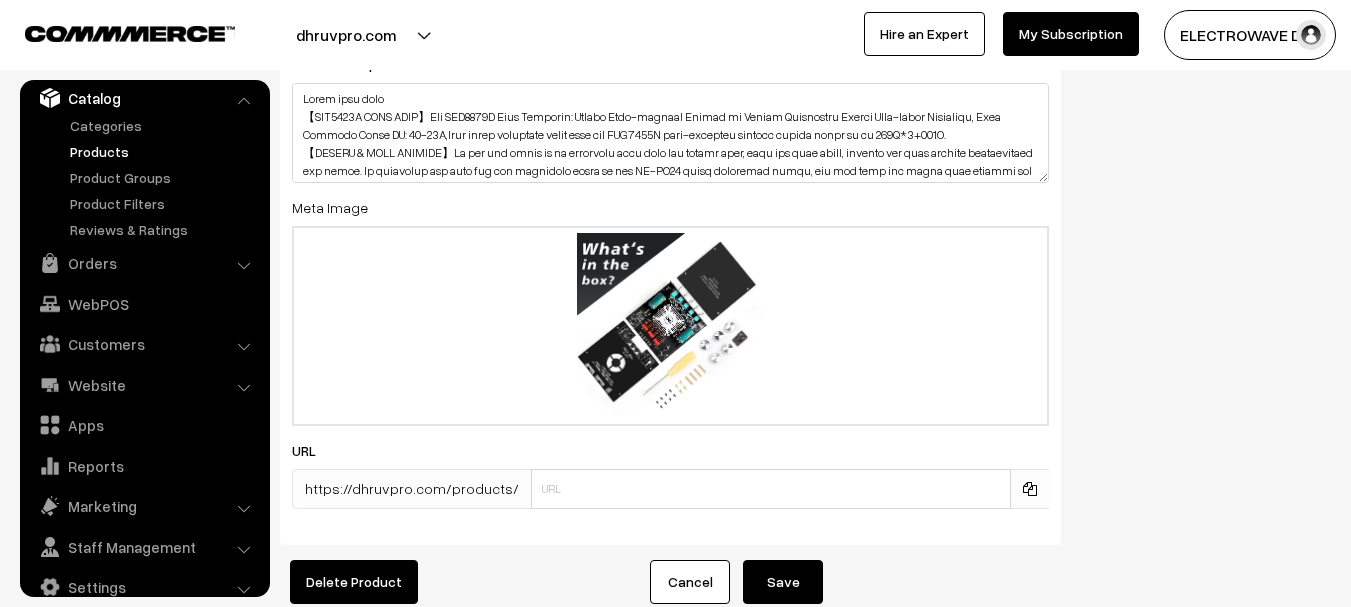 scroll, scrollTop: 3700, scrollLeft: 0, axis: vertical 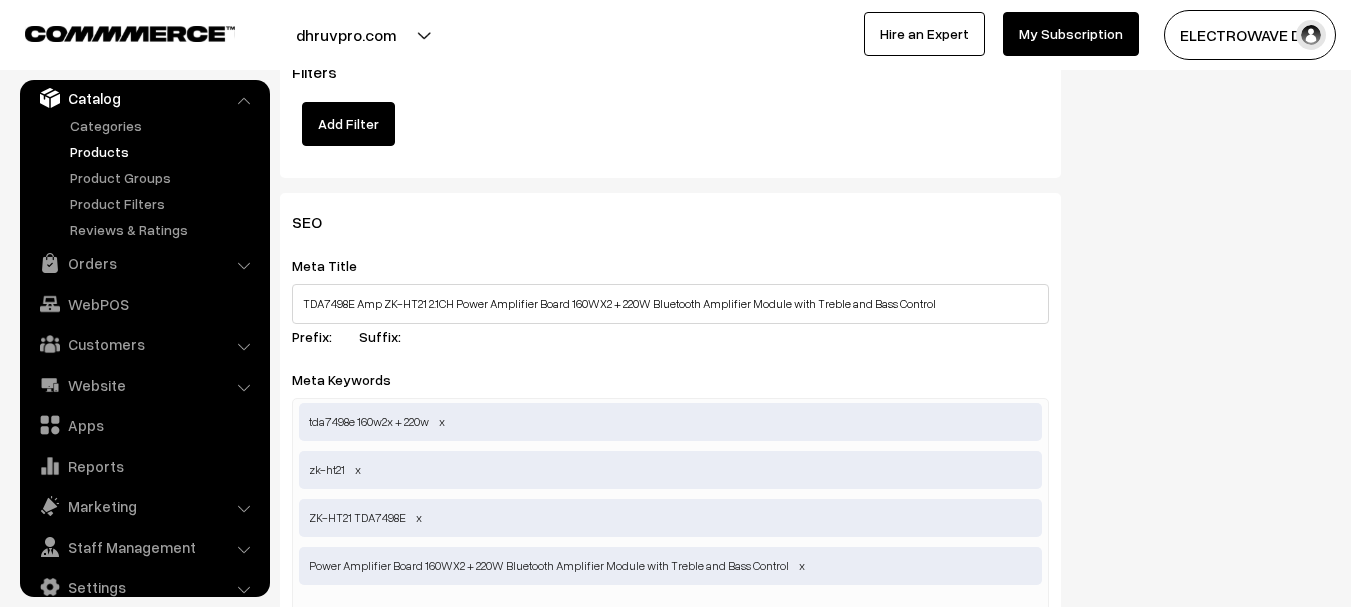 type on "3749" 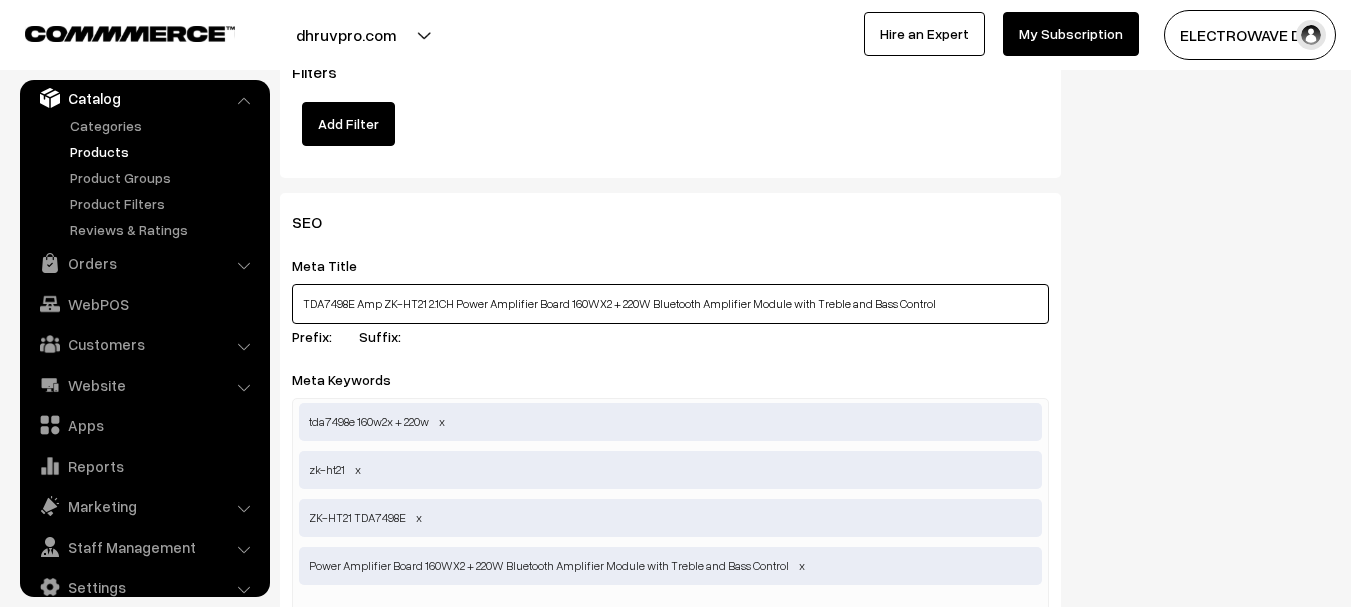 click on "TDA7498E Amp ZK-HT21 2.1CH Power Amplifier Board 160WX2 + 220W Bluetooth Amplifier Module with Treble and Bass Control" at bounding box center (670, 304) 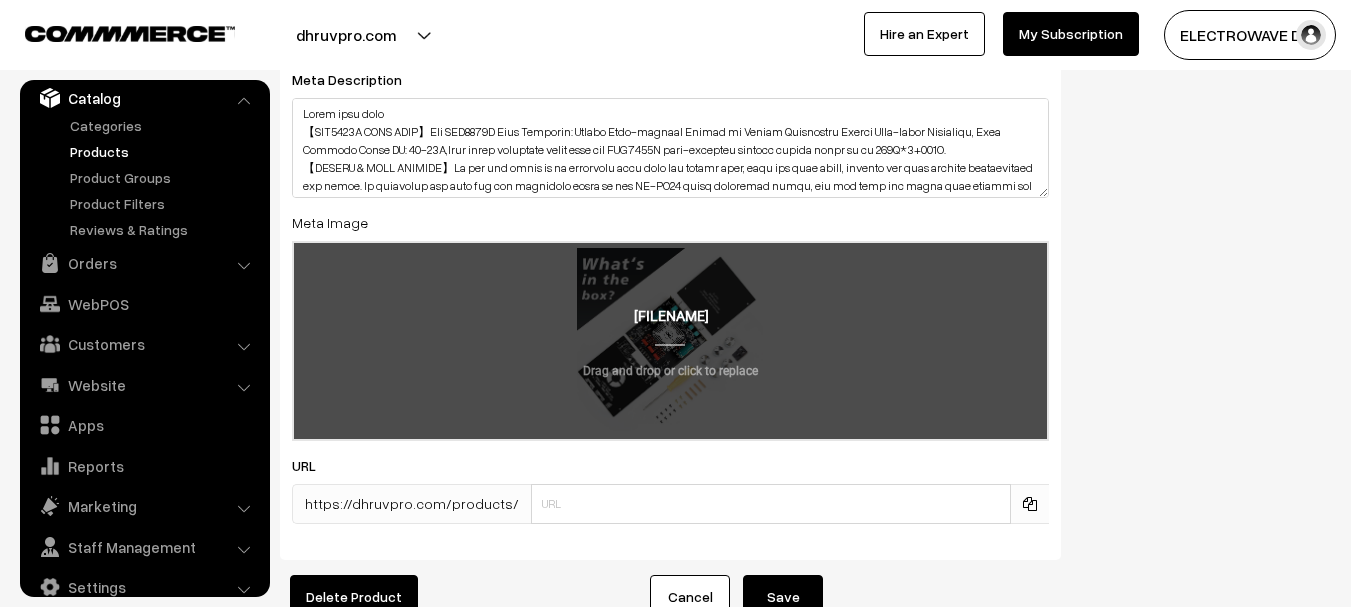 scroll, scrollTop: 4300, scrollLeft: 0, axis: vertical 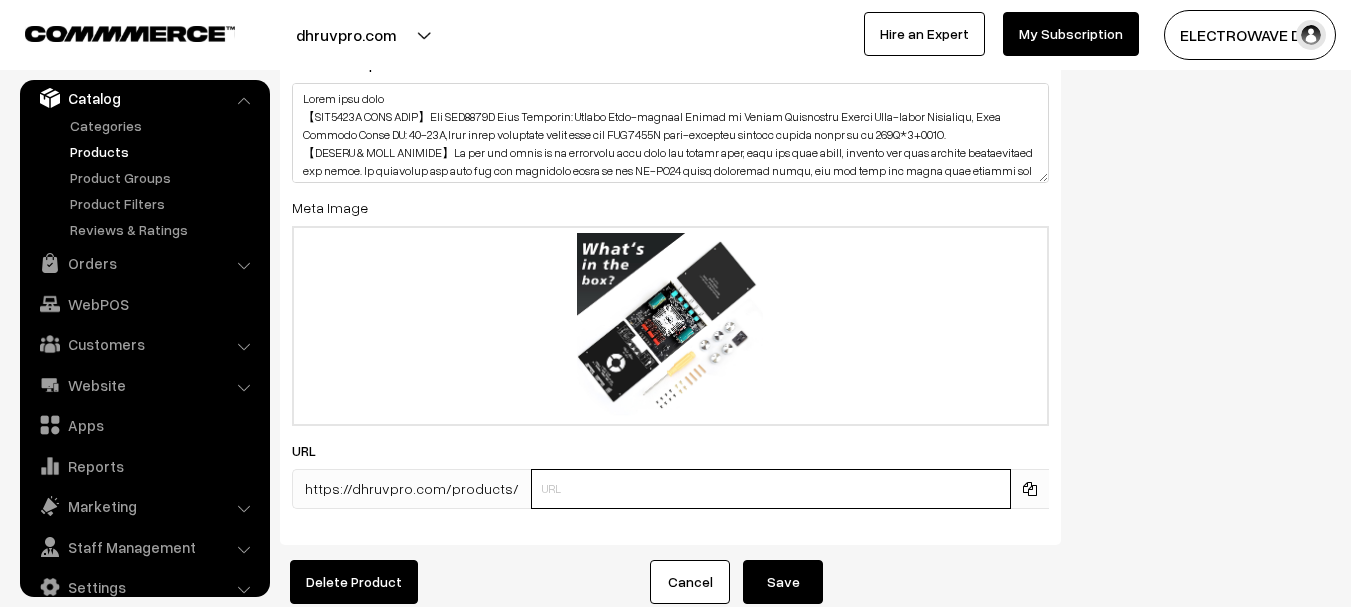 click at bounding box center [771, 489] 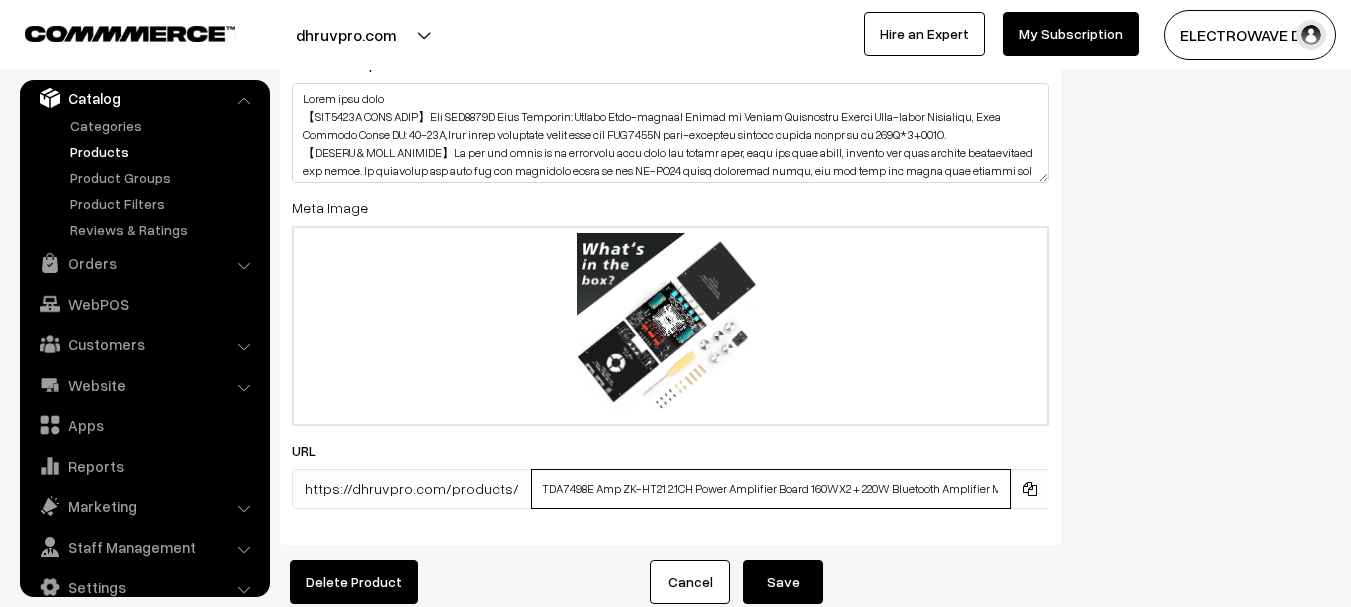 scroll, scrollTop: 0, scrollLeft: 150, axis: horizontal 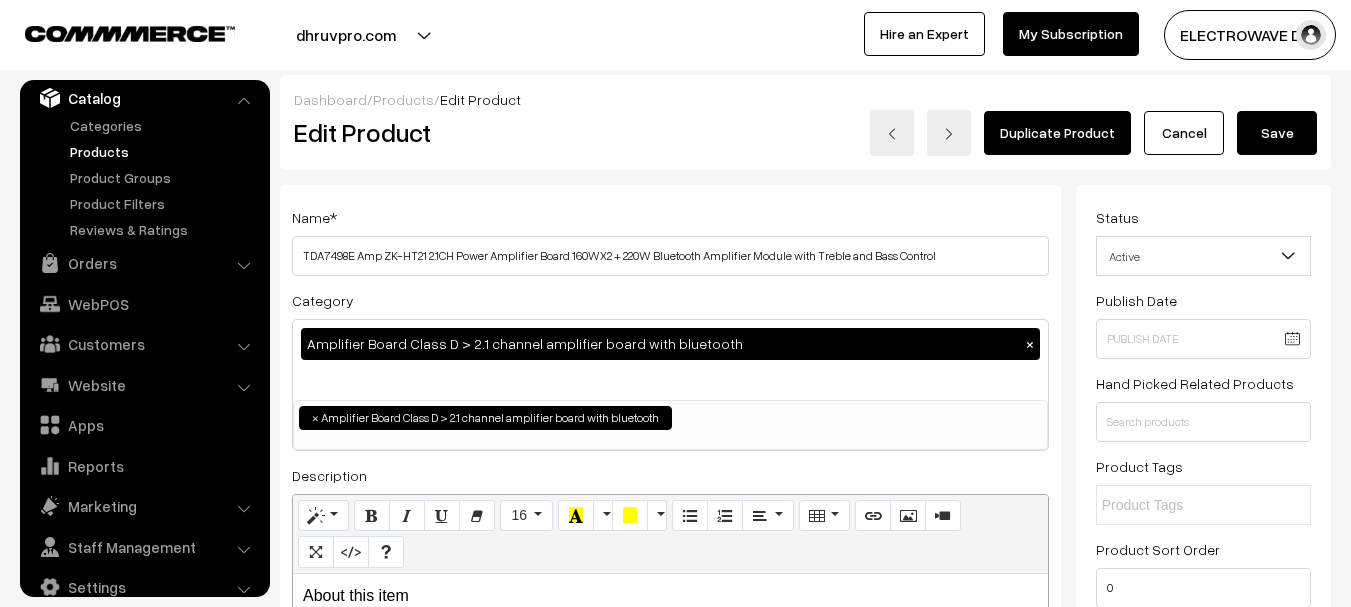 type on "TDA7498E Amp ZK-HT21 2.1CH Power Amplifier Board 160WX2 + 220W Bluetooth Amplifier Module with Treble and Bass Control" 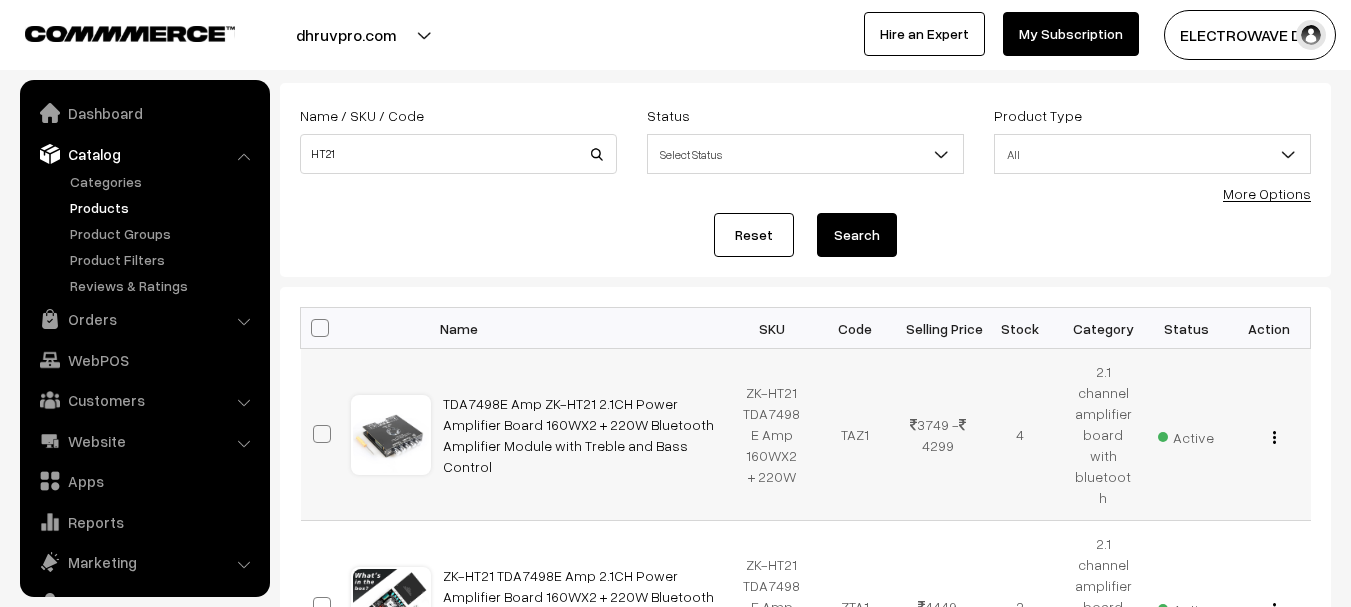 scroll, scrollTop: 100, scrollLeft: 0, axis: vertical 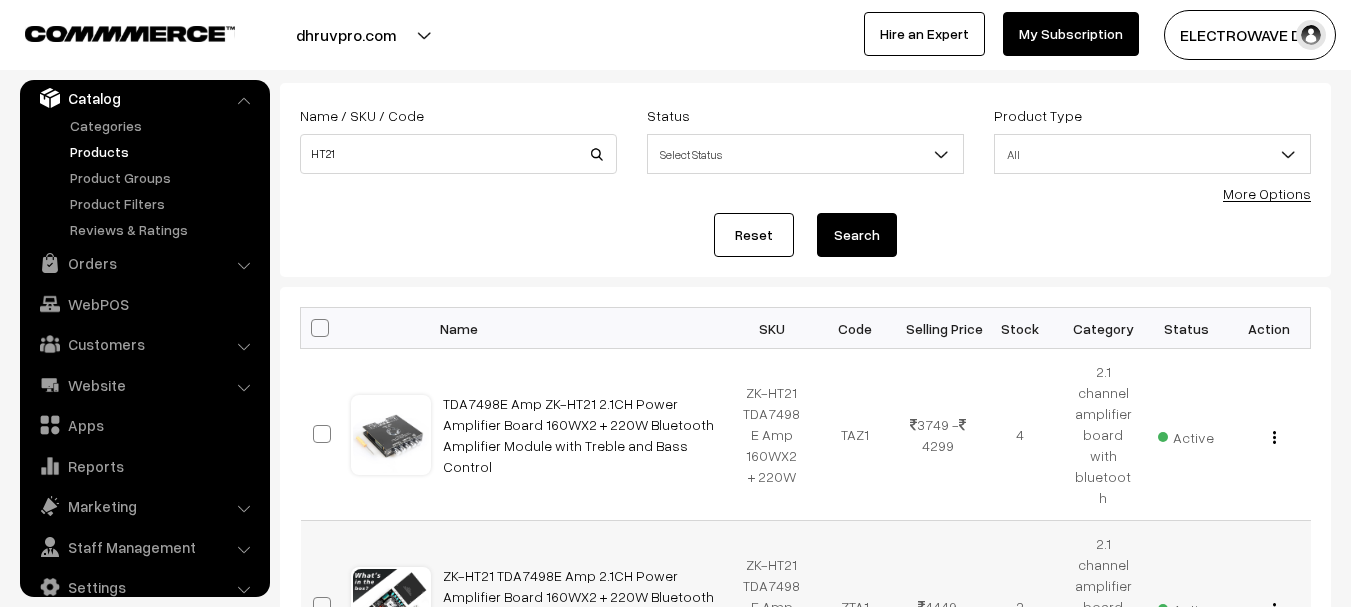 click at bounding box center (1274, 609) 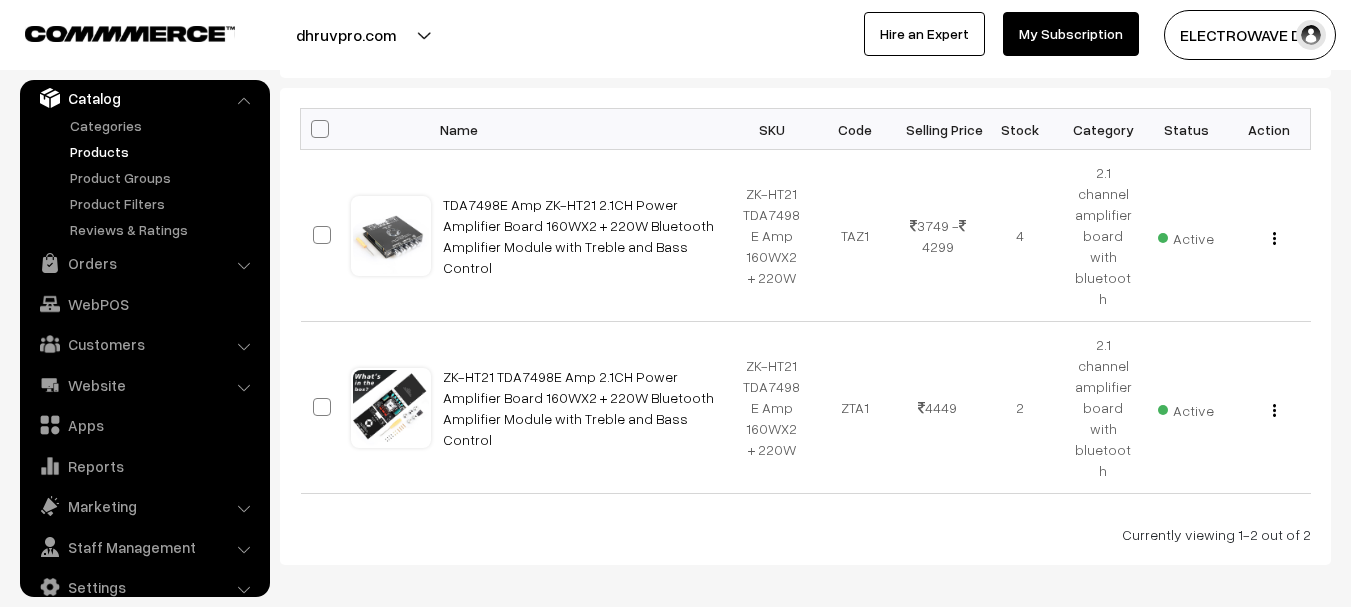 scroll, scrollTop: 300, scrollLeft: 0, axis: vertical 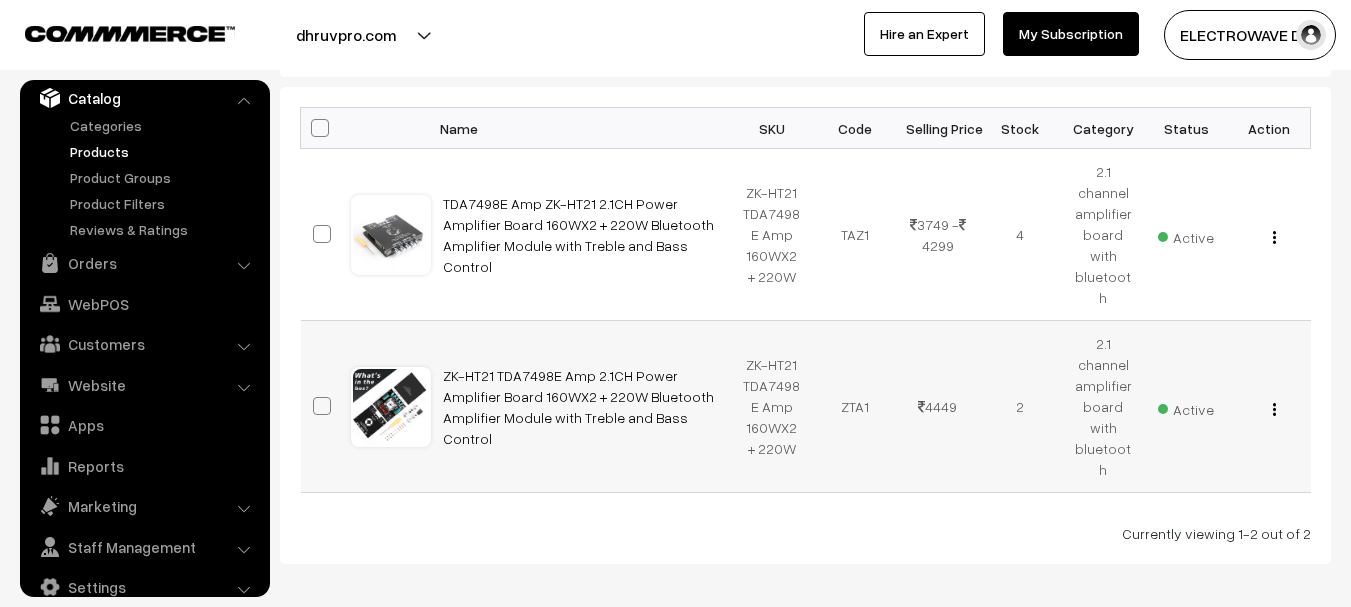 click on "View
Edit
Delete" at bounding box center (1269, 406) 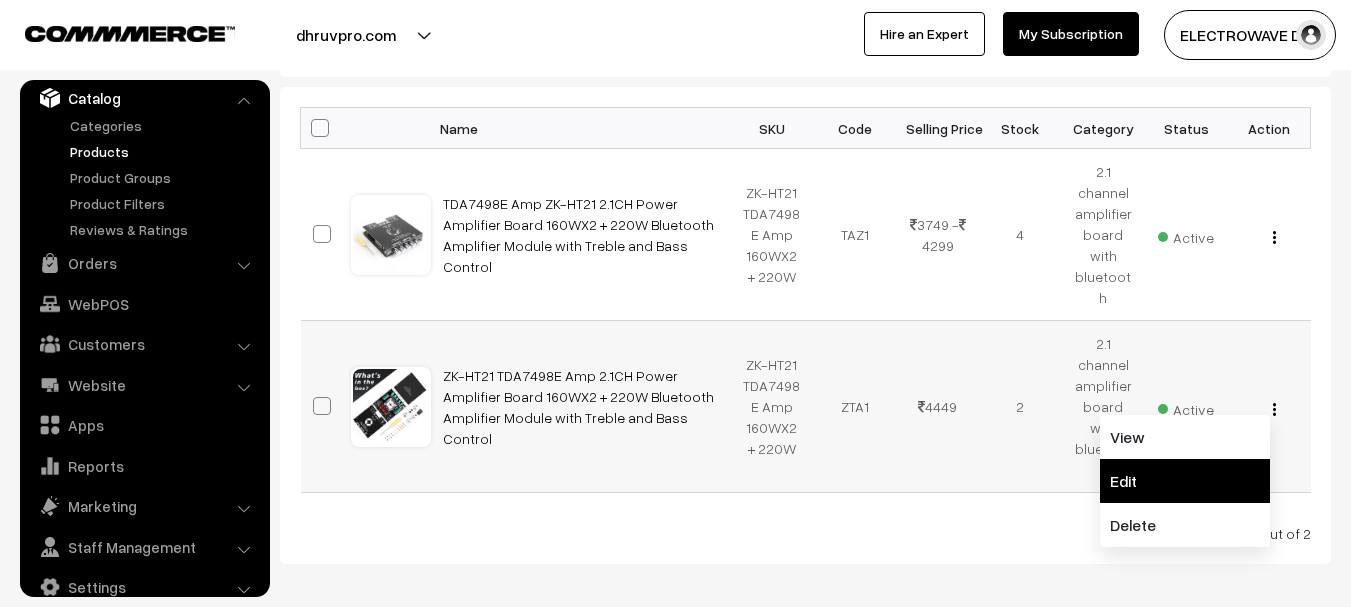 click on "Edit" at bounding box center [1185, 481] 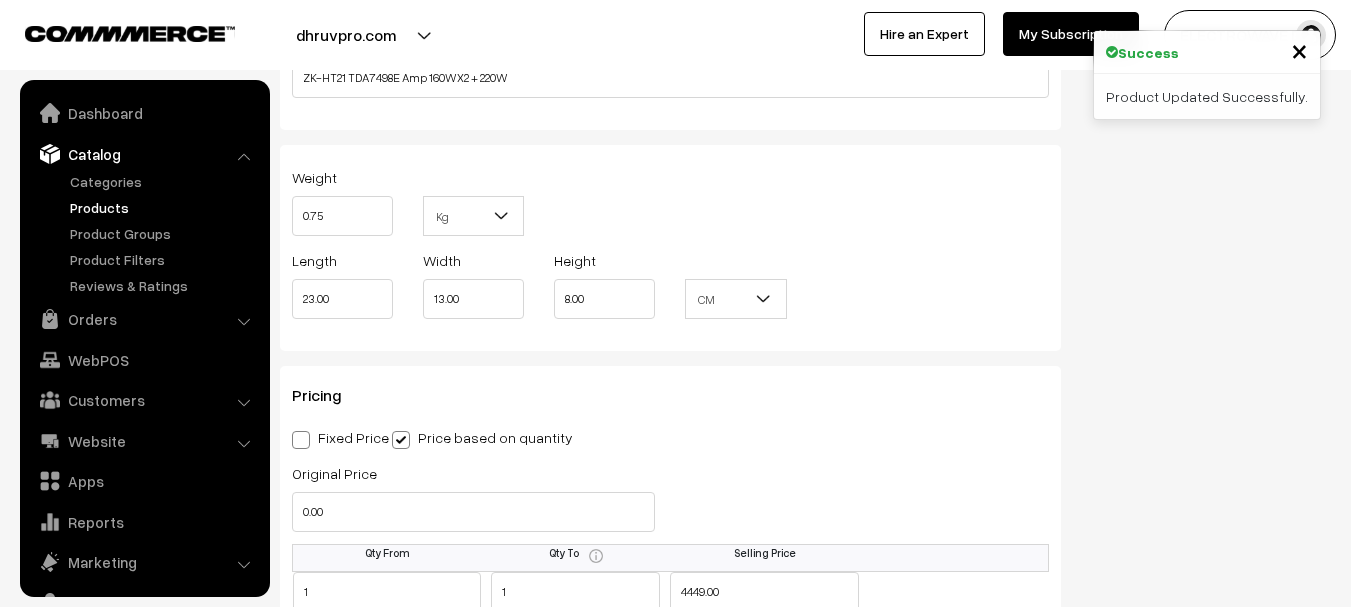 scroll, scrollTop: 1800, scrollLeft: 0, axis: vertical 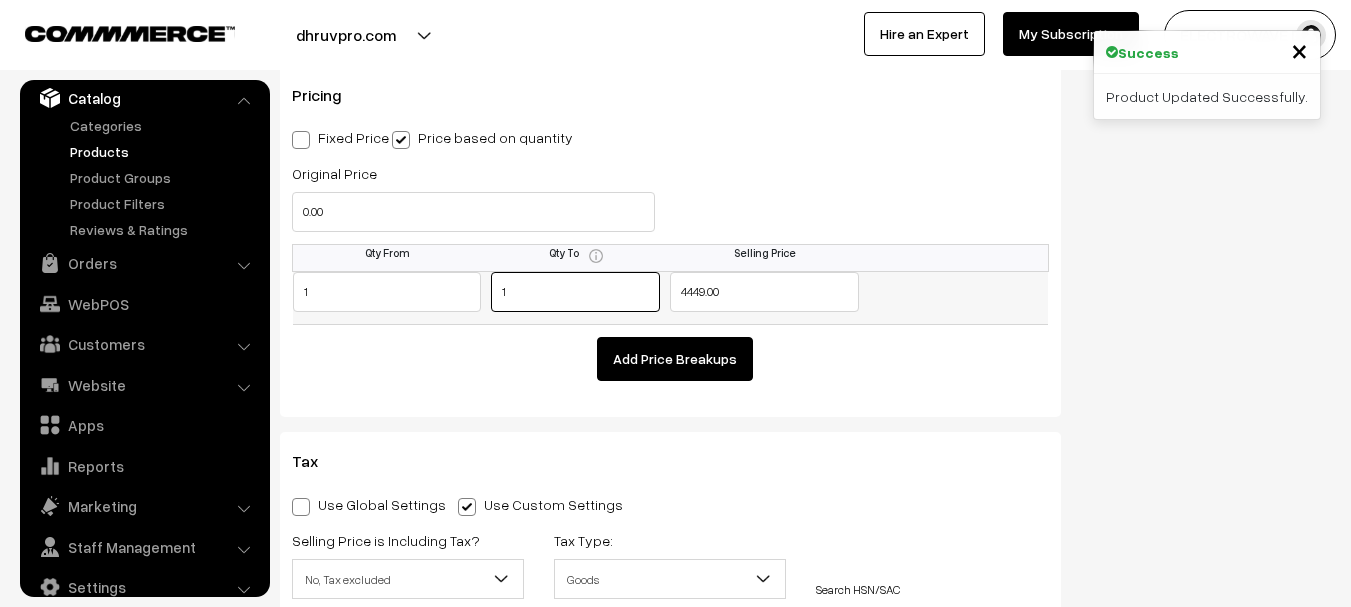 drag, startPoint x: 565, startPoint y: 287, endPoint x: 447, endPoint y: 287, distance: 118 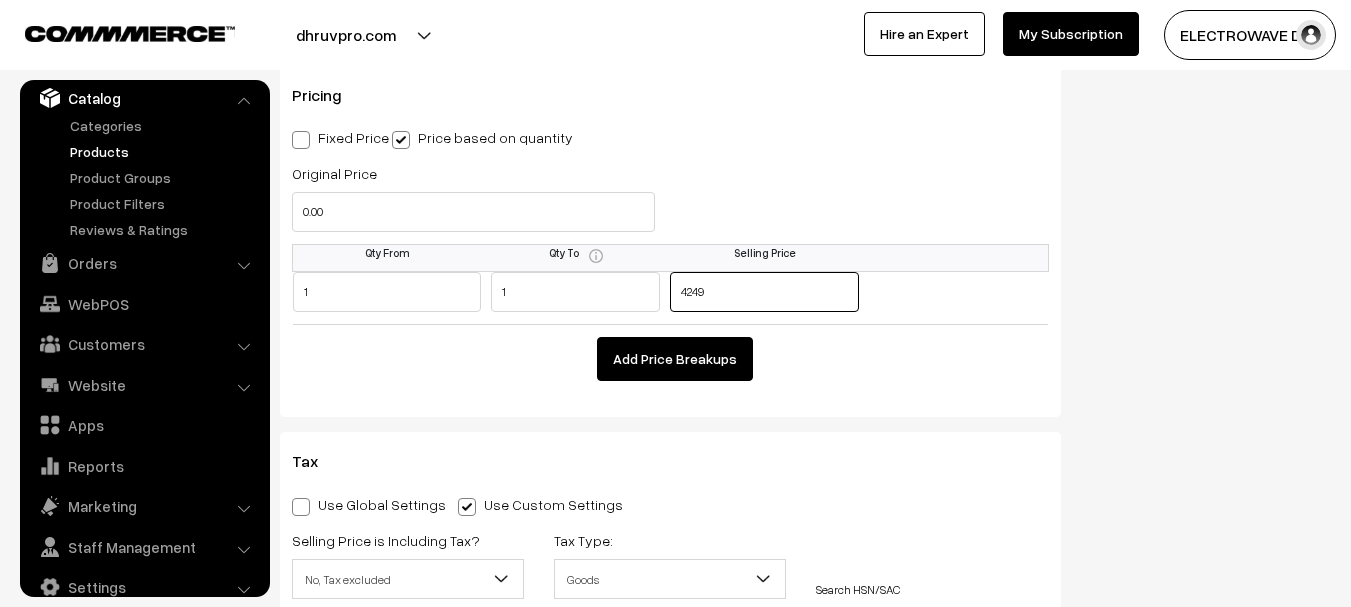 type on "4249" 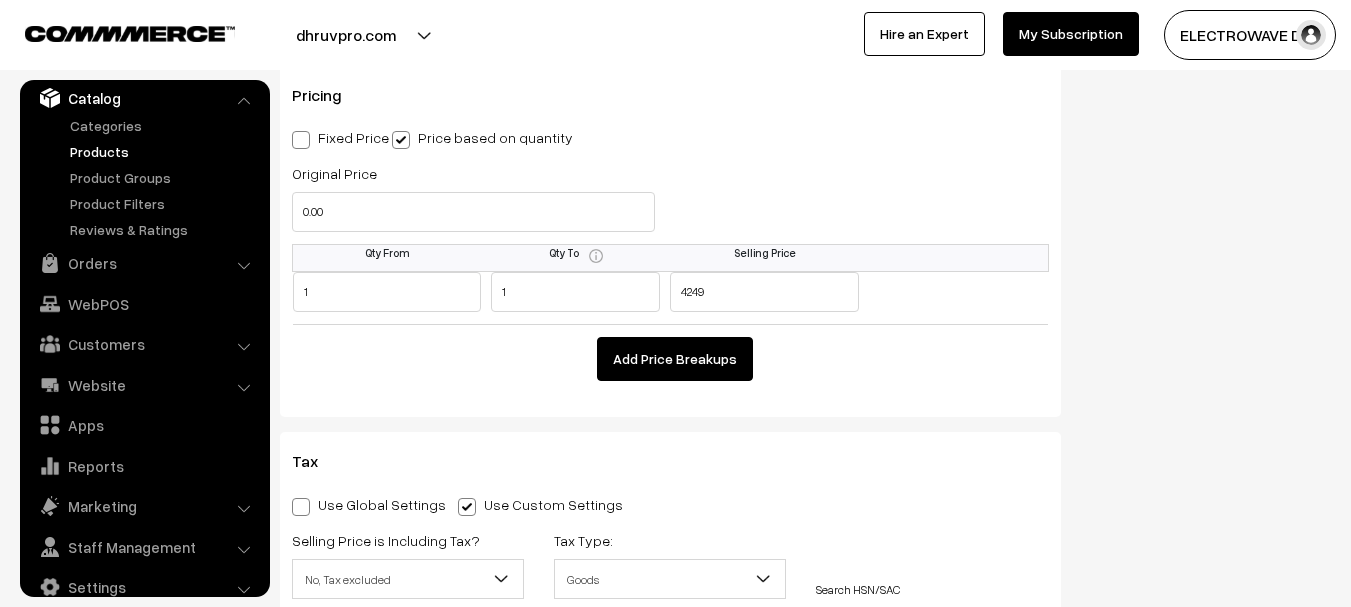 click on "Add Price Breakups" at bounding box center (675, 359) 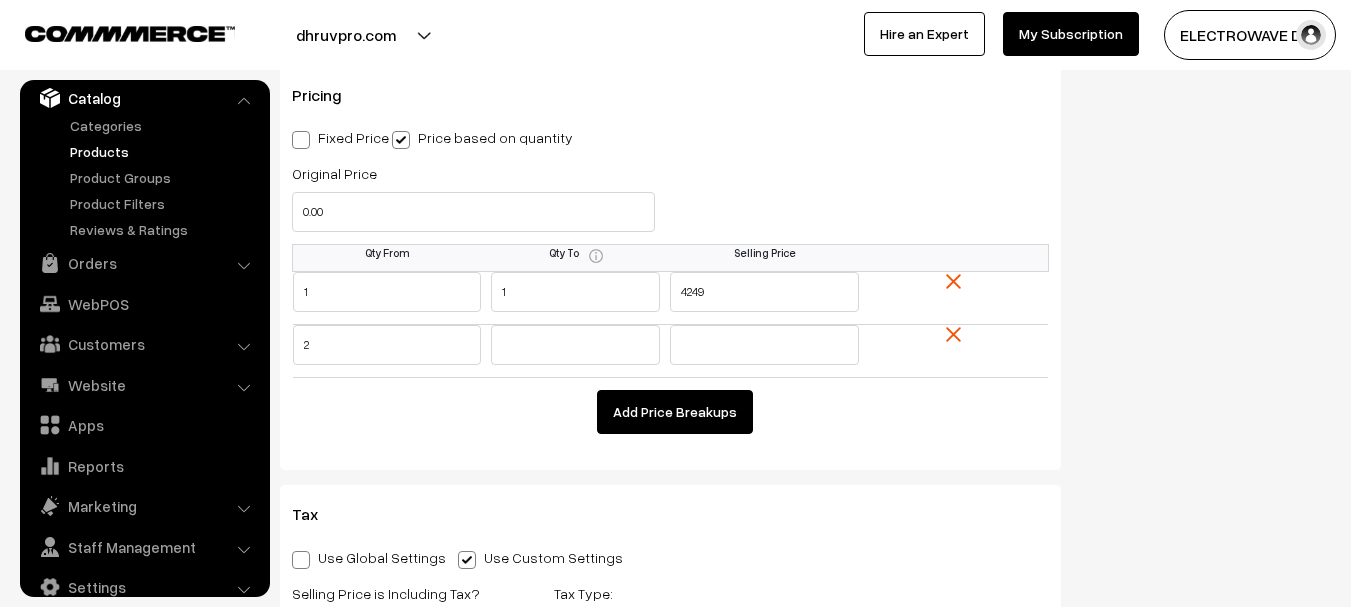 type on "2" 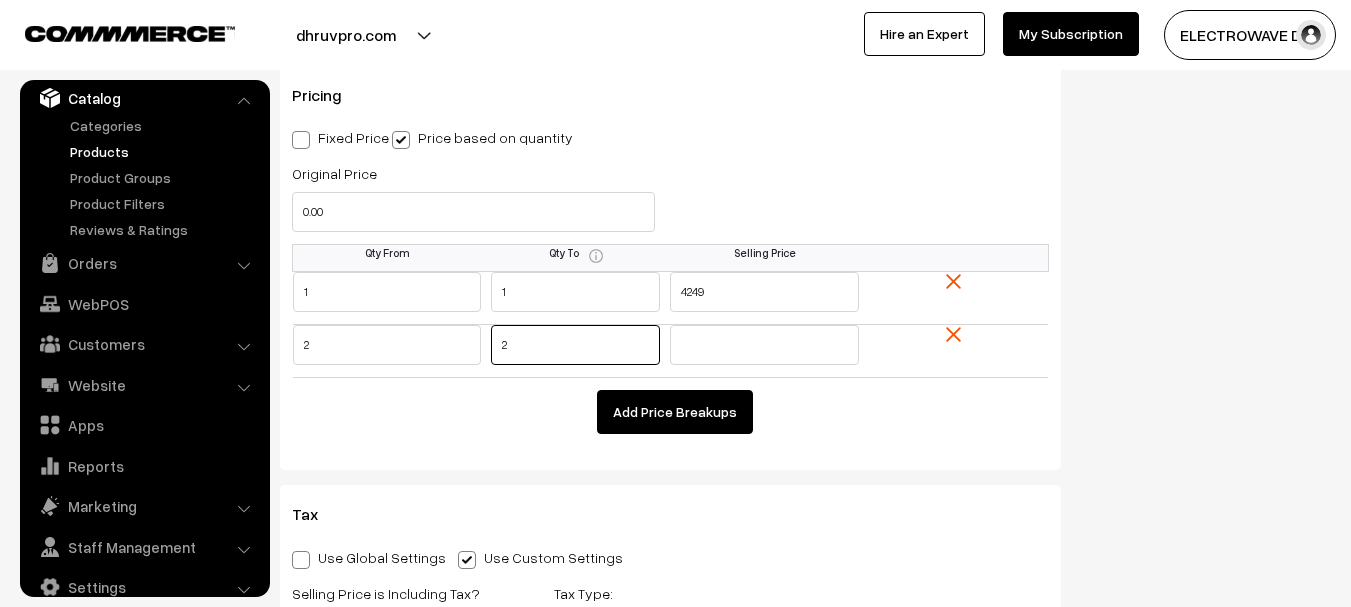 type on "2" 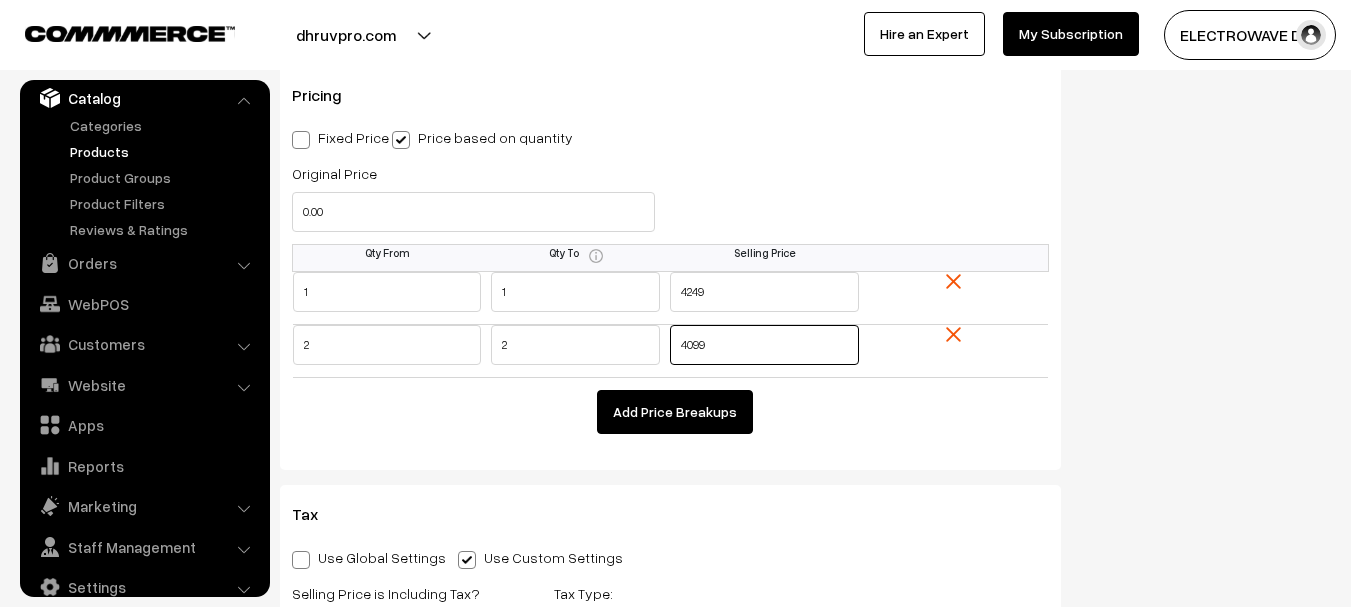 type on "4099" 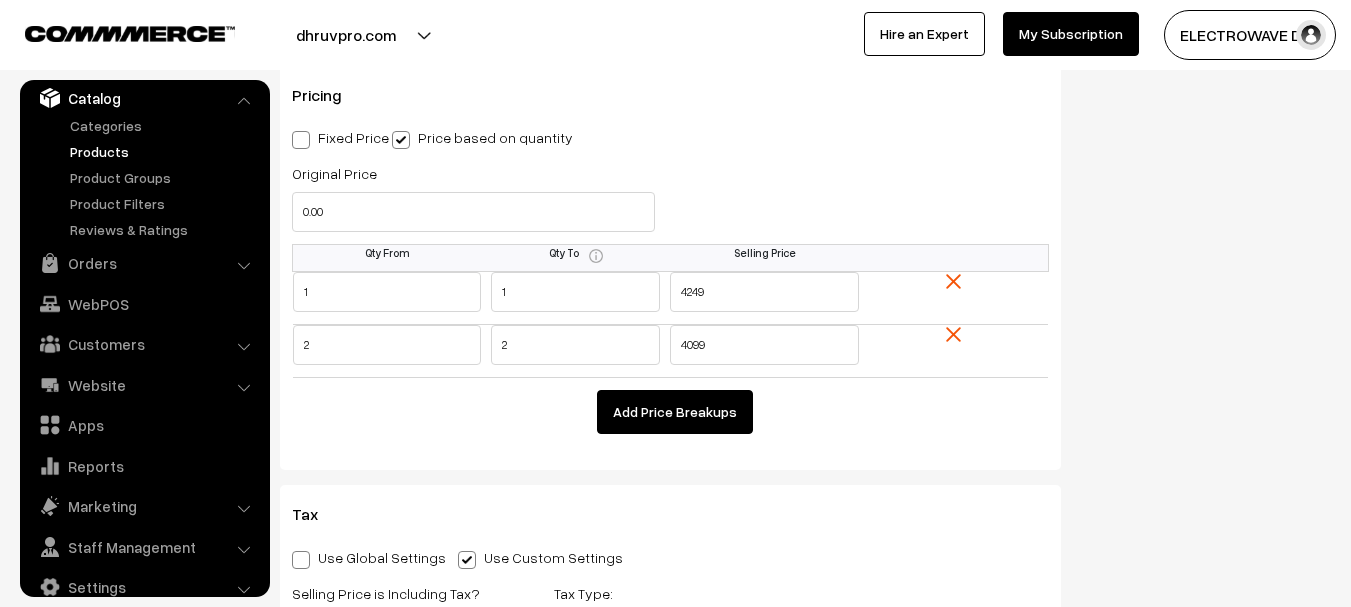 click on "Add Price Breakups" at bounding box center (675, 412) 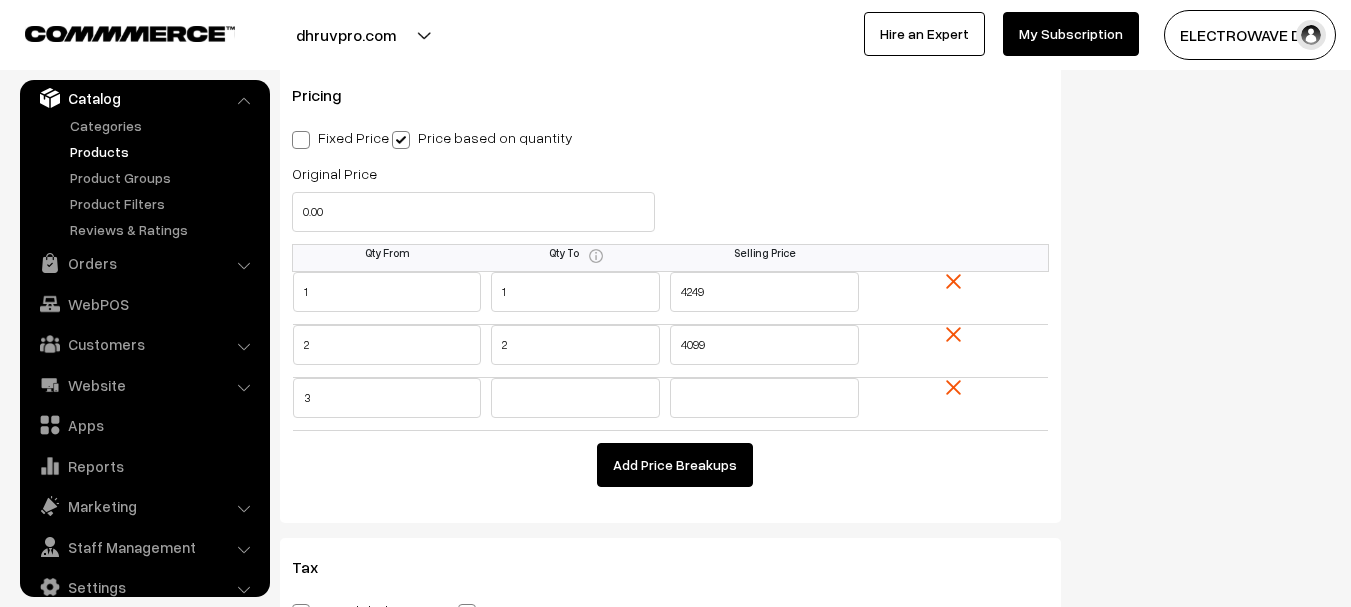 type on "3" 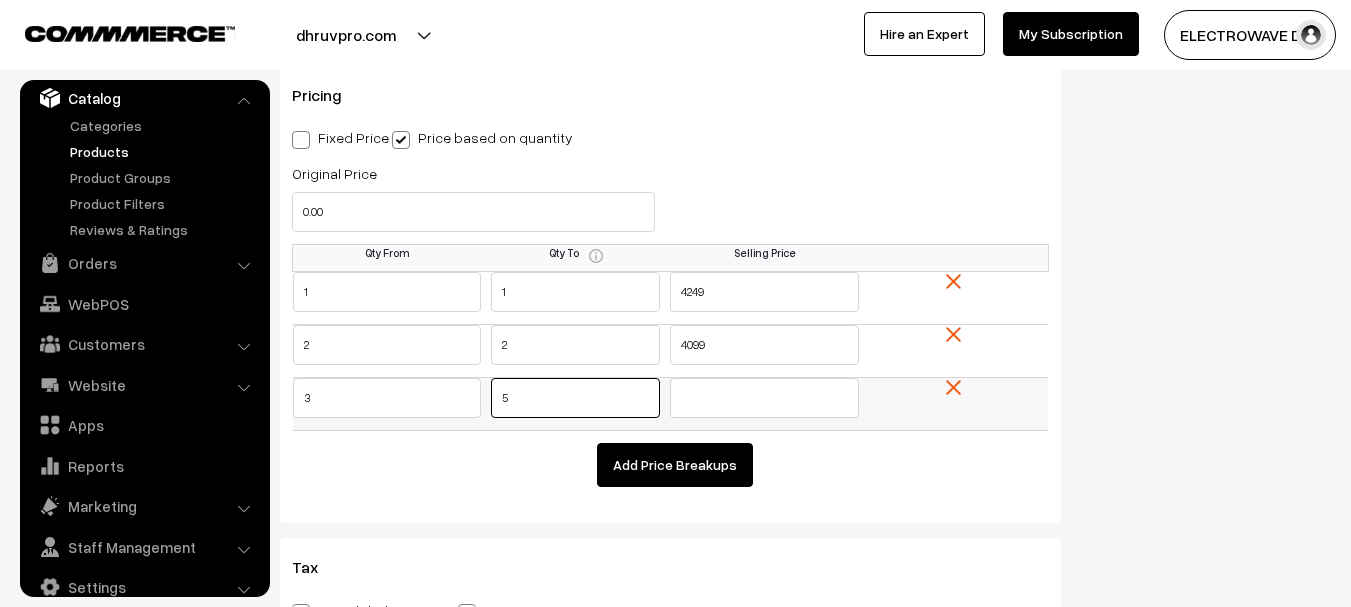 click on "3
5" at bounding box center (671, 404) 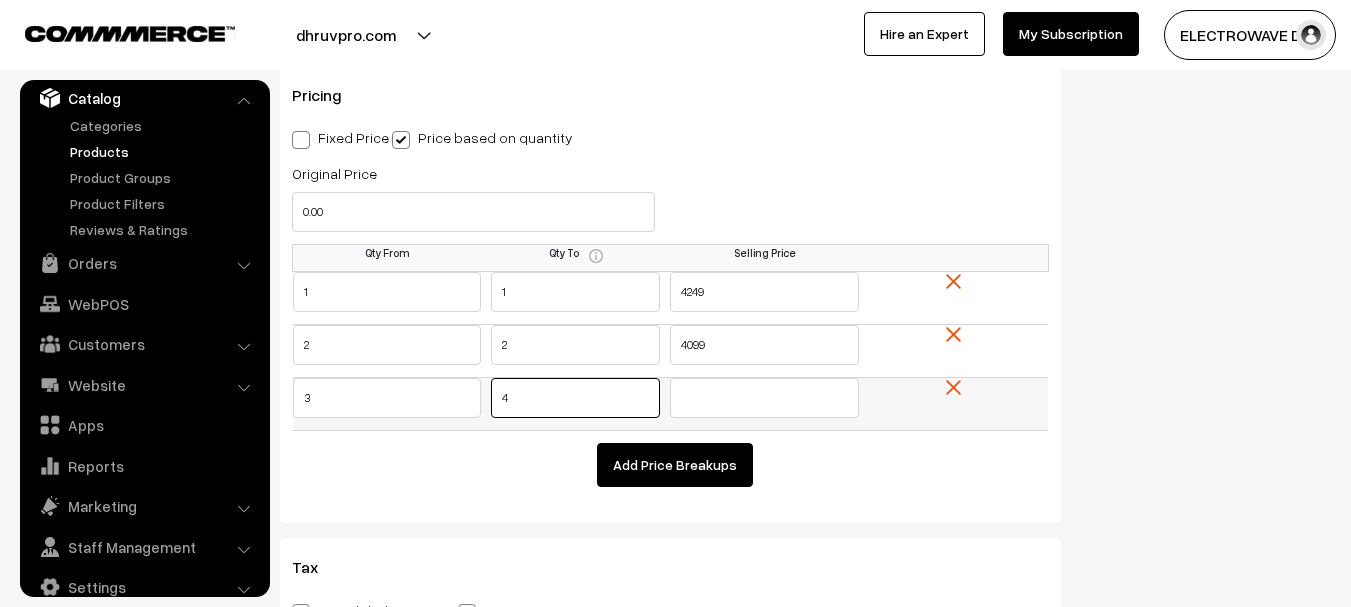 type on "4" 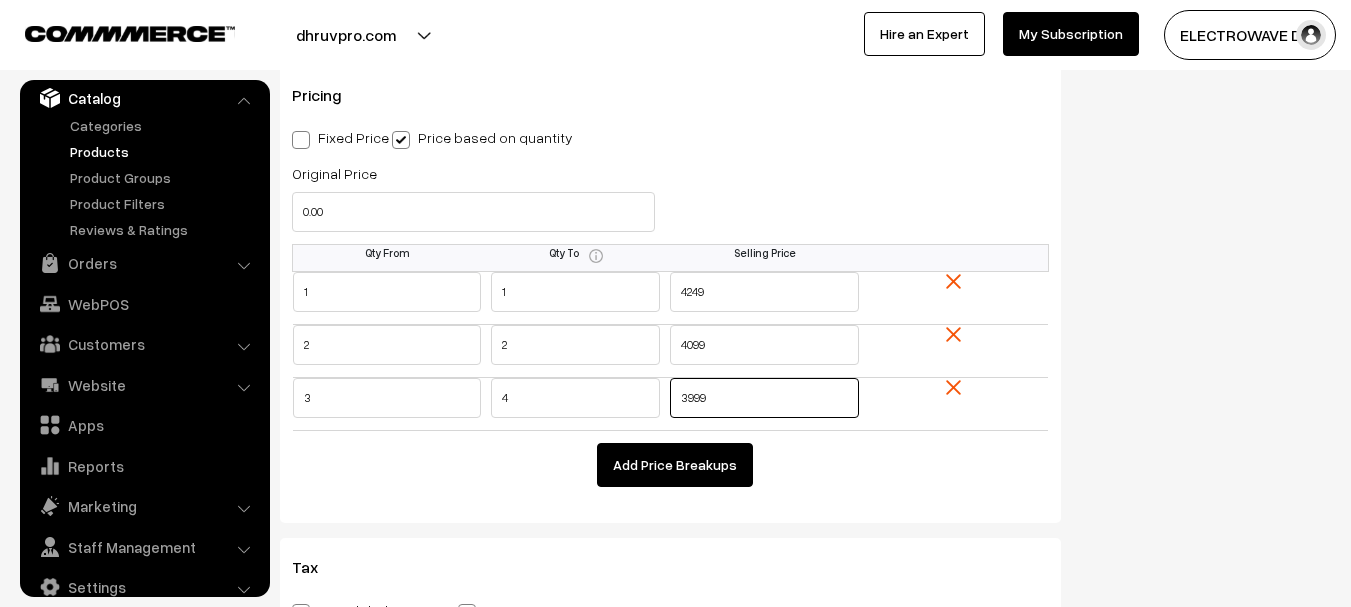 type on "3999" 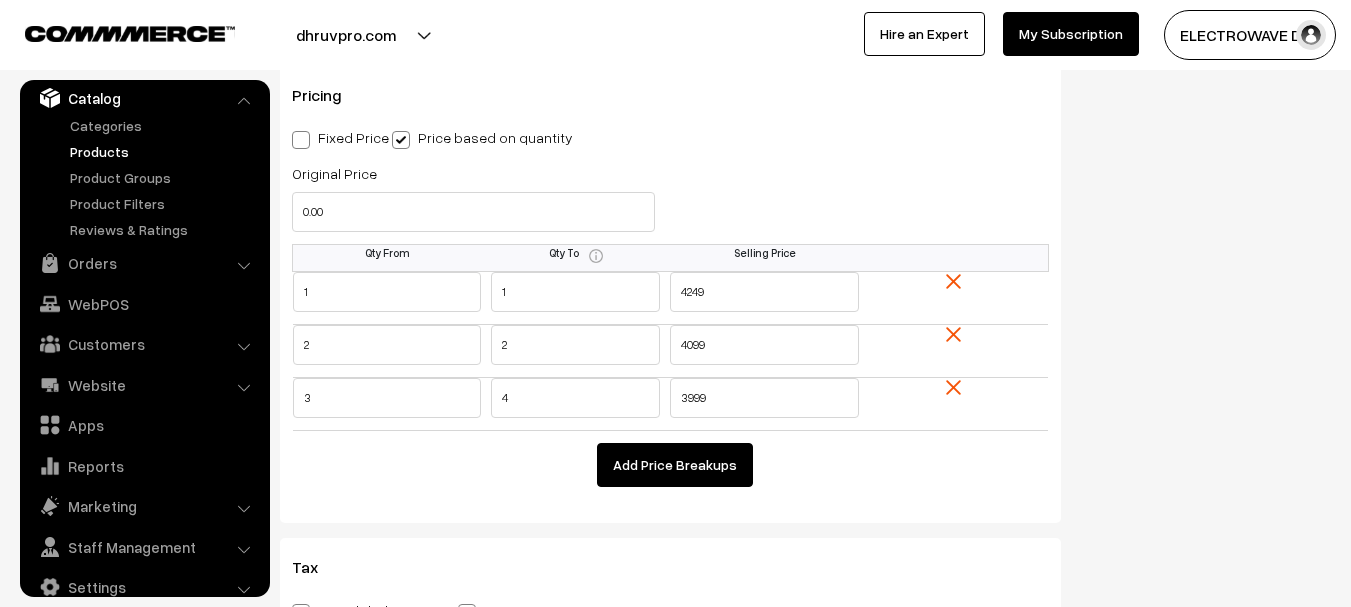 click on "Add Price Breakups" at bounding box center (675, 465) 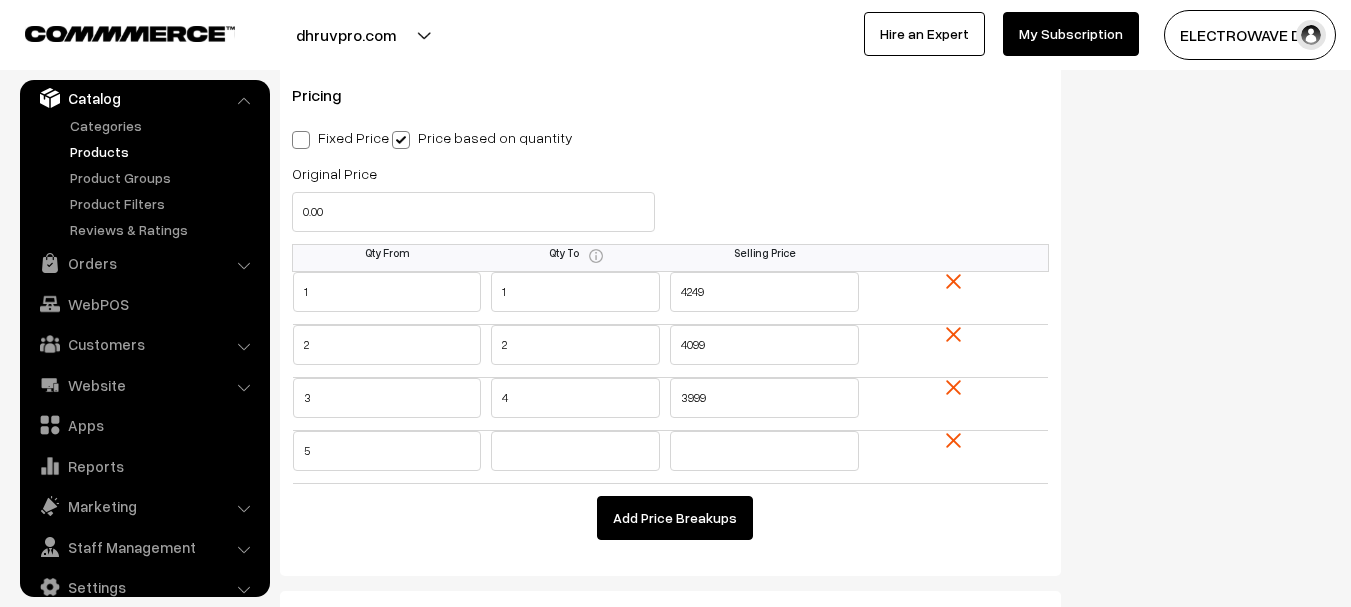 type on "5" 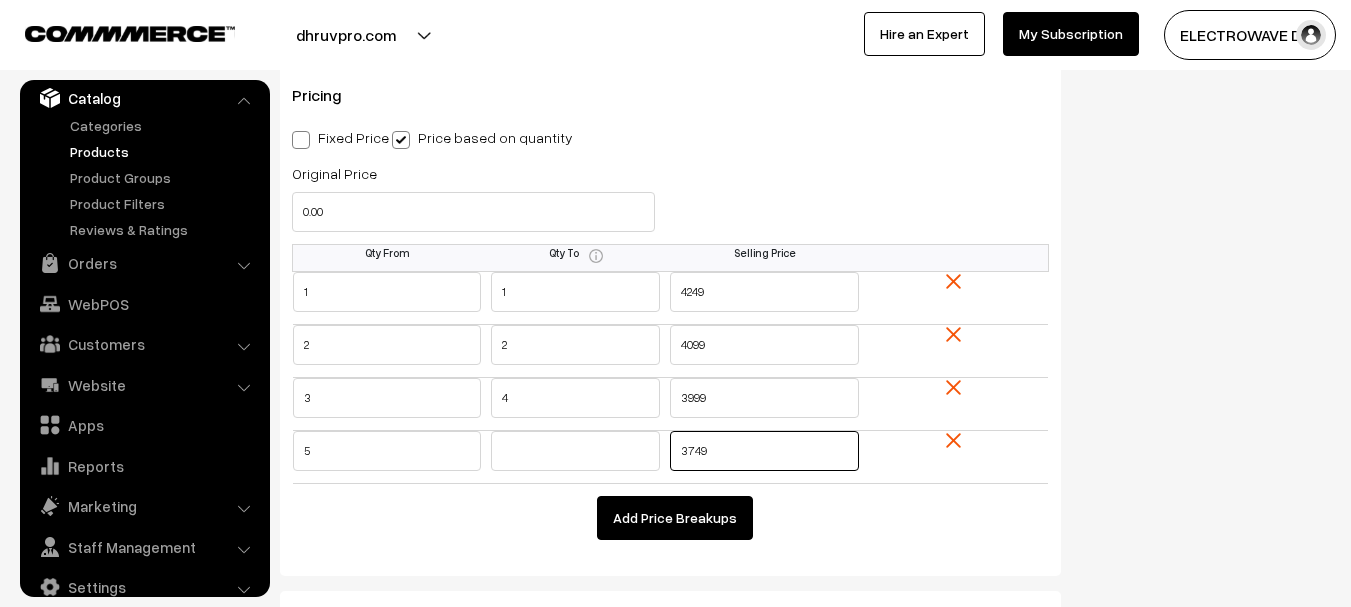 type on "3749" 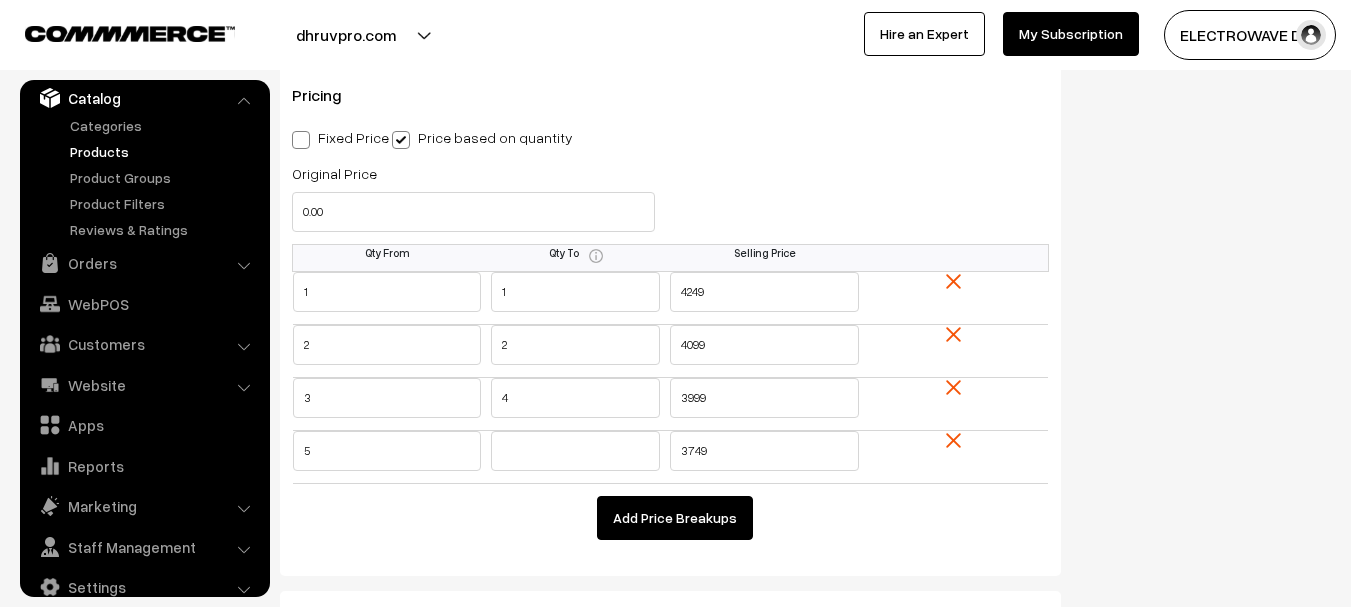 type 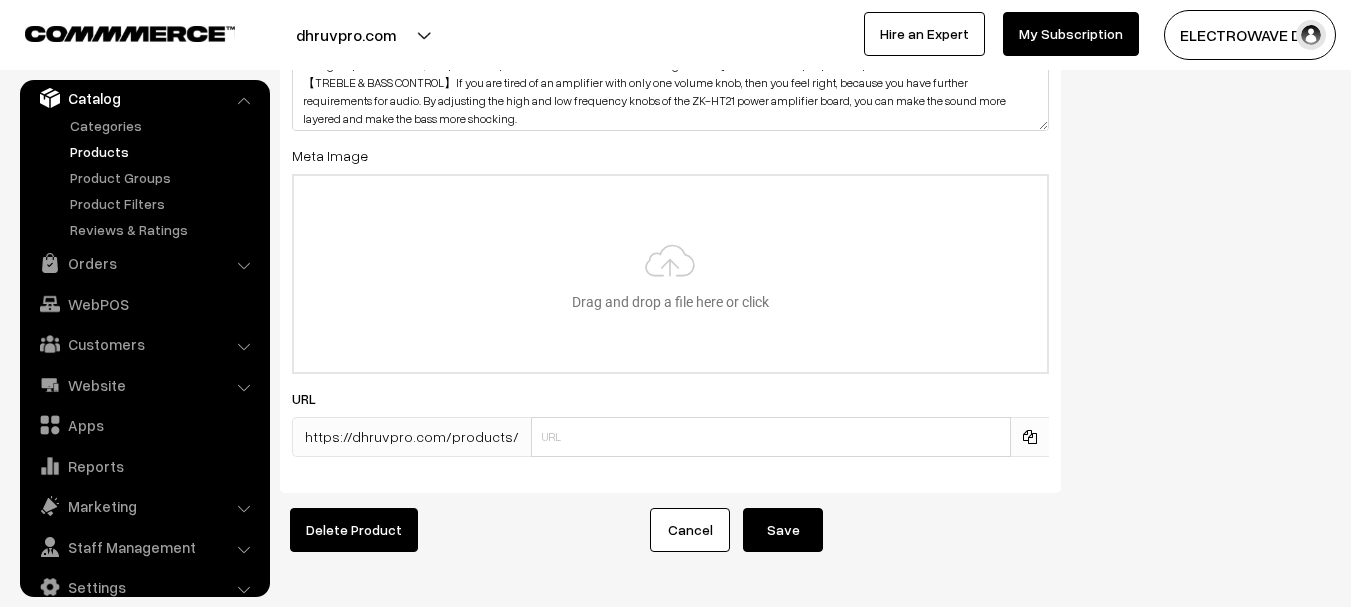 scroll, scrollTop: 4475, scrollLeft: 0, axis: vertical 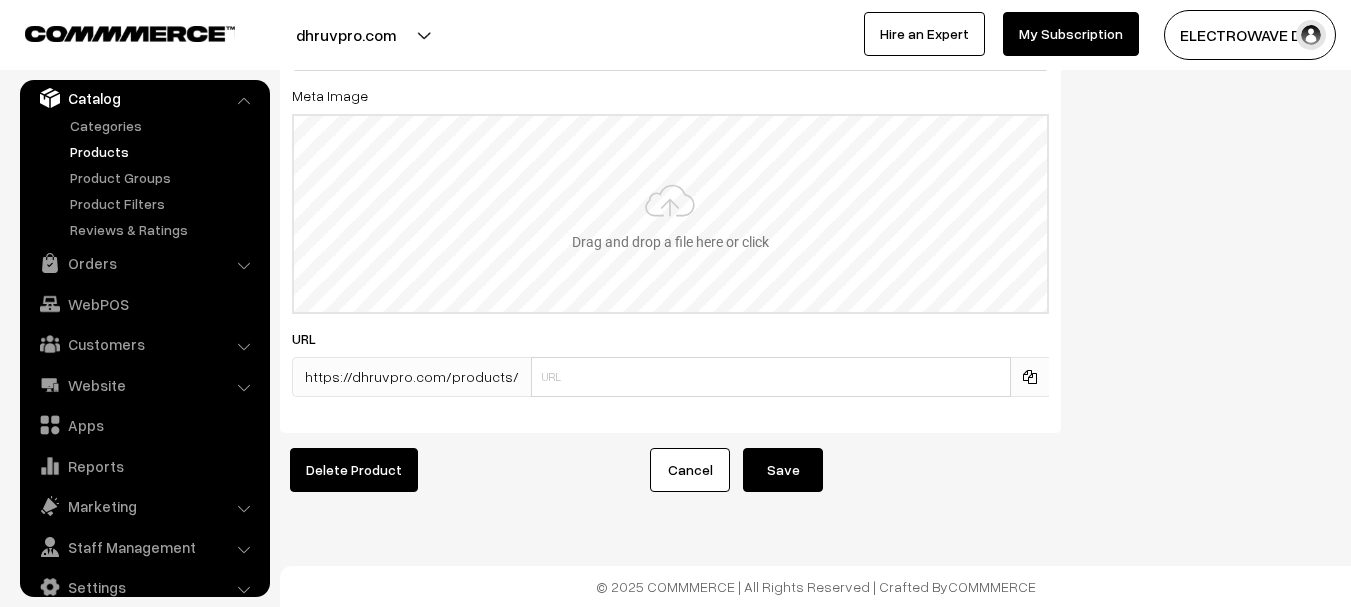 click at bounding box center [670, 214] 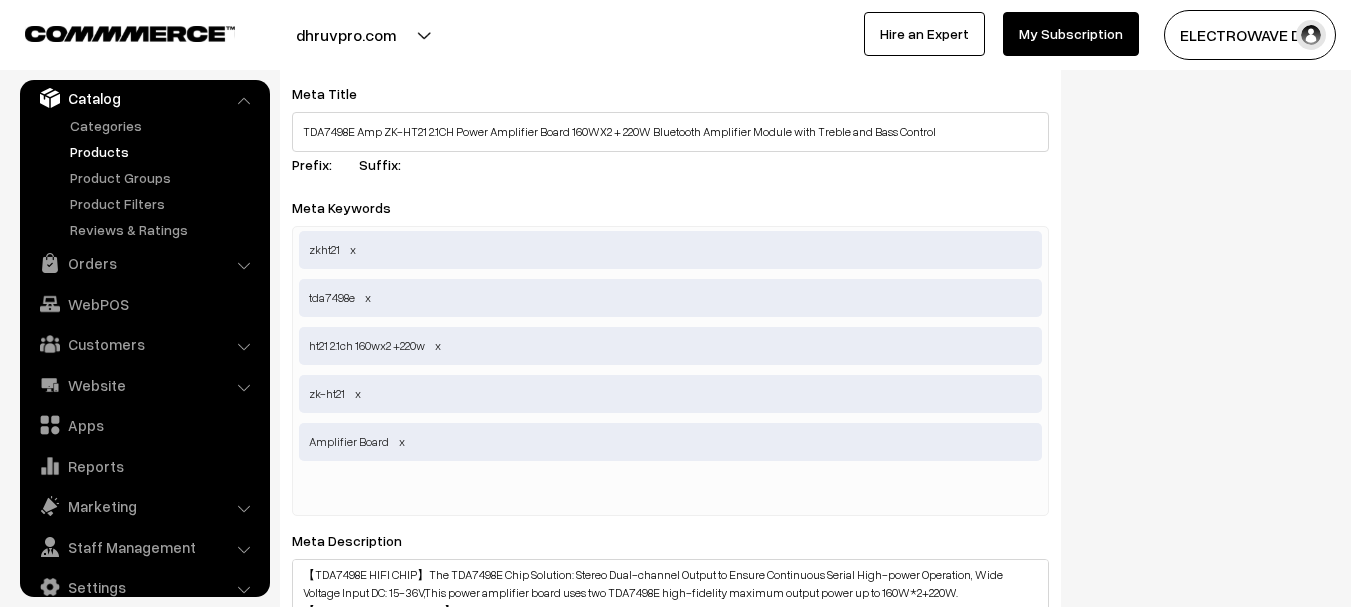 scroll, scrollTop: 3775, scrollLeft: 0, axis: vertical 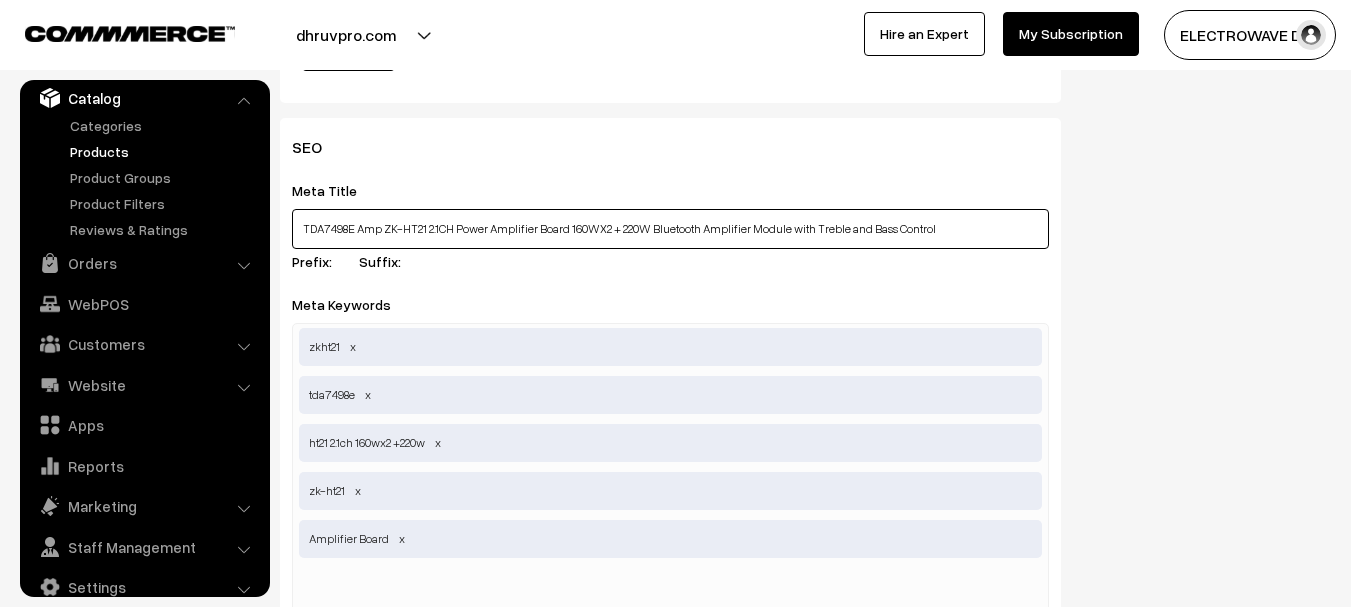 click on "TDA7498E Amp ZK-HT21 2.1CH Power Amplifier Board 160WX2 + 220W Bluetooth Amplifier Module with Treble and Bass Control" at bounding box center [670, 229] 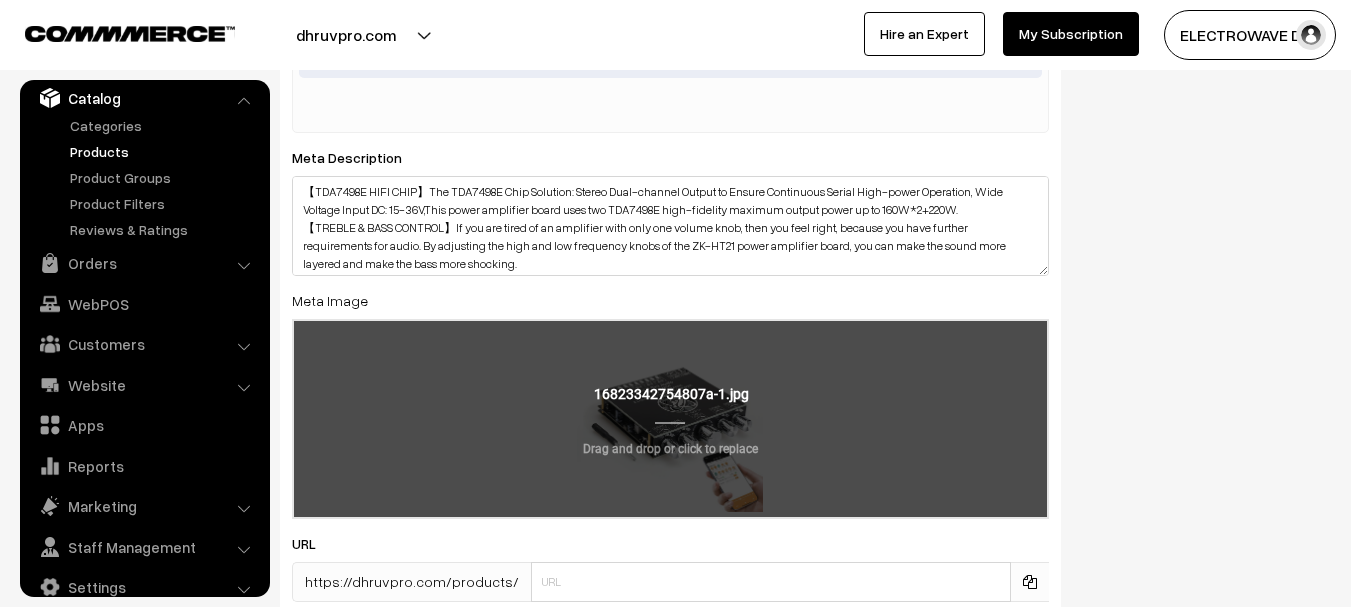 scroll, scrollTop: 4275, scrollLeft: 0, axis: vertical 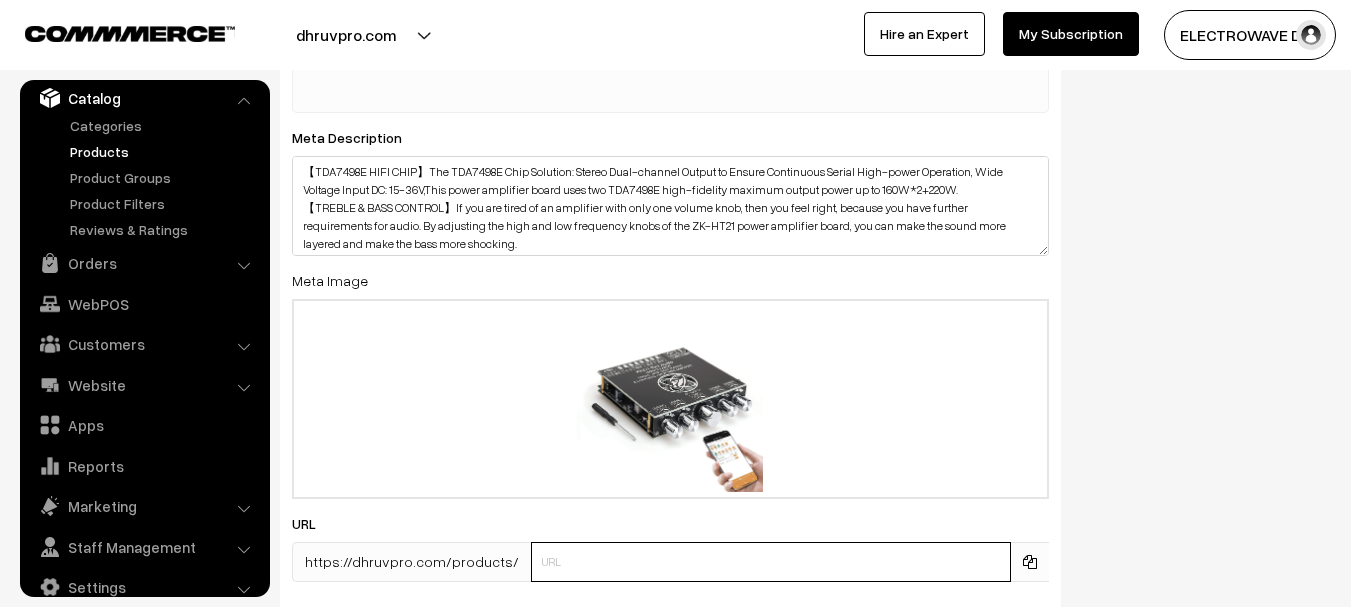 drag, startPoint x: 653, startPoint y: 556, endPoint x: 664, endPoint y: 558, distance: 11.18034 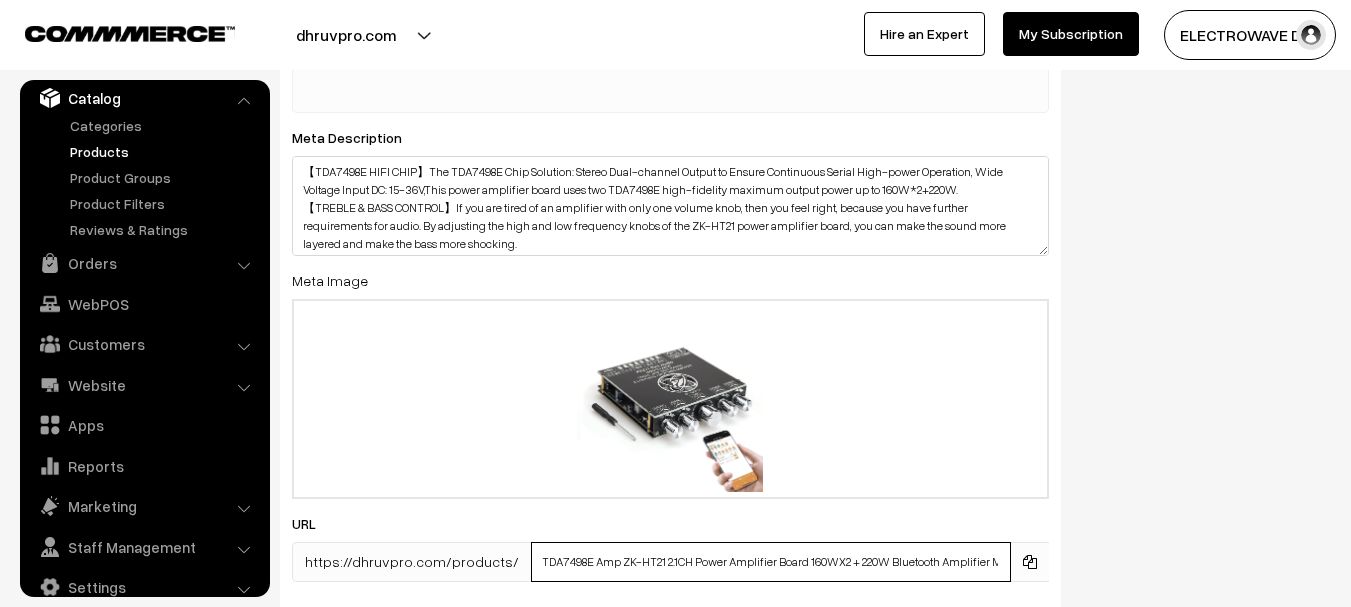 scroll, scrollTop: 0, scrollLeft: 150, axis: horizontal 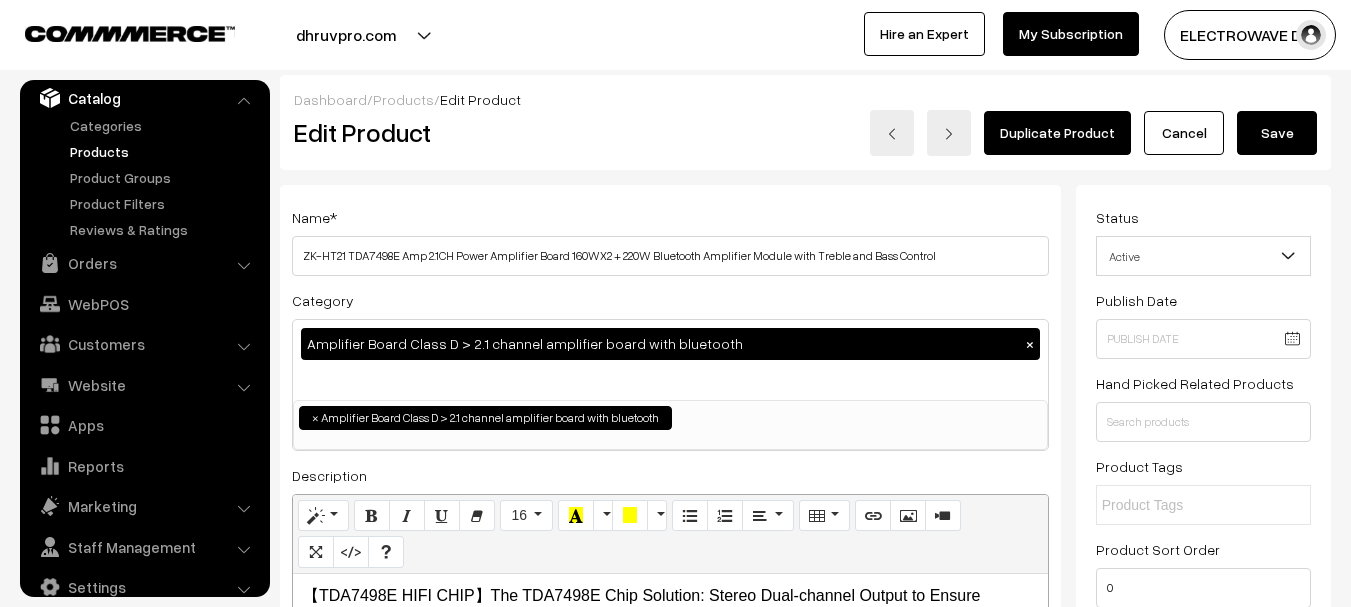 click on "Save" at bounding box center [1277, 133] 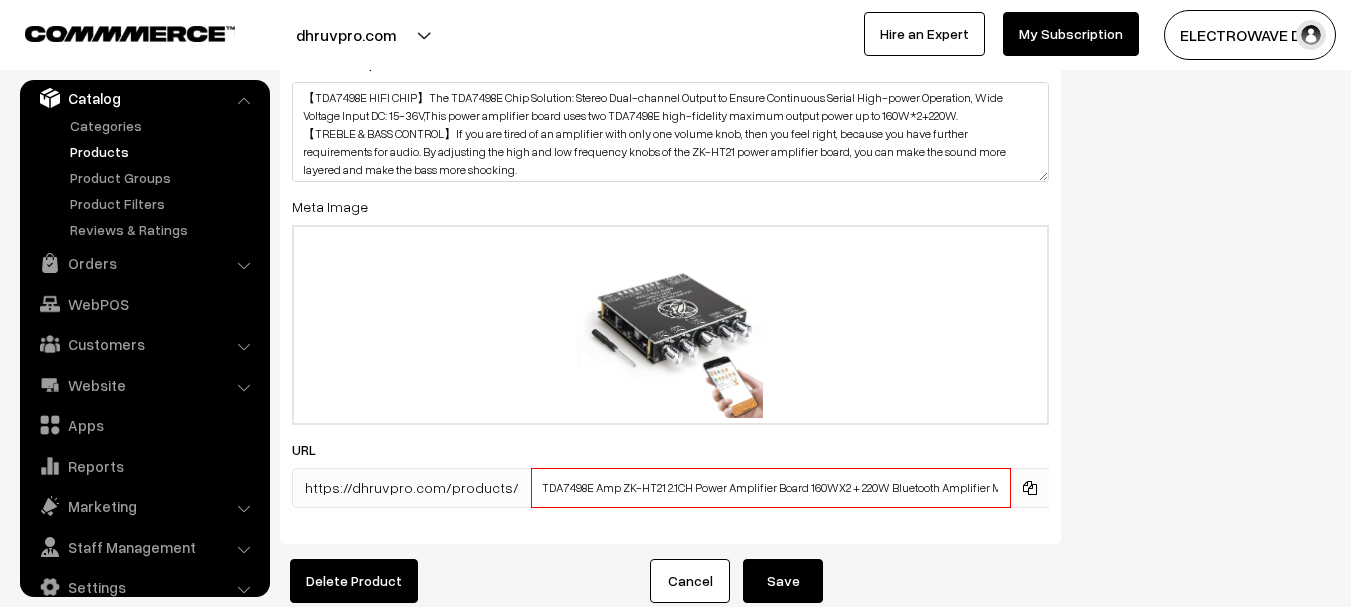 scroll, scrollTop: 4475, scrollLeft: 0, axis: vertical 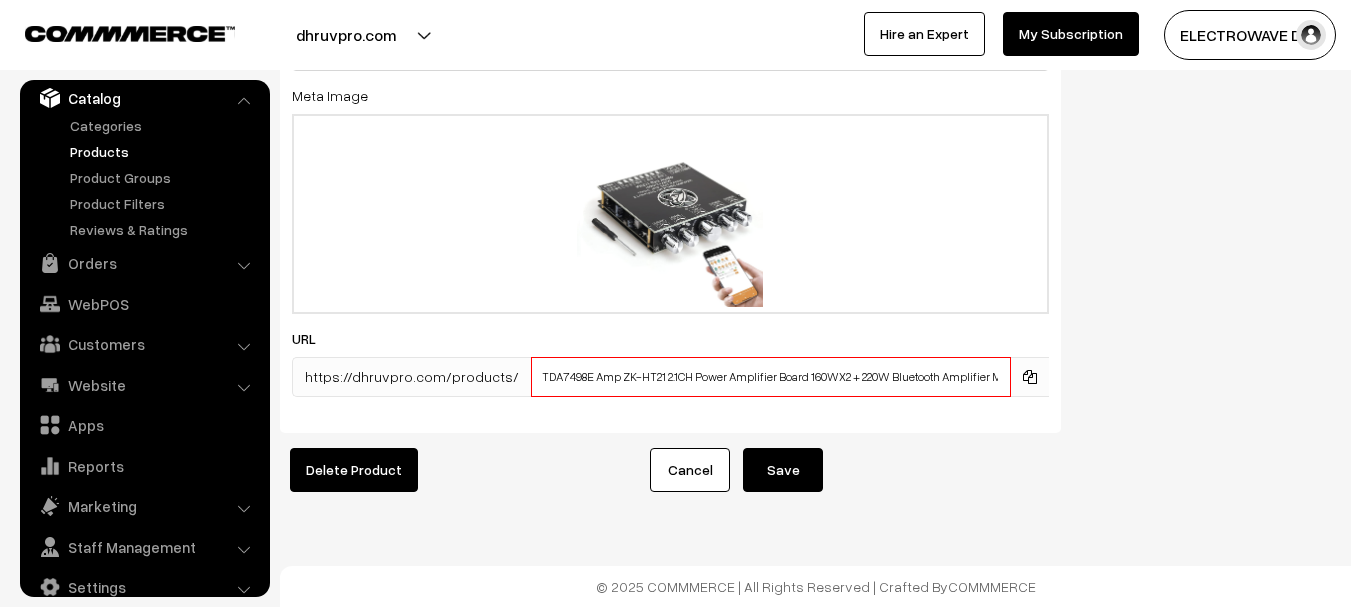 click on "TDA7498E Amp ZK-HT21 2.1CH Power Amplifier Board 160WX2 + 220W Bluetooth Amplifier Module with Treble and Bass Control" at bounding box center (771, 377) 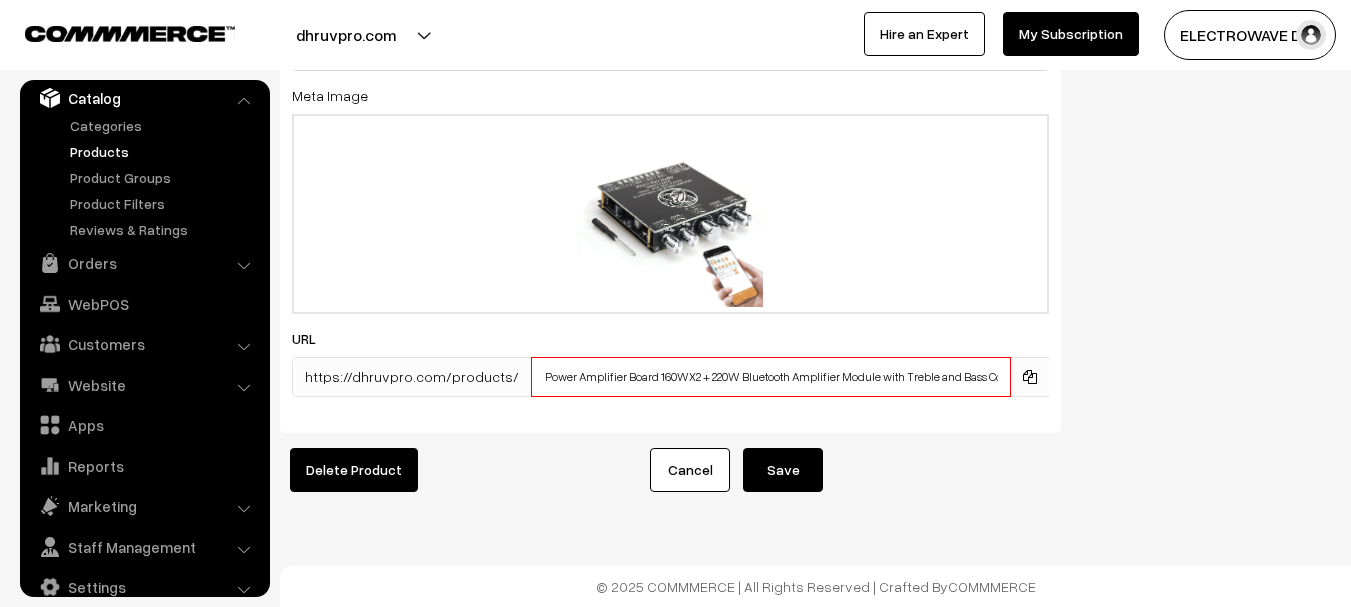 drag, startPoint x: 970, startPoint y: 367, endPoint x: 1146, endPoint y: 360, distance: 176.13914 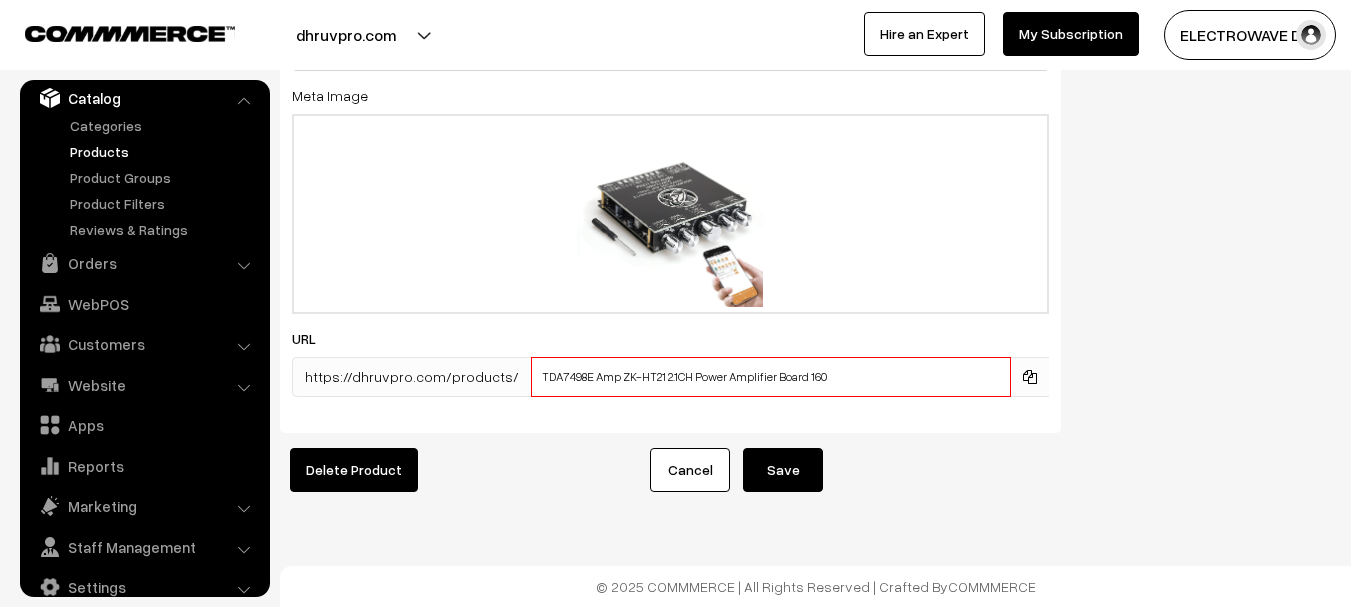 scroll, scrollTop: 0, scrollLeft: 0, axis: both 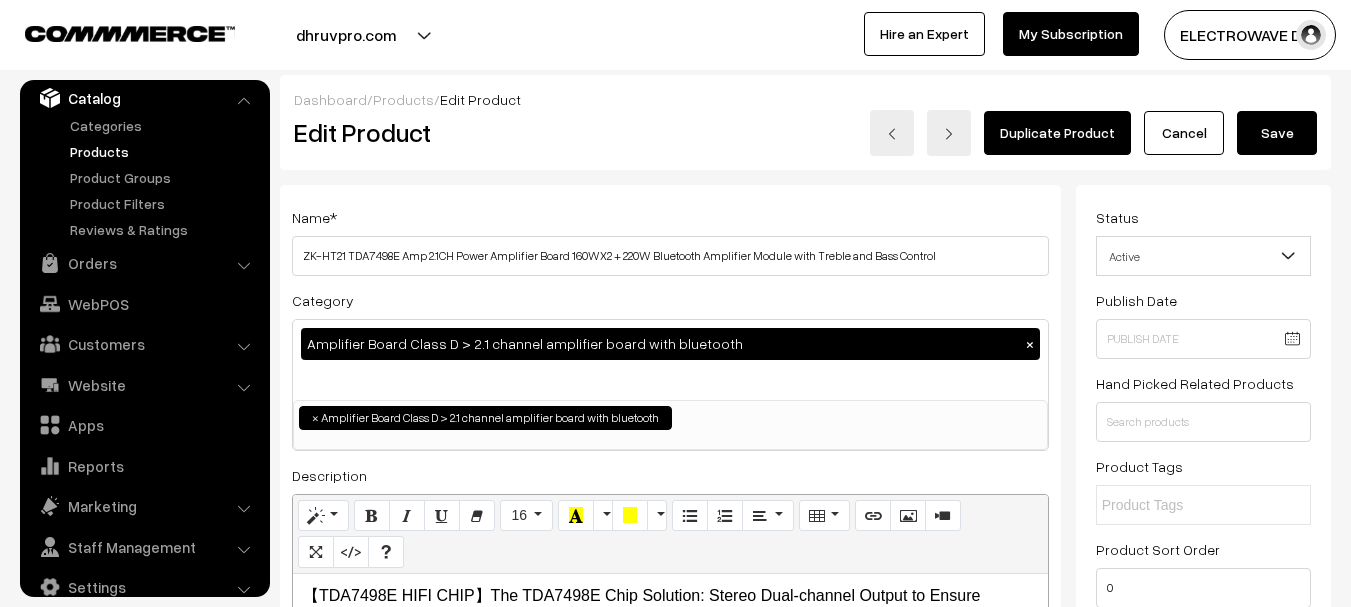 drag, startPoint x: 1297, startPoint y: 113, endPoint x: 1295, endPoint y: 134, distance: 21.095022 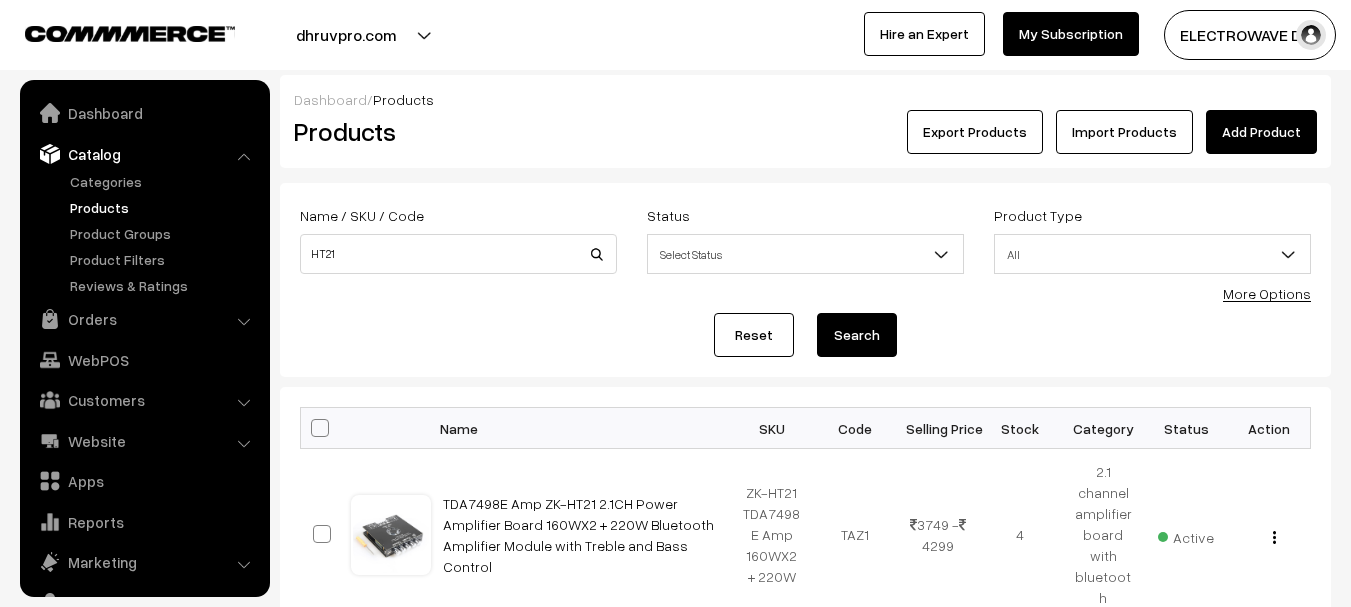scroll, scrollTop: 0, scrollLeft: 0, axis: both 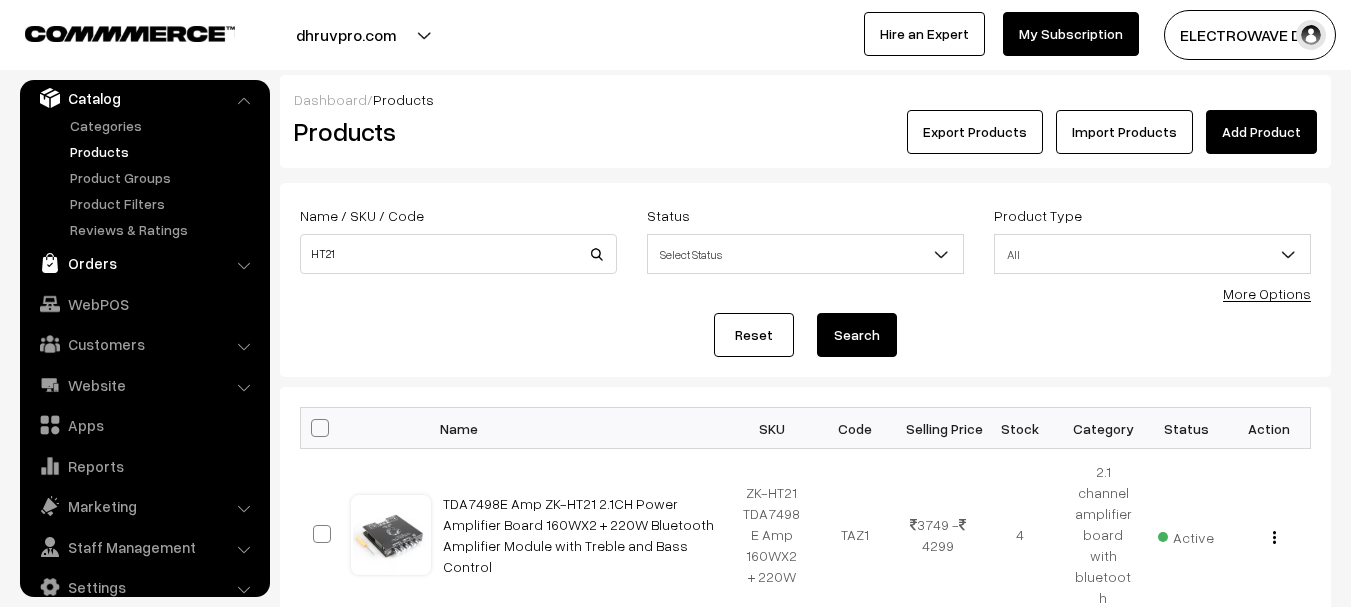click on "Orders" at bounding box center [144, 263] 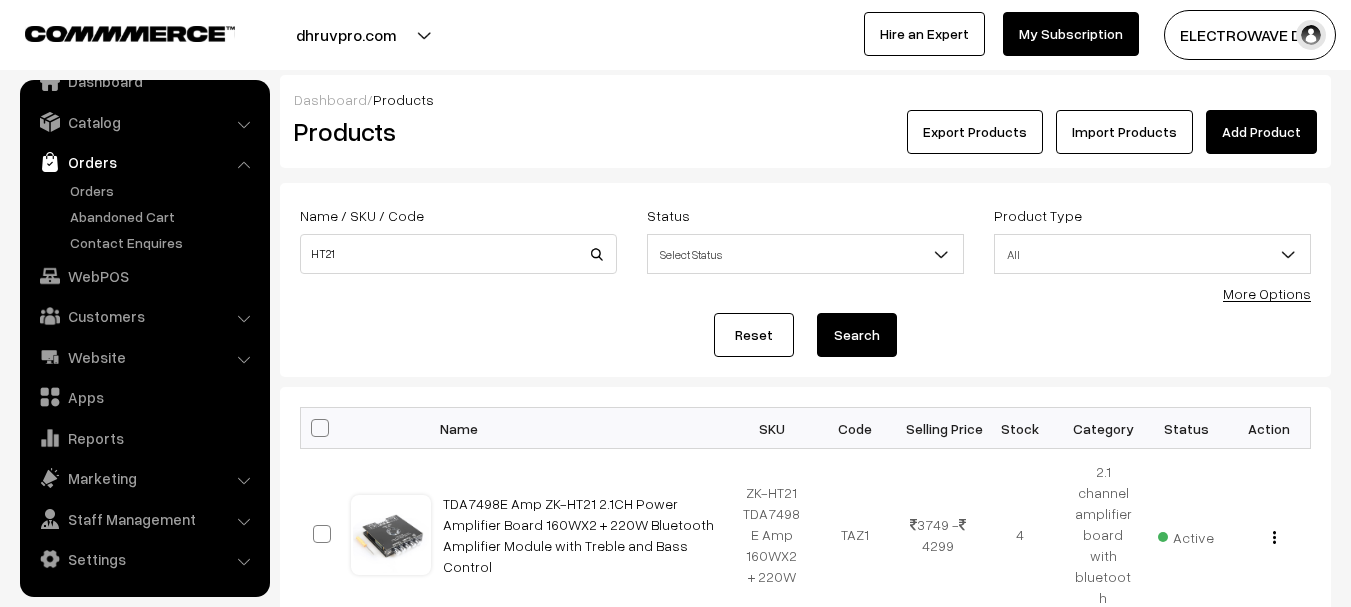 scroll, scrollTop: 32, scrollLeft: 0, axis: vertical 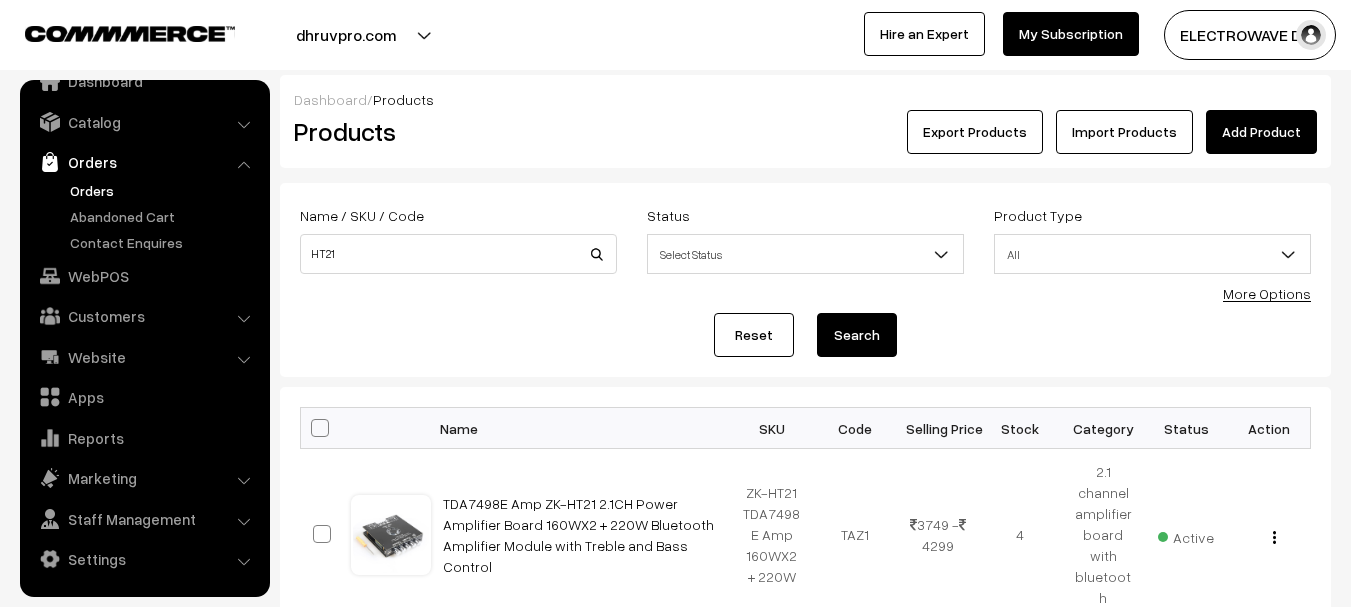 click on "Orders" at bounding box center [164, 190] 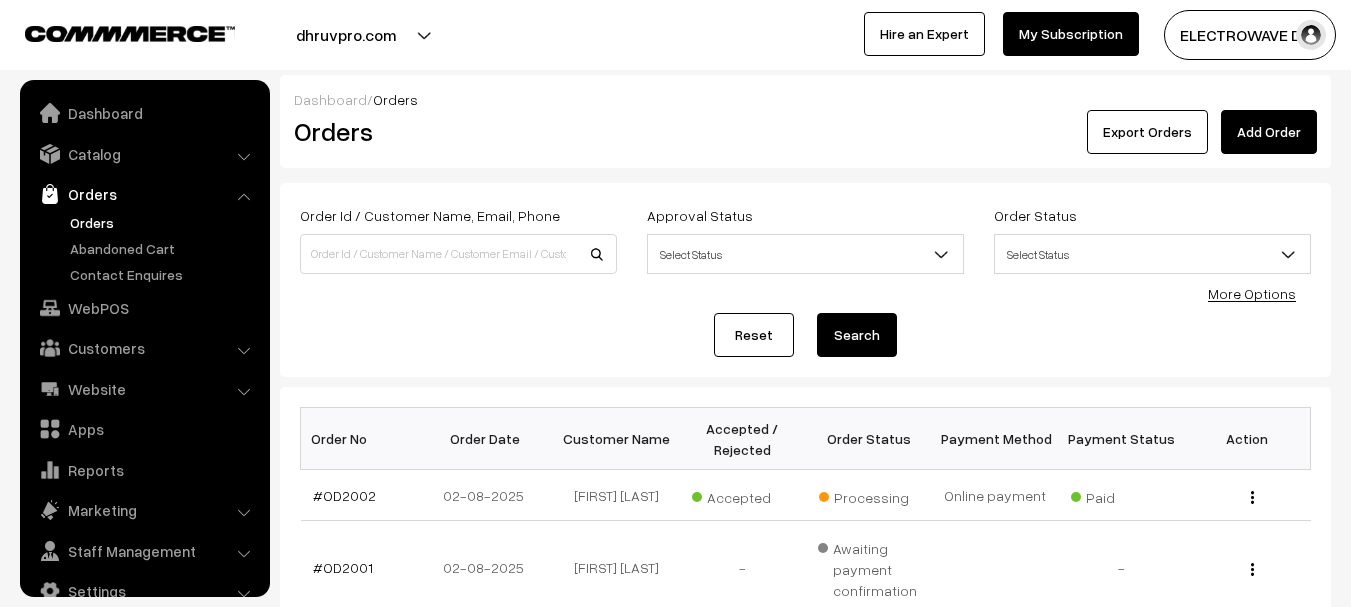 scroll, scrollTop: 100, scrollLeft: 0, axis: vertical 